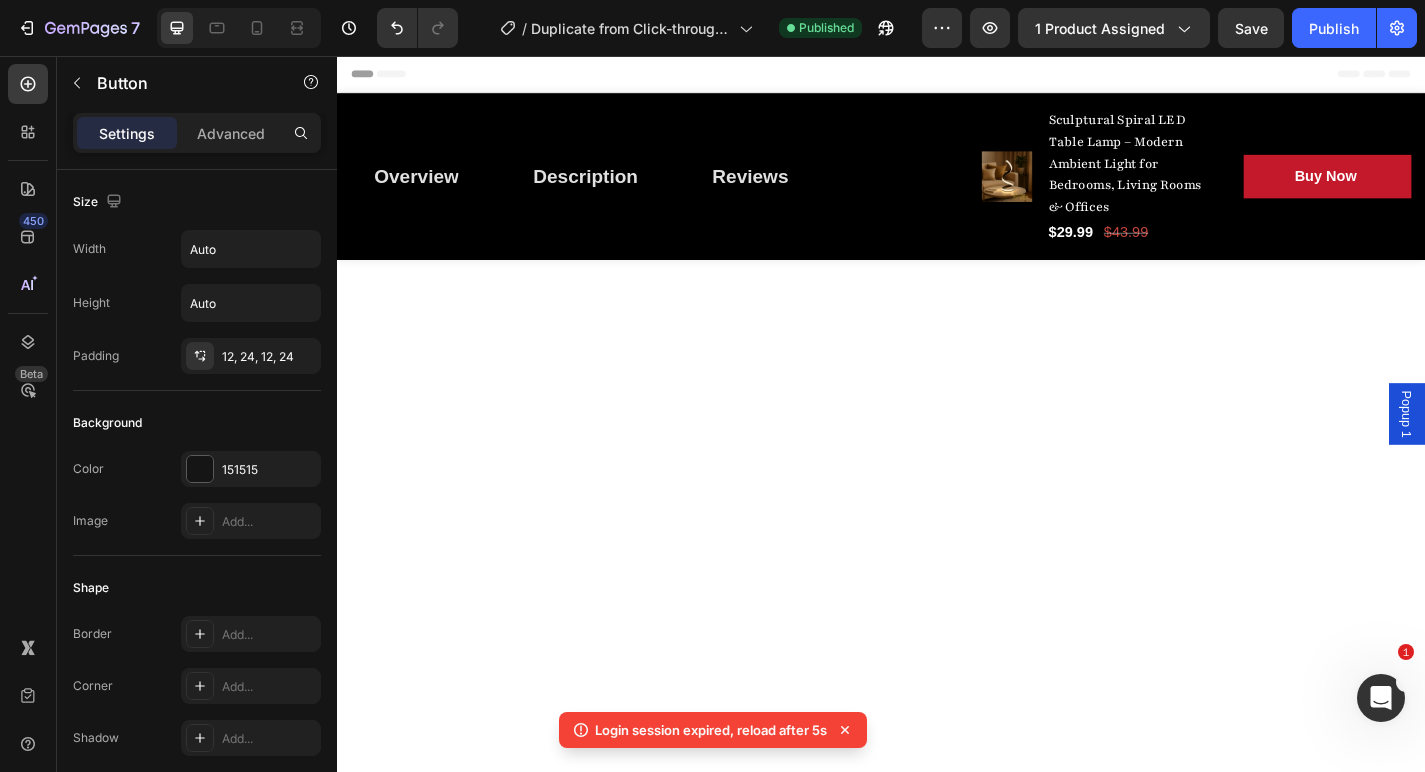 scroll, scrollTop: 2201, scrollLeft: 0, axis: vertical 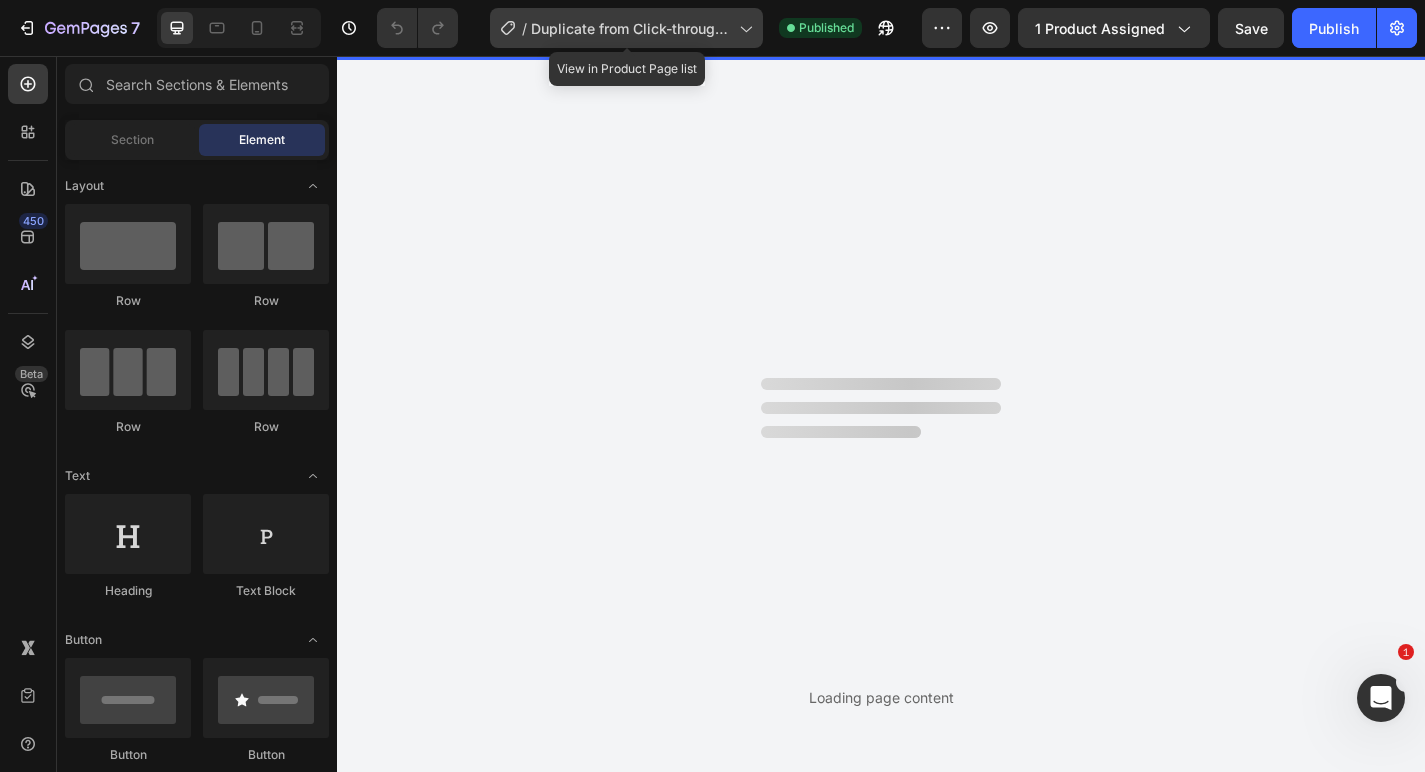 click on "Duplicate from Click-through Landing Page - Jul 27, 23:18:27" at bounding box center [631, 28] 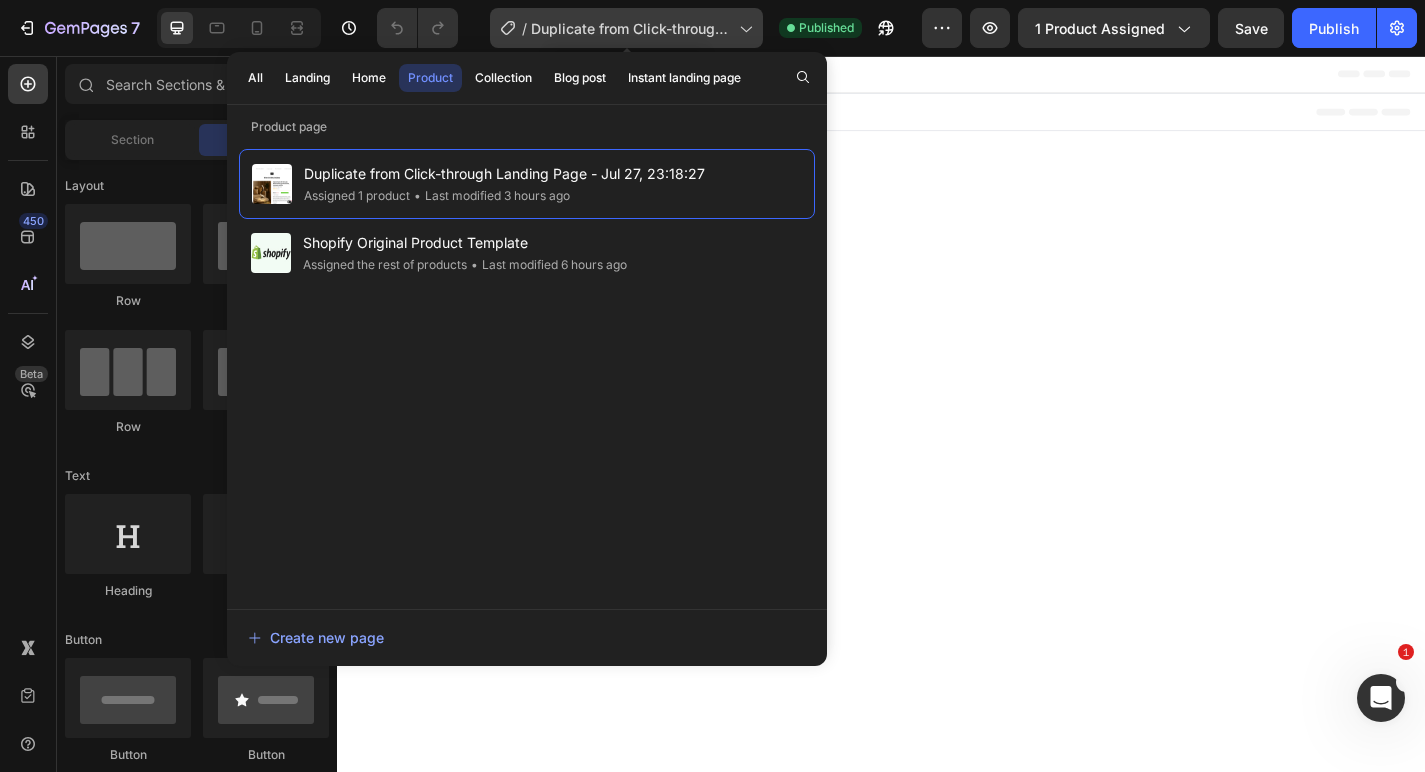 scroll, scrollTop: 0, scrollLeft: 0, axis: both 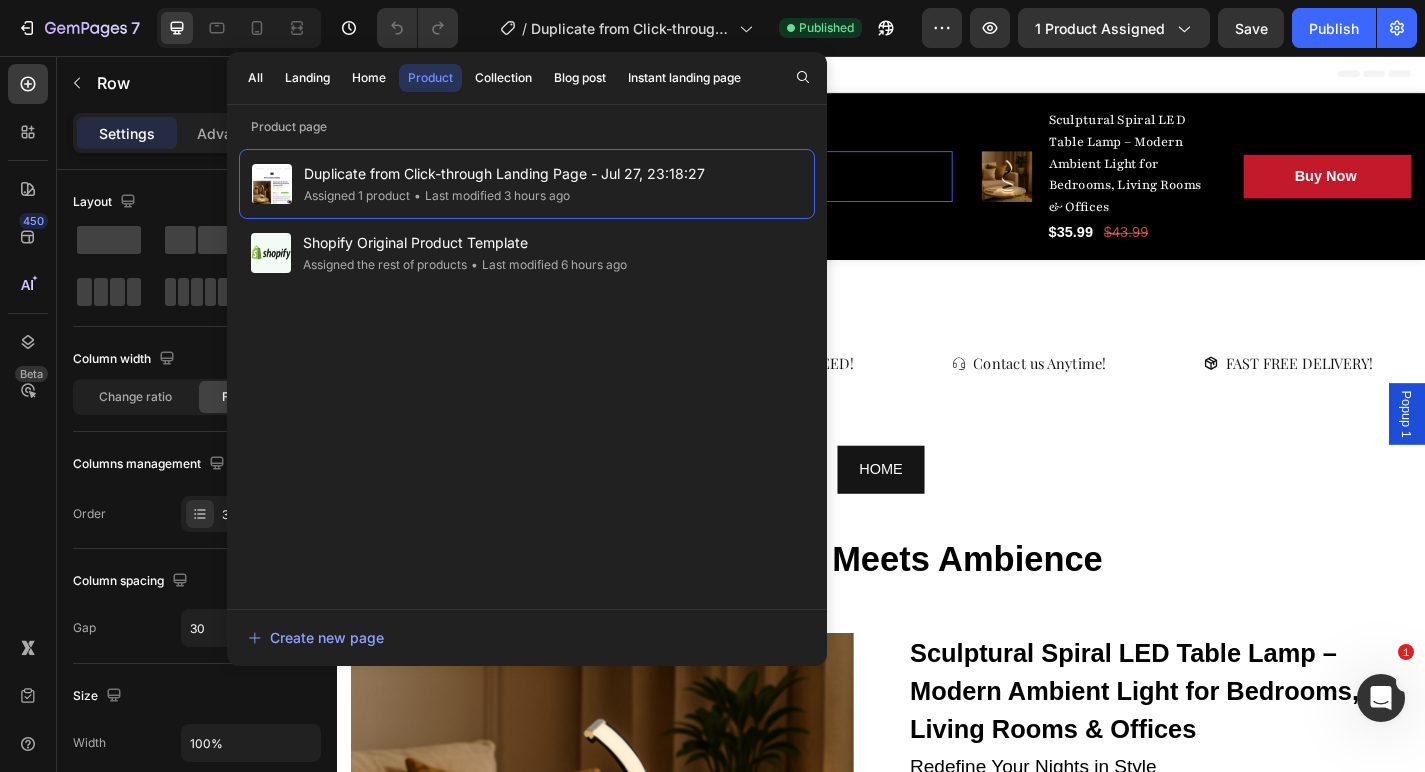 click on "Overview Button Description Button Reviews Button Row   0" at bounding box center (684, 189) 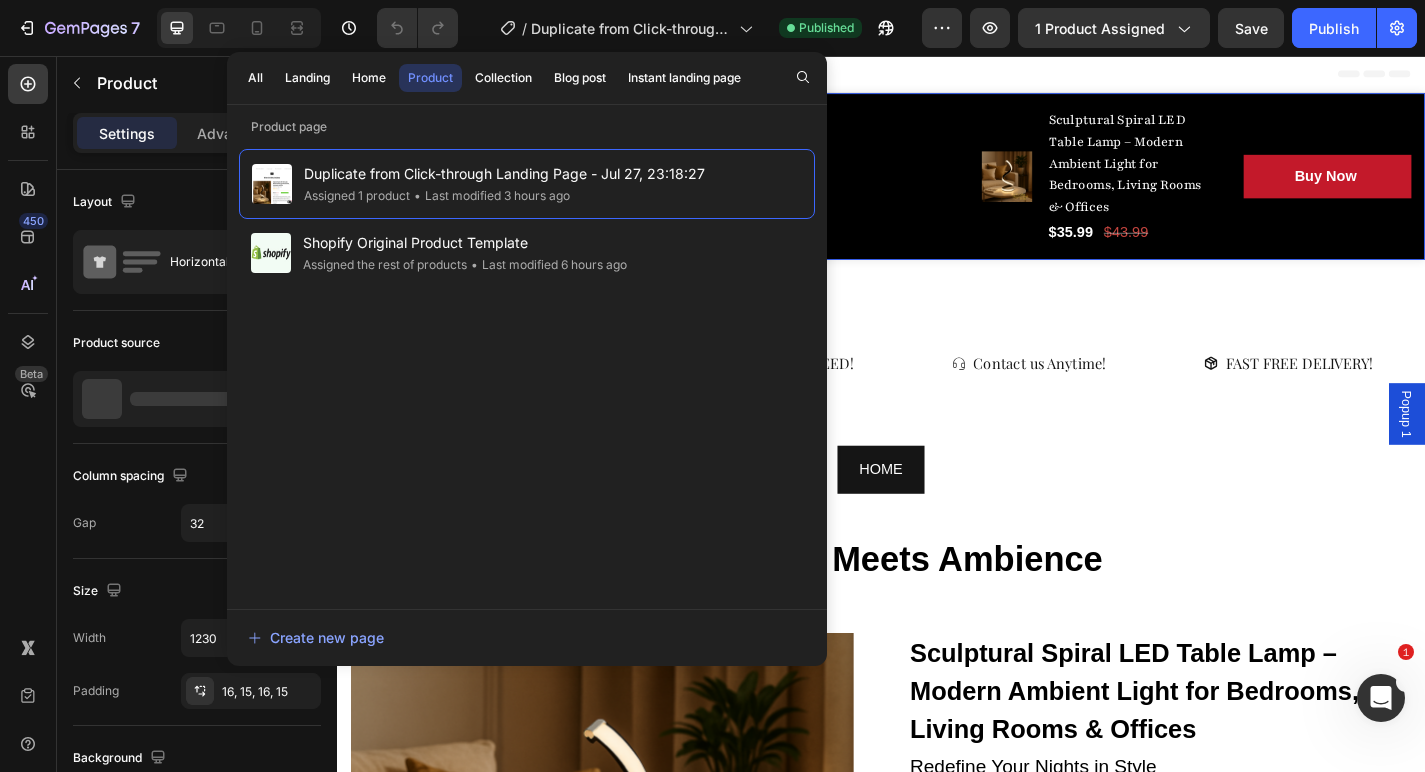 click on "Overview Button Description Button Reviews Button Row   0" at bounding box center [684, 189] 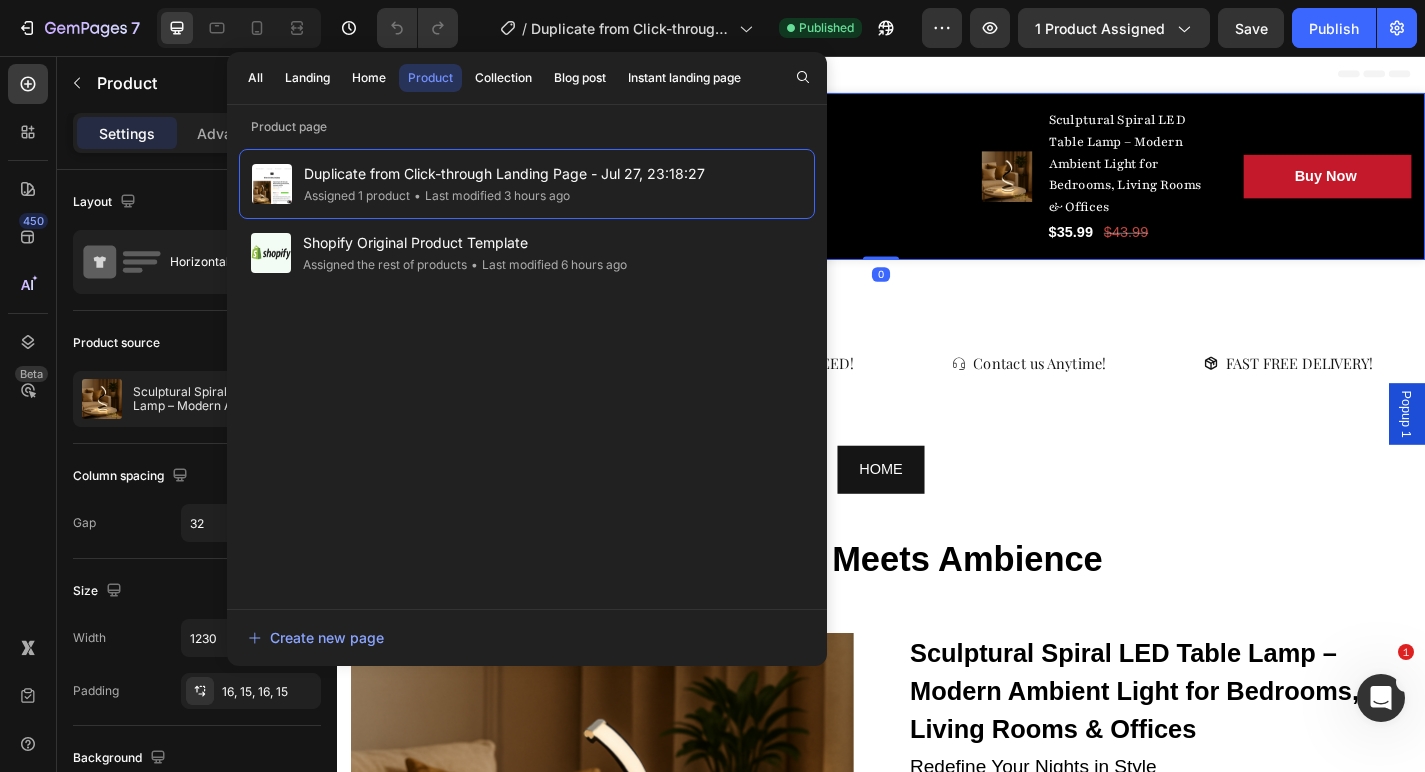 click on "Header" at bounding box center [937, 76] 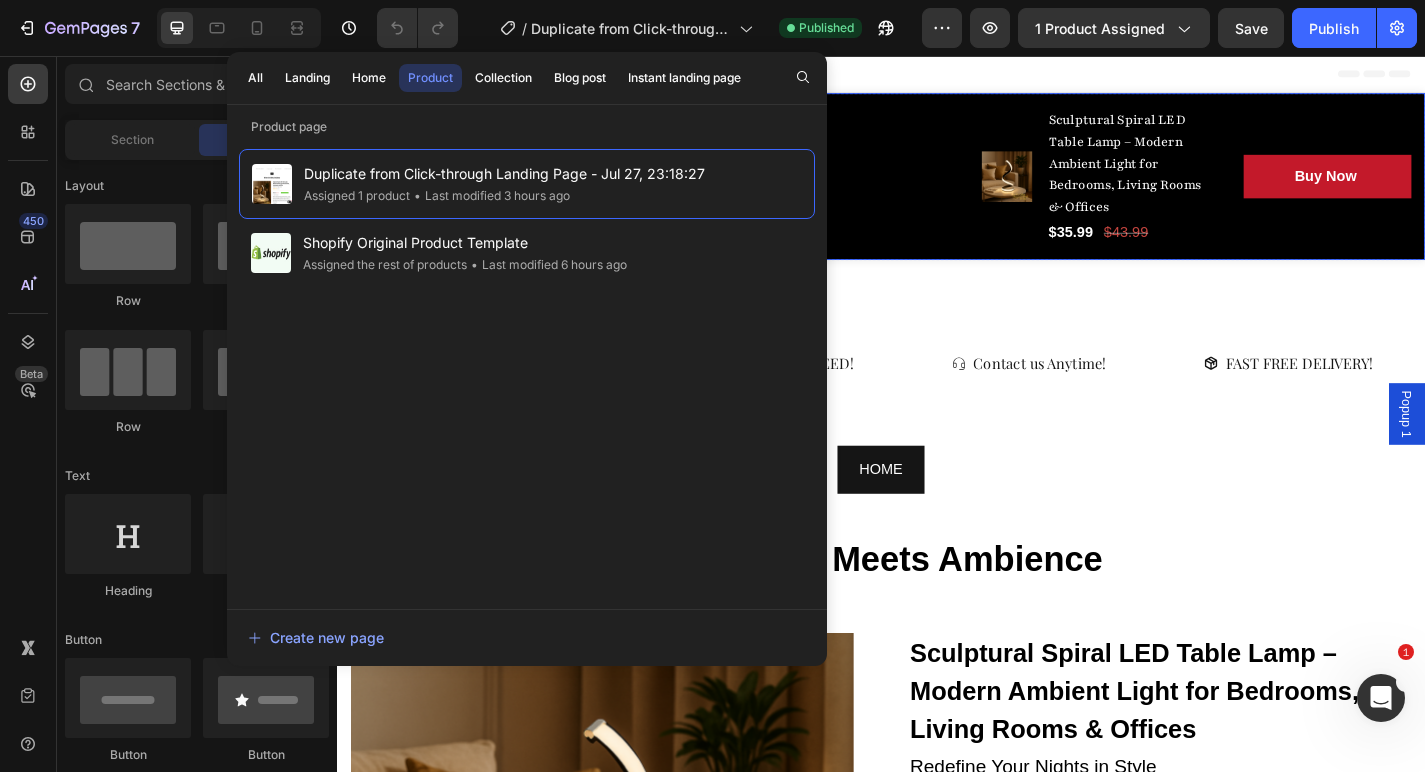 click on "Overview Button Description Button Reviews Button Row Product Images Sculptural Spiral LED Table Lamp – Modern Ambient Light for Bedrooms, Living Rooms & Offices (P) Title $35.99 (P) Price (P) Price $43.99 (P) Price (P) Price Row Buy Now (P) Cart Button Row Row Product" at bounding box center [937, 189] 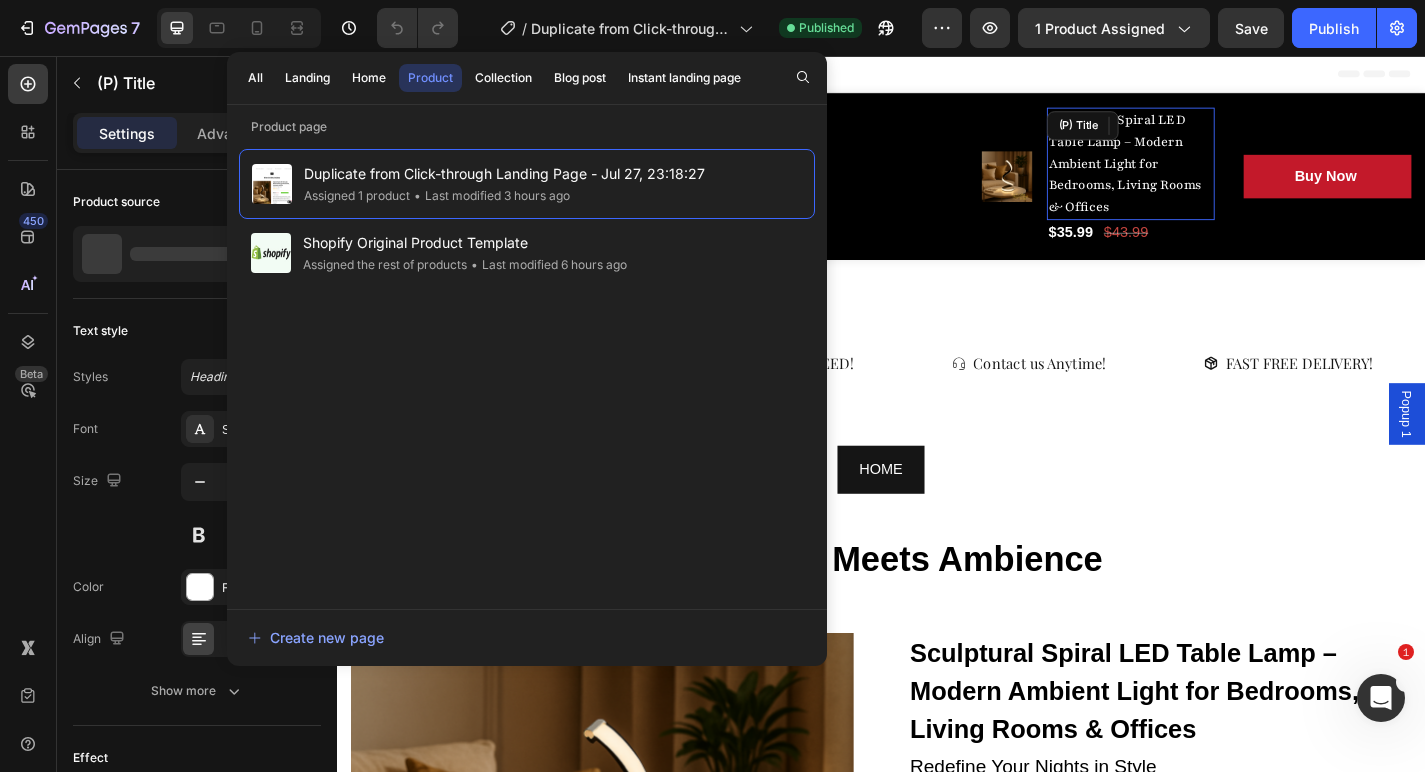 click on "Sculptural Spiral LED Table Lamp – Modern Ambient Light for Bedrooms, Living Rooms & Offices" at bounding box center [1212, 175] 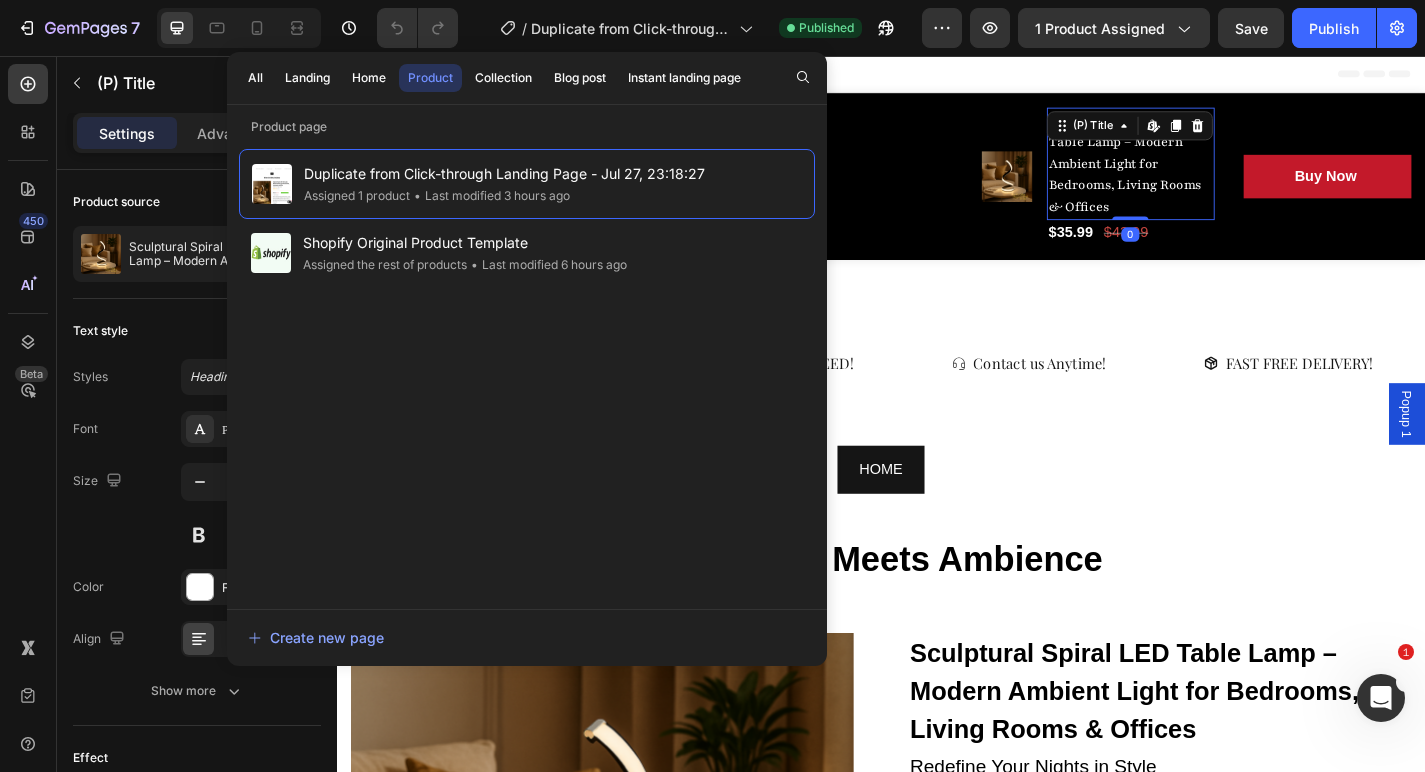 click on "Sculptural Spiral LED Table Lamp – Modern Ambient Light for Bedrooms, Living Rooms & Offices" at bounding box center [1212, 175] 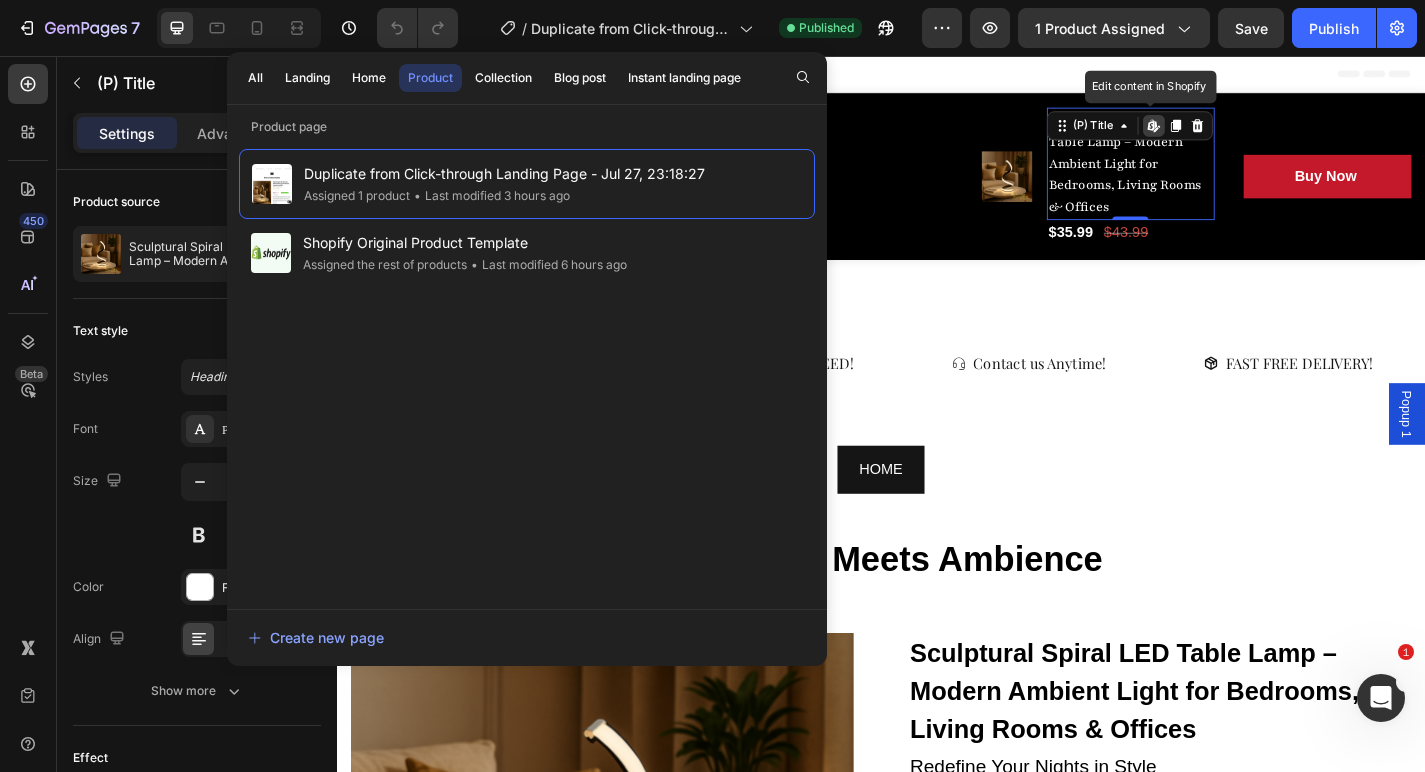 click on "Sculptural Spiral LED Table Lamp – Modern Ambient Light for Bedrooms, Living Rooms & Offices" at bounding box center (1212, 175) 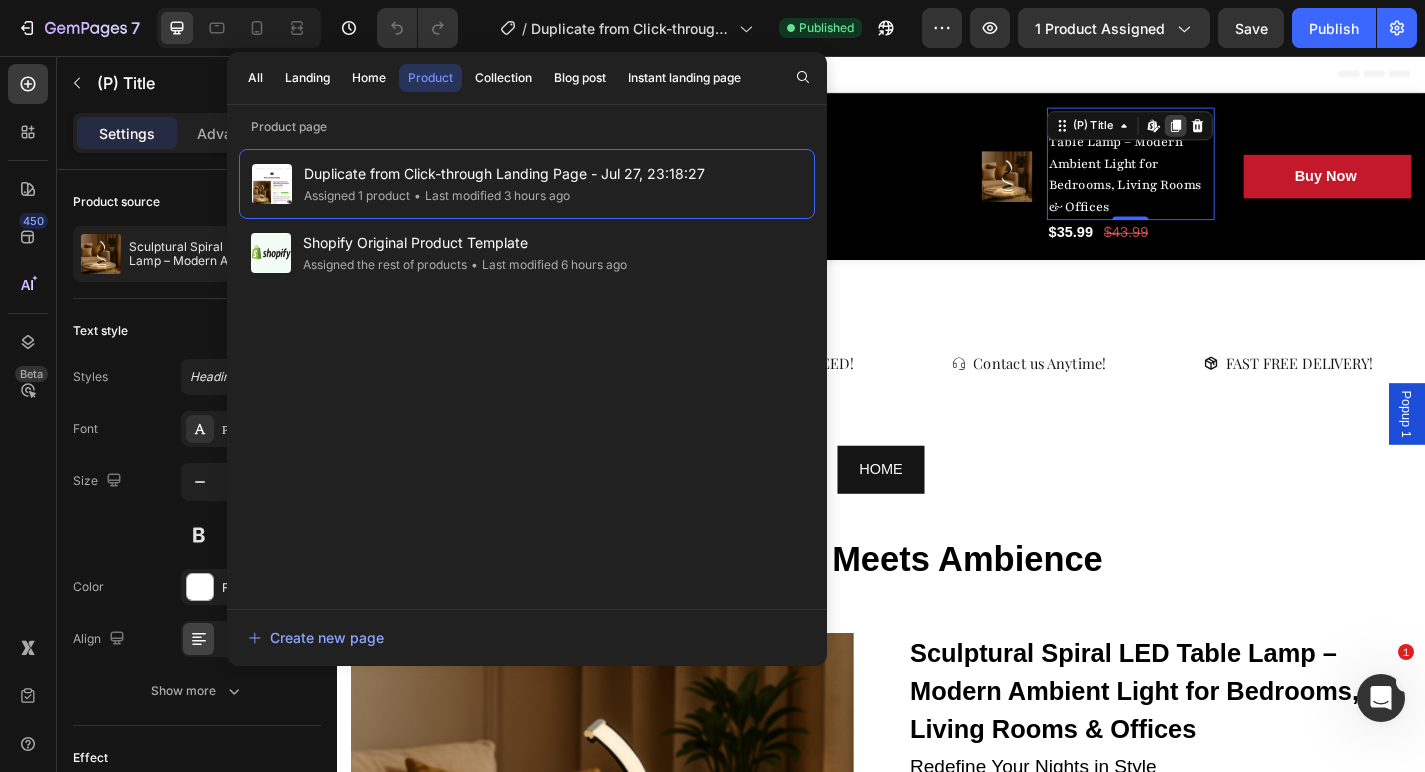 click 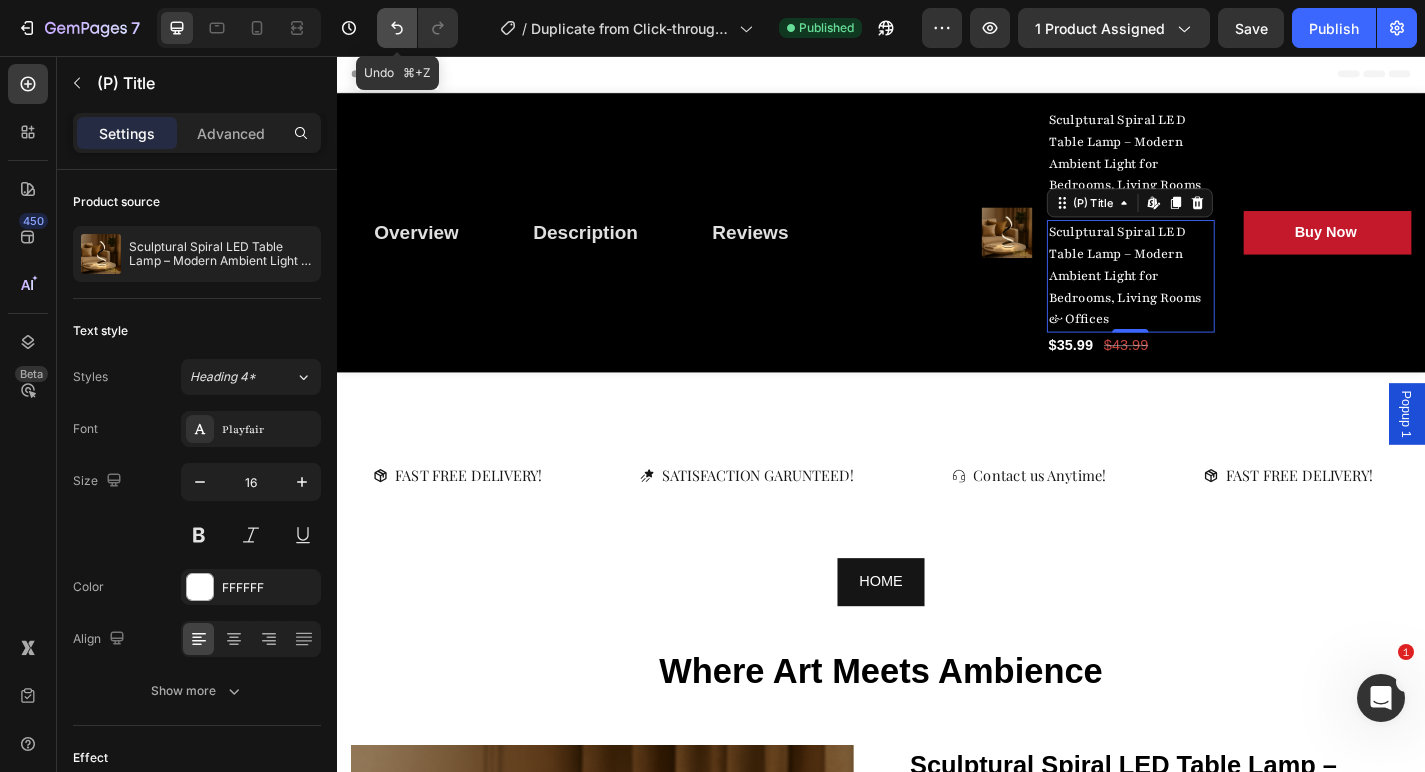 click 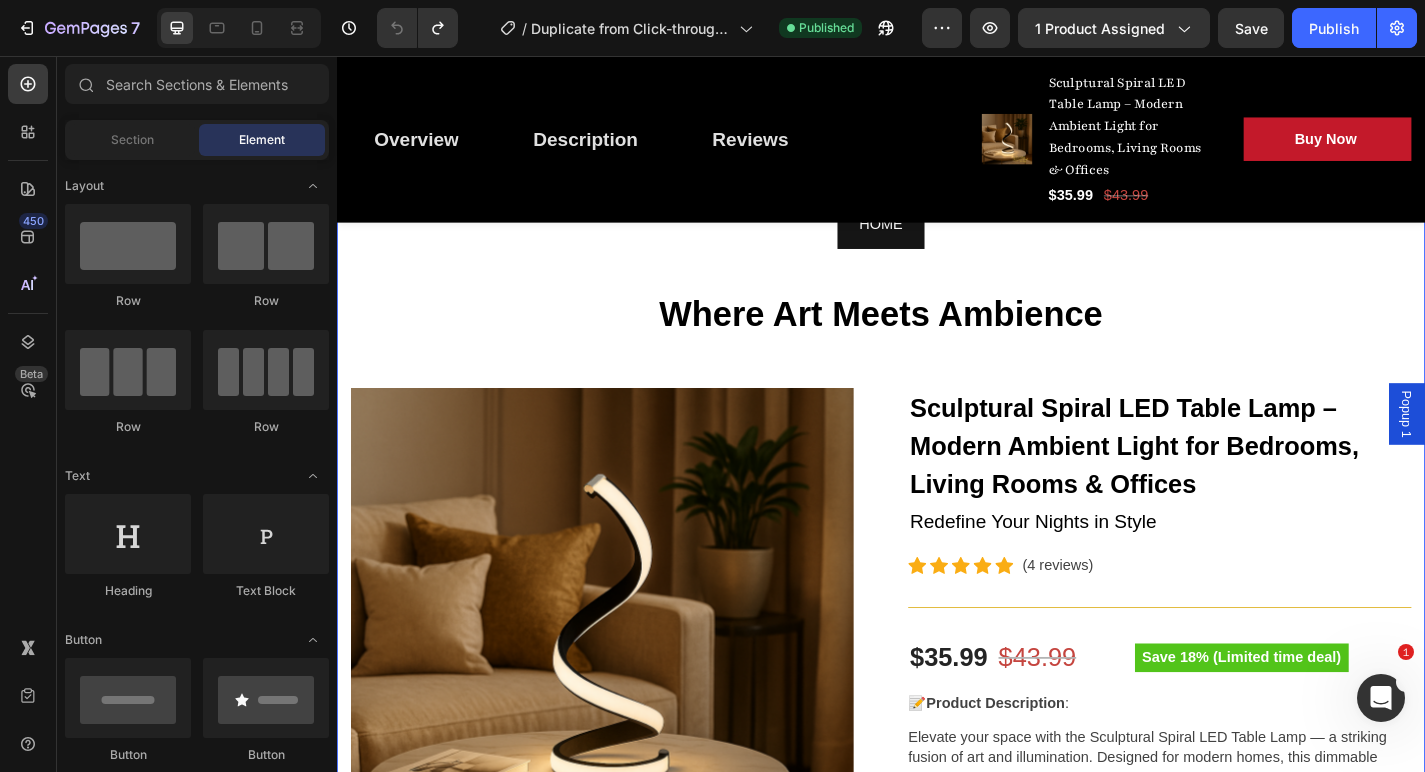 scroll, scrollTop: 279, scrollLeft: 0, axis: vertical 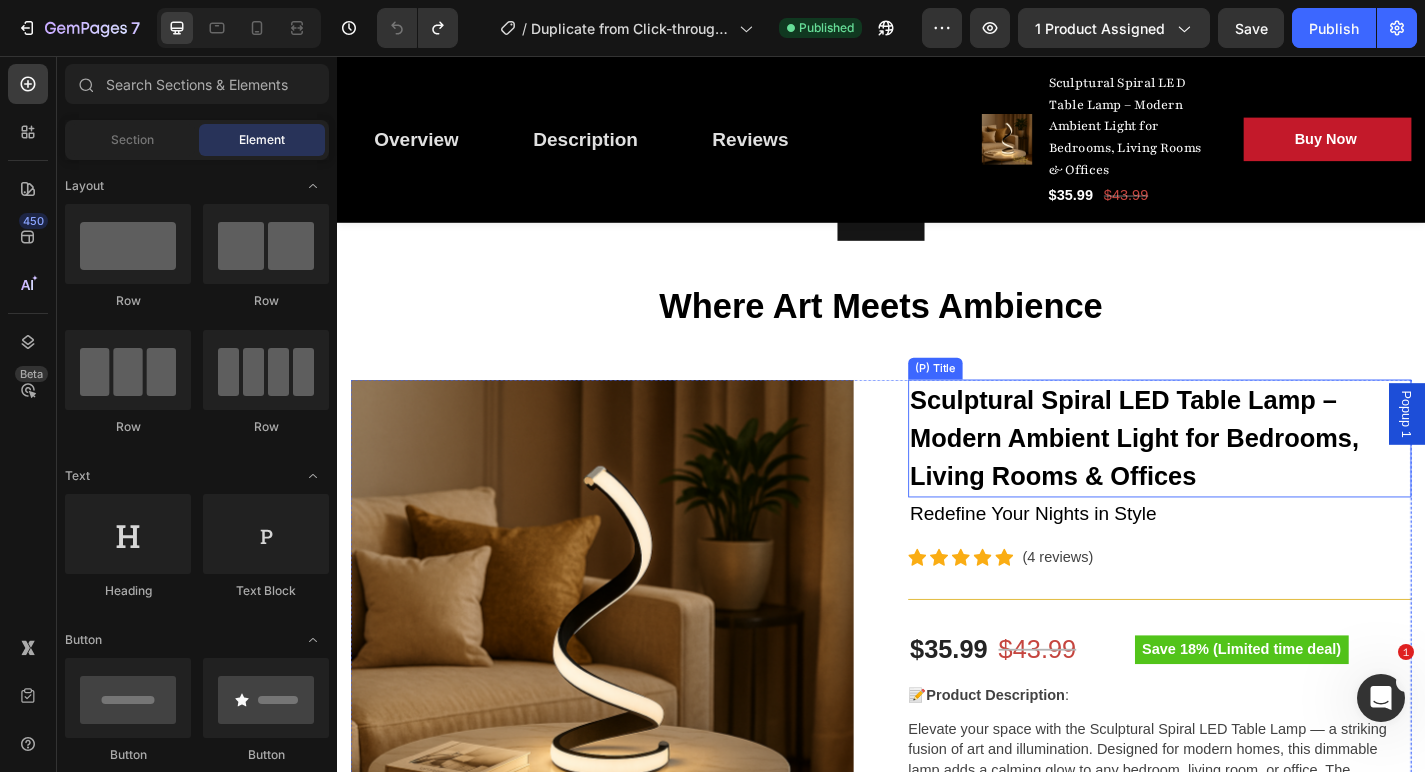click on "Sculptural Spiral LED Table Lamp – Modern Ambient Light for Bedrooms, Living Rooms & Offices" at bounding box center (1244, 478) 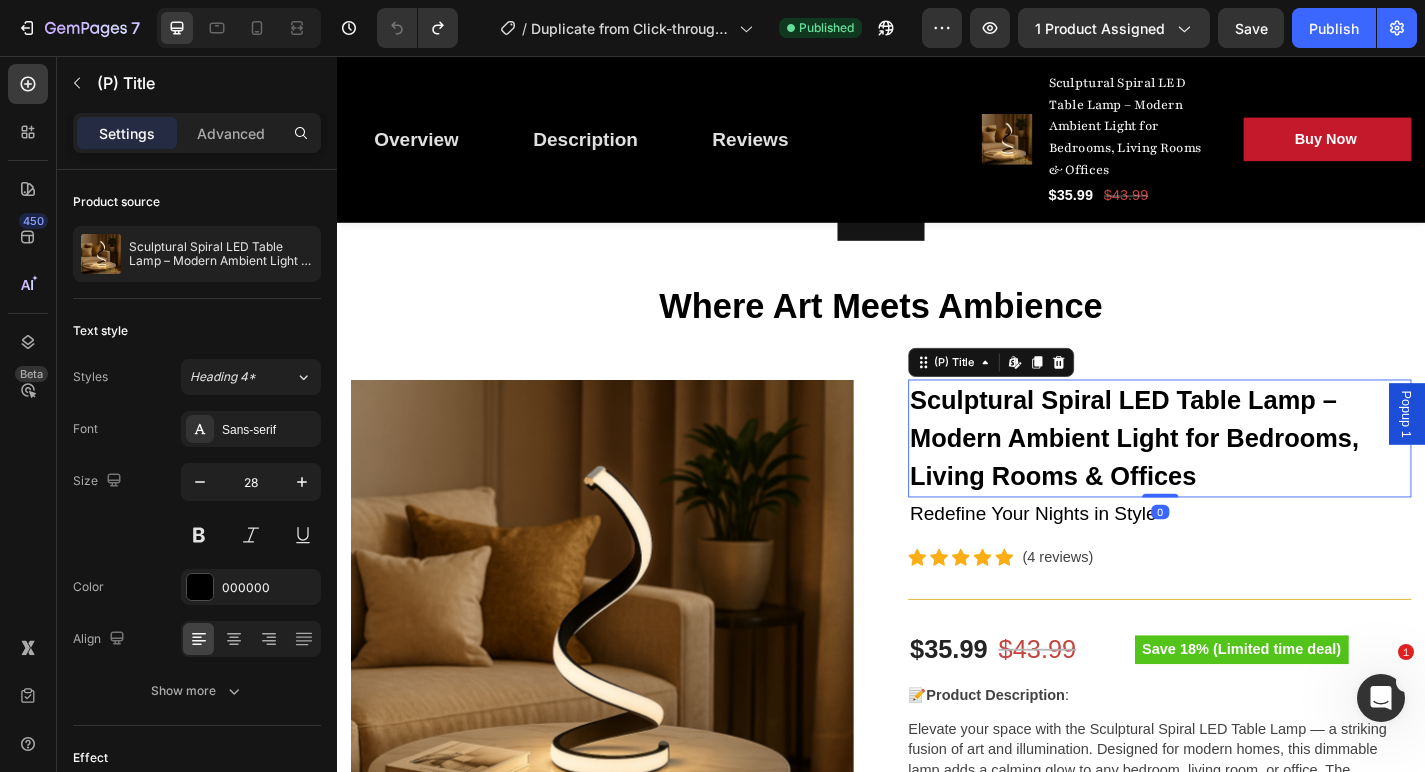 click on "Sculptural Spiral LED Table Lamp – Modern Ambient Light for Bedrooms, Living Rooms & Offices" at bounding box center [1244, 478] 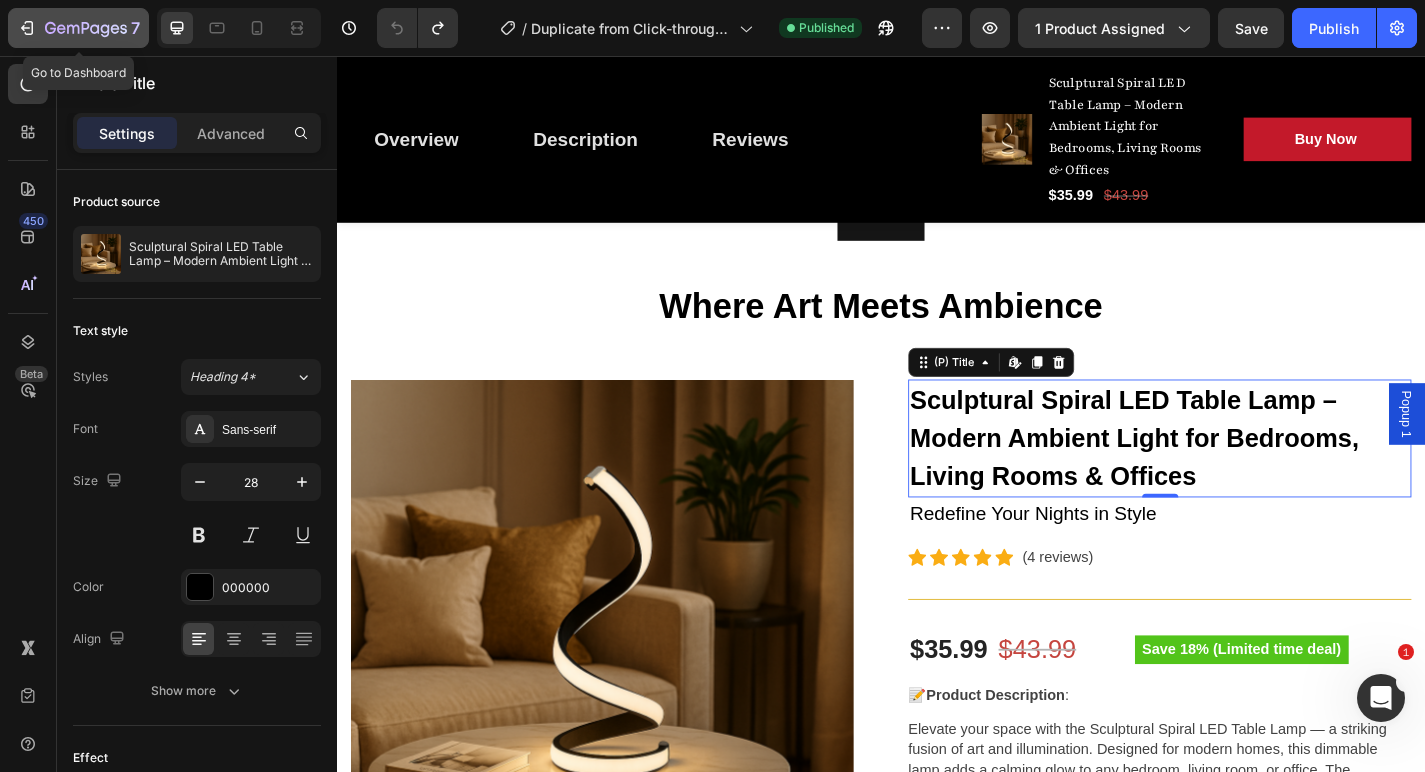 click 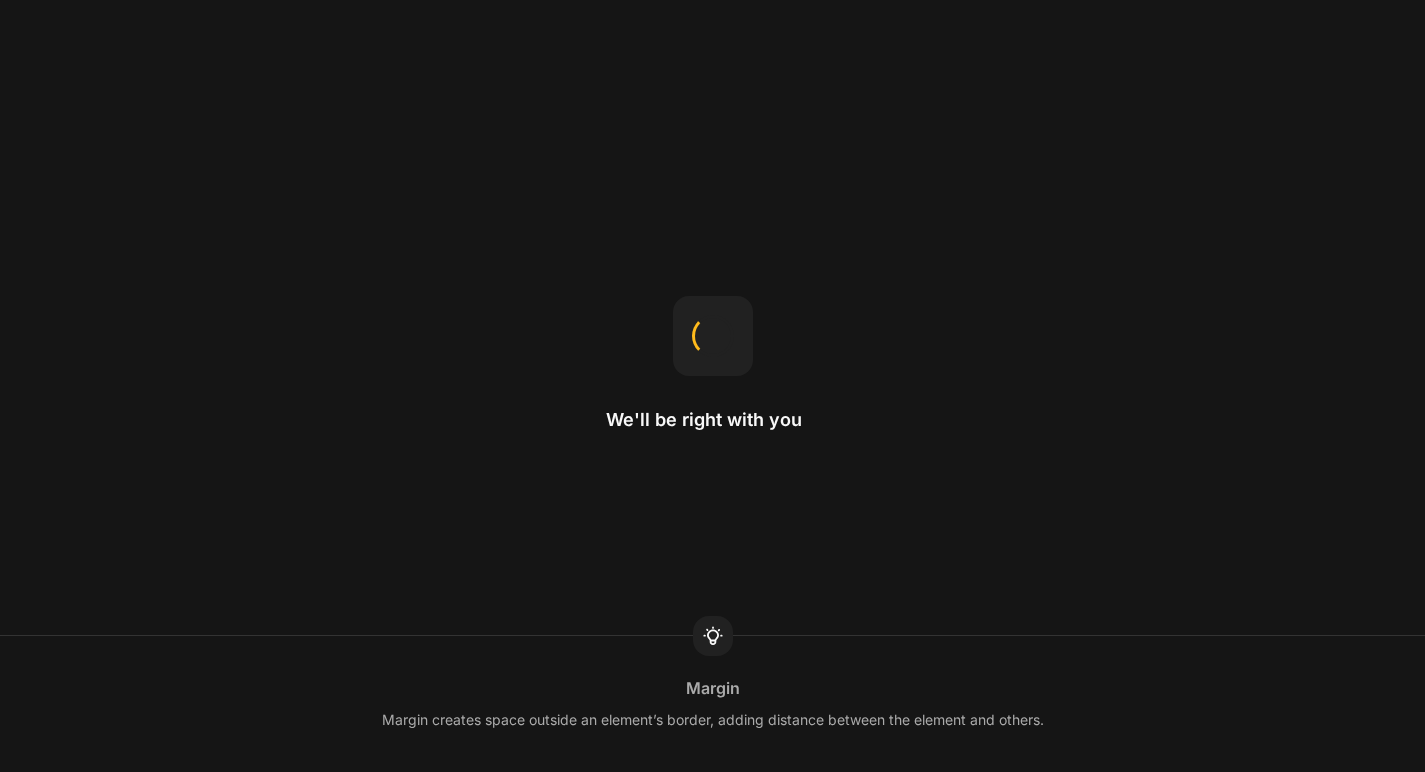 scroll, scrollTop: 0, scrollLeft: 0, axis: both 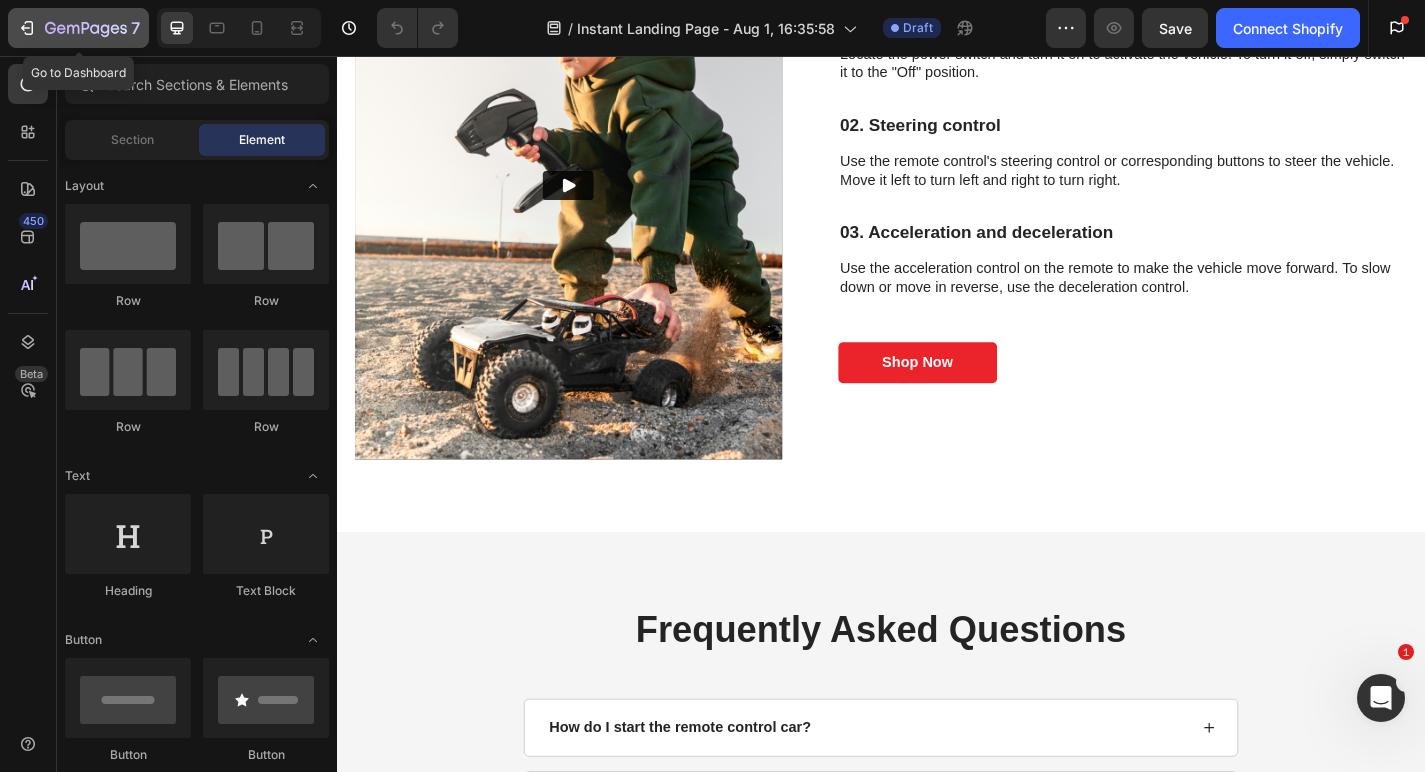 click 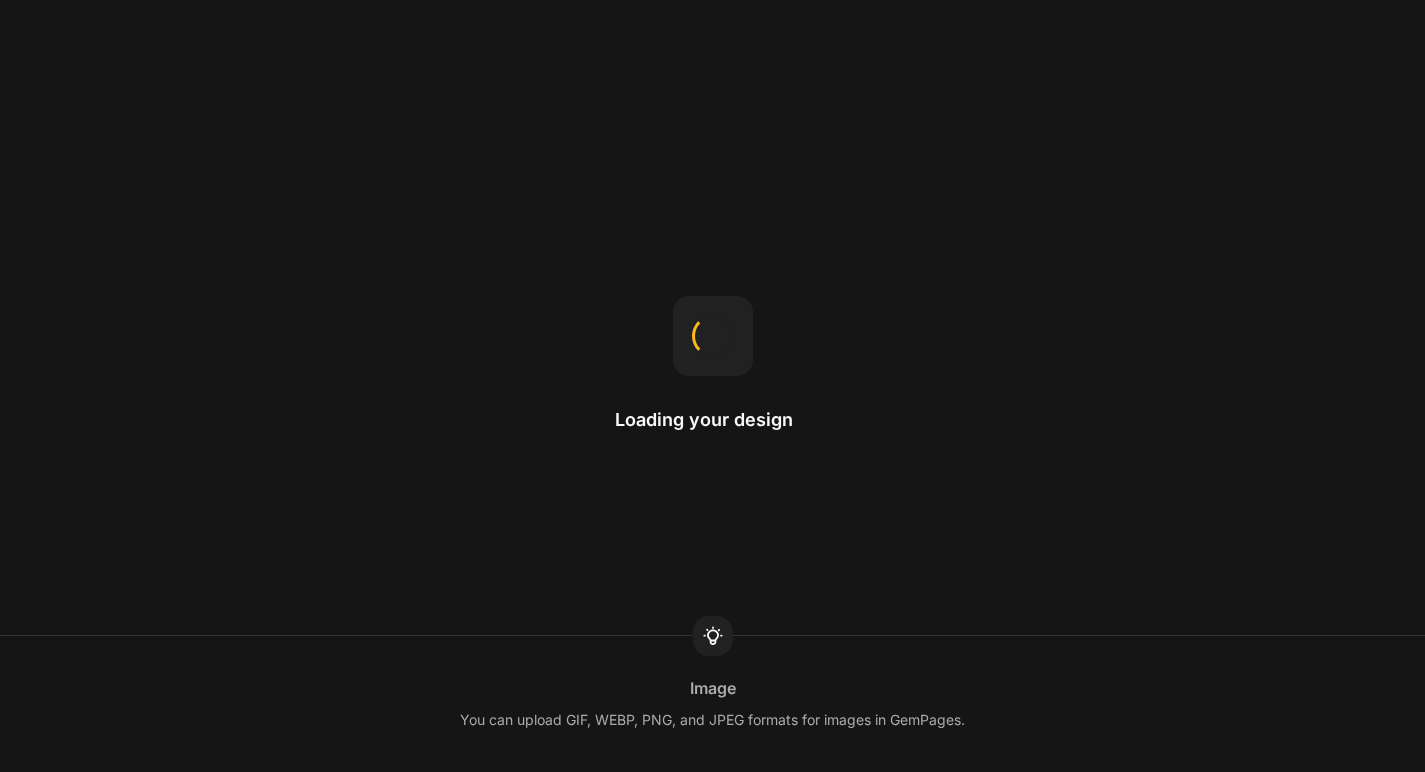scroll, scrollTop: 0, scrollLeft: 0, axis: both 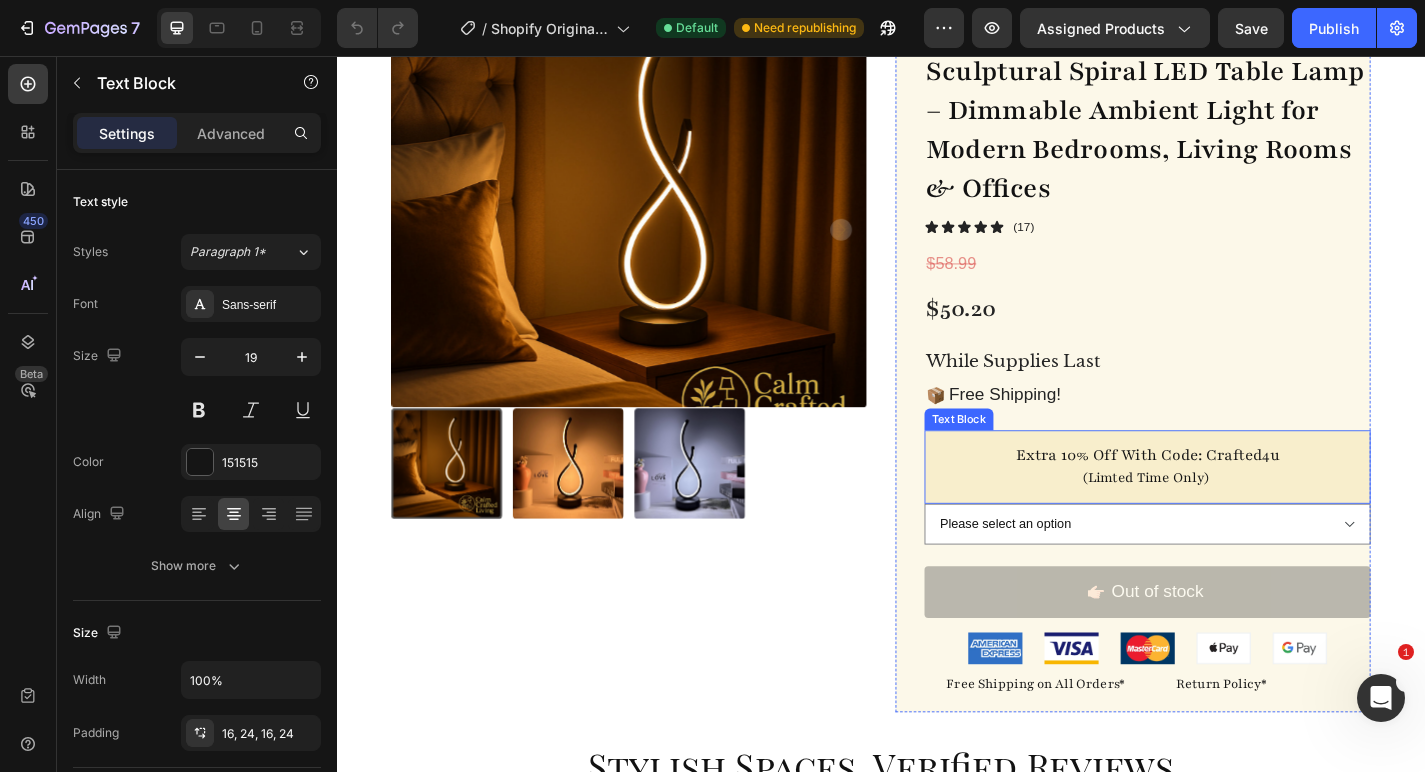 click on "Extra 10% Off With Code: Crafted4u" at bounding box center [1231, 497] 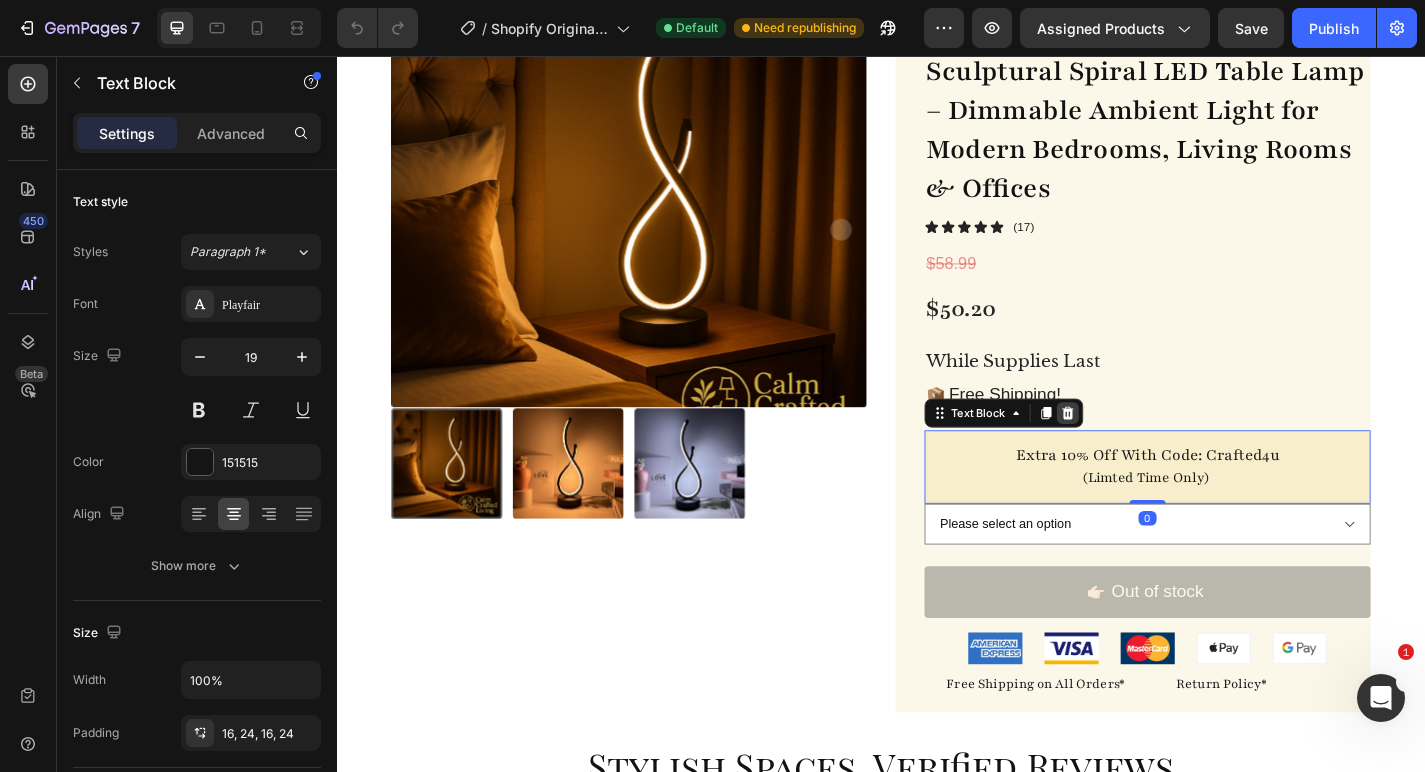 click 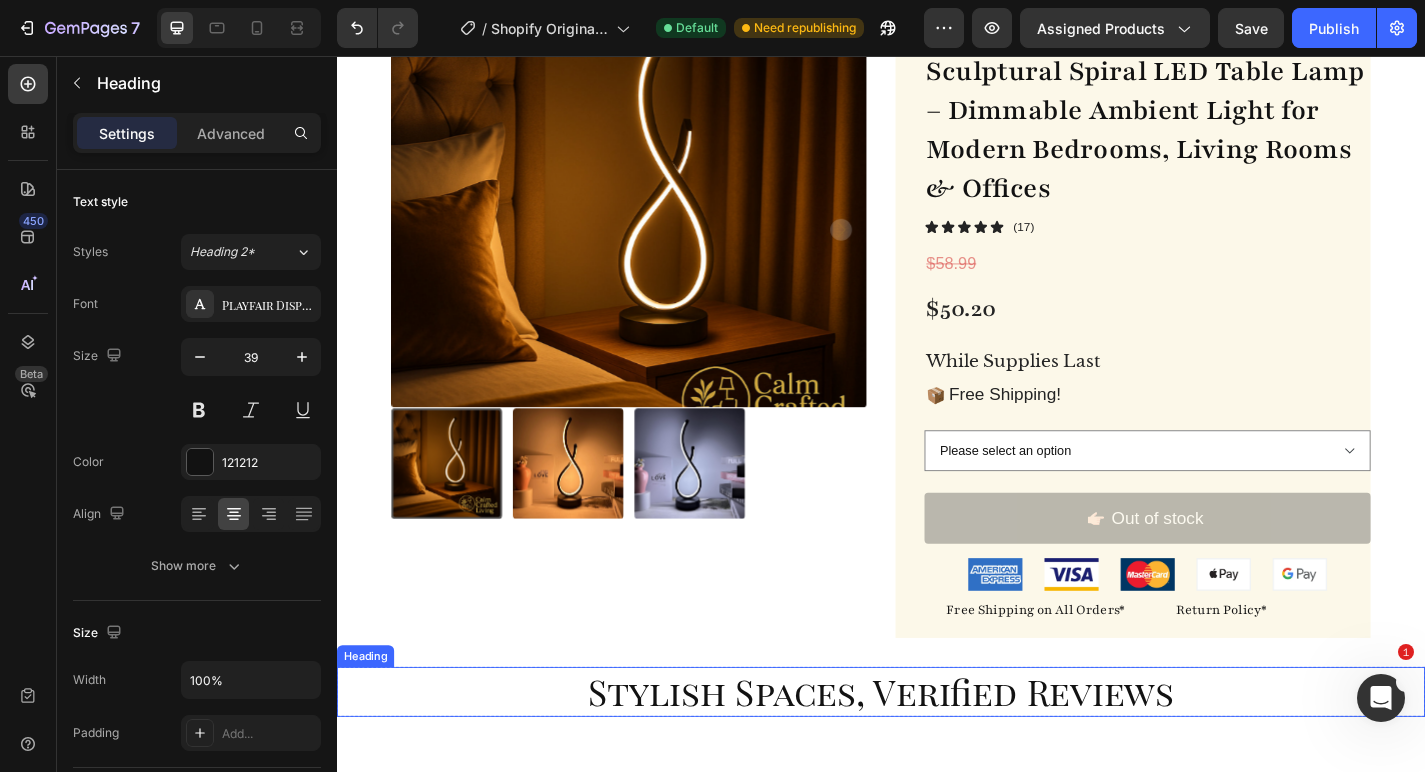 click on "Stylish Spaces, Verified Reviews" at bounding box center (937, 757) 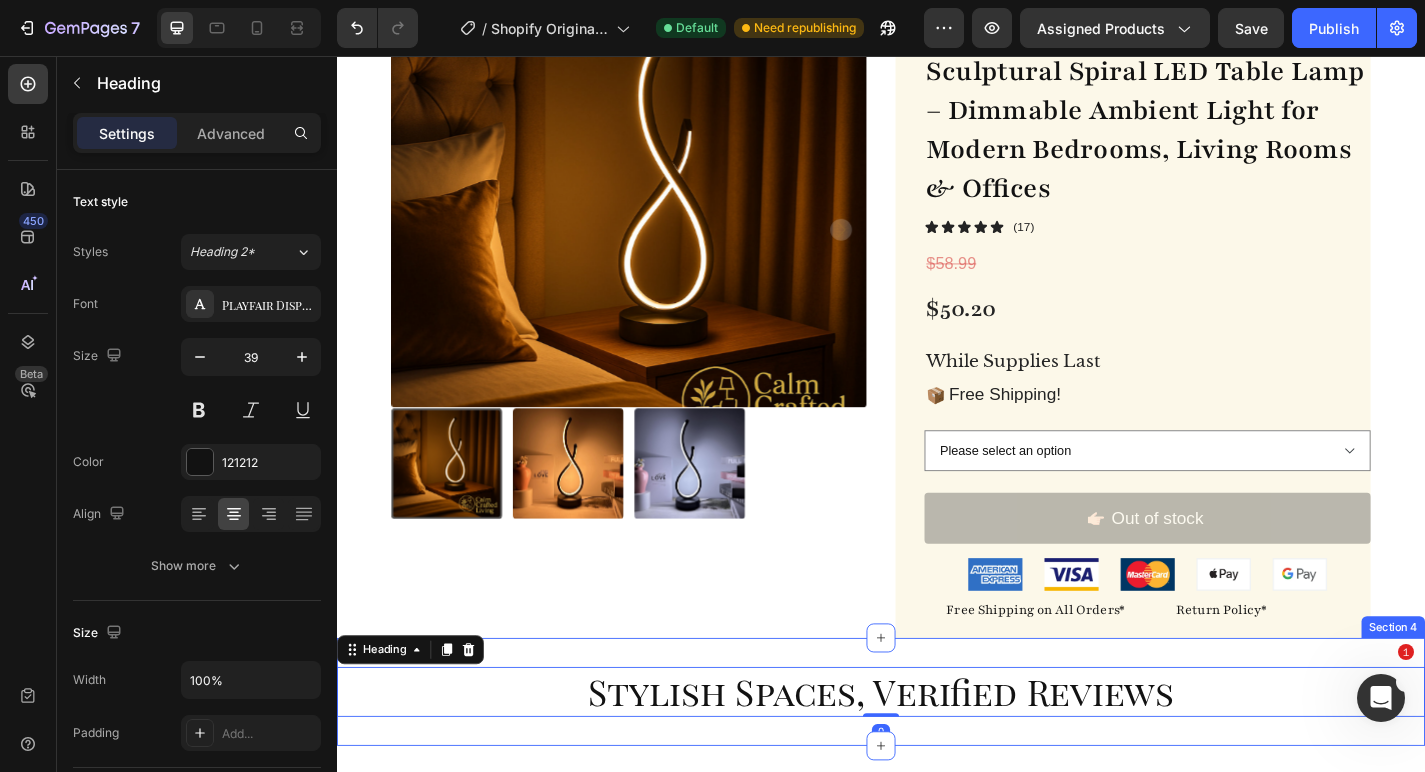 click on "Stylish Spaces, Verified Reviews Heading   0 Row Section 4" at bounding box center (937, 757) 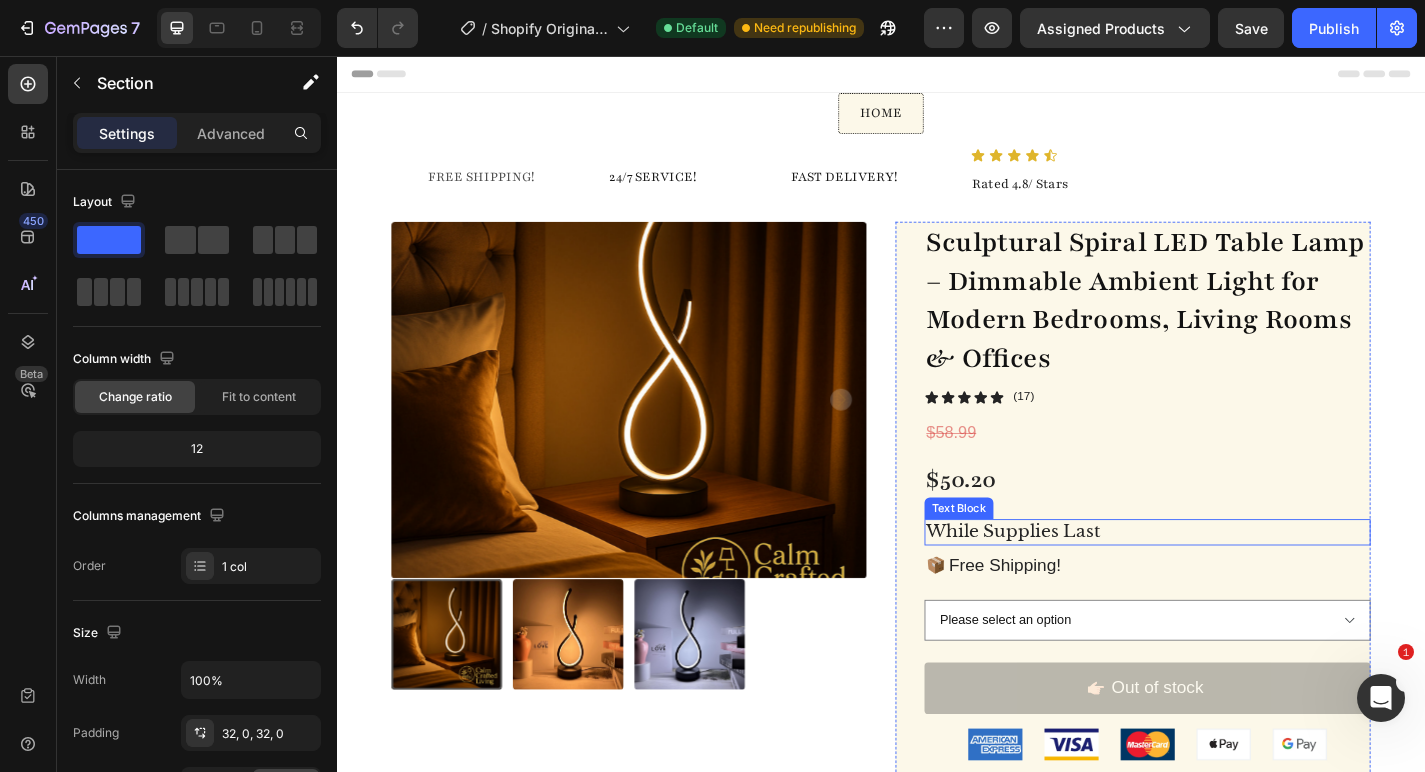 scroll, scrollTop: 0, scrollLeft: 0, axis: both 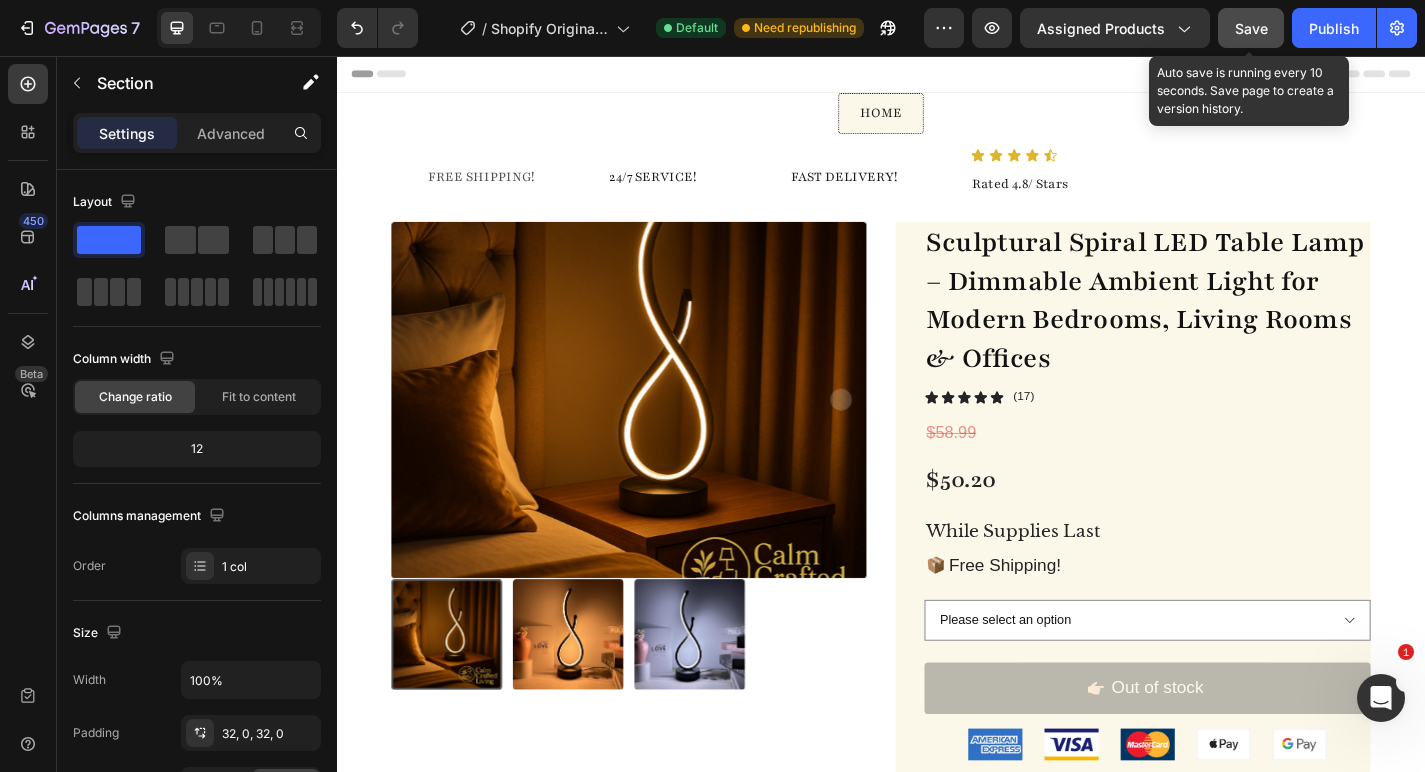 click on "Save" at bounding box center [1251, 28] 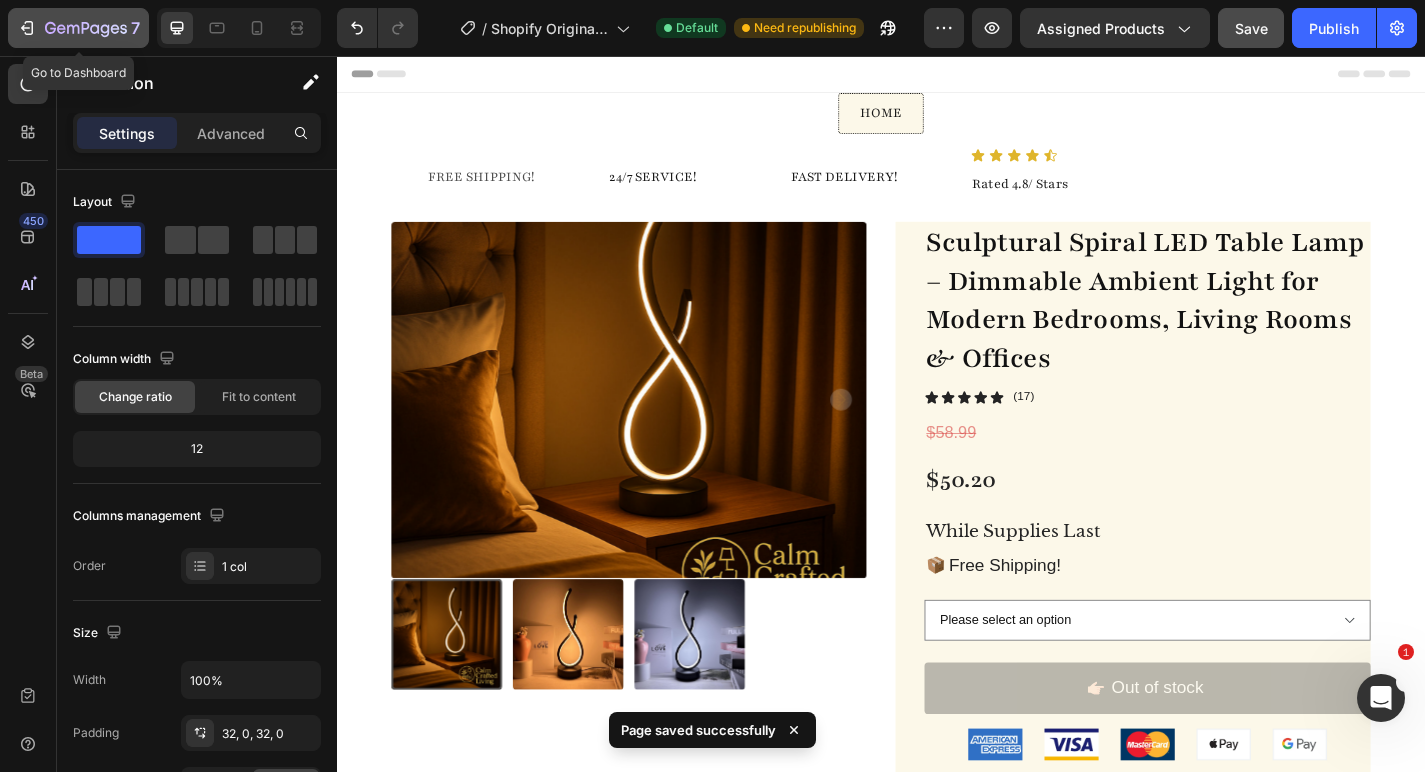 click 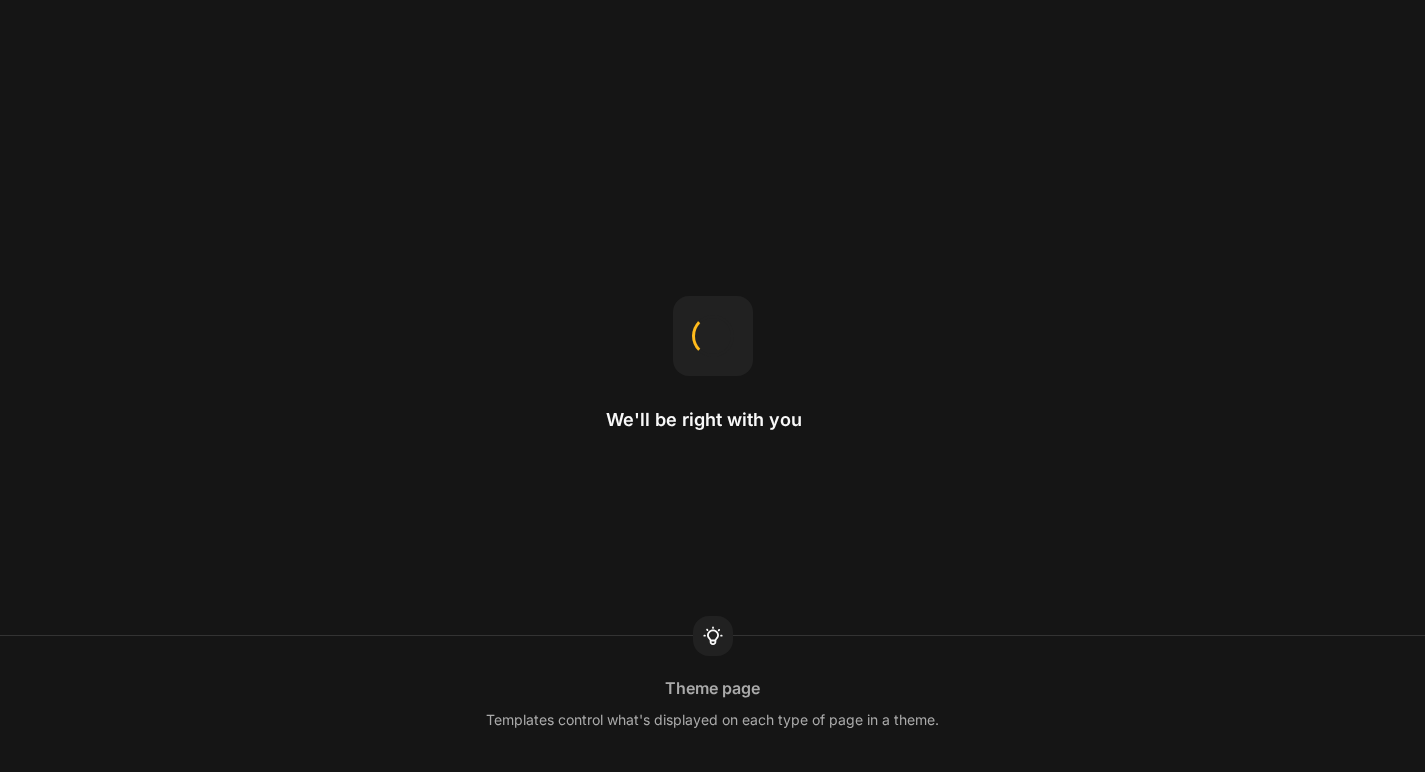 scroll, scrollTop: 0, scrollLeft: 0, axis: both 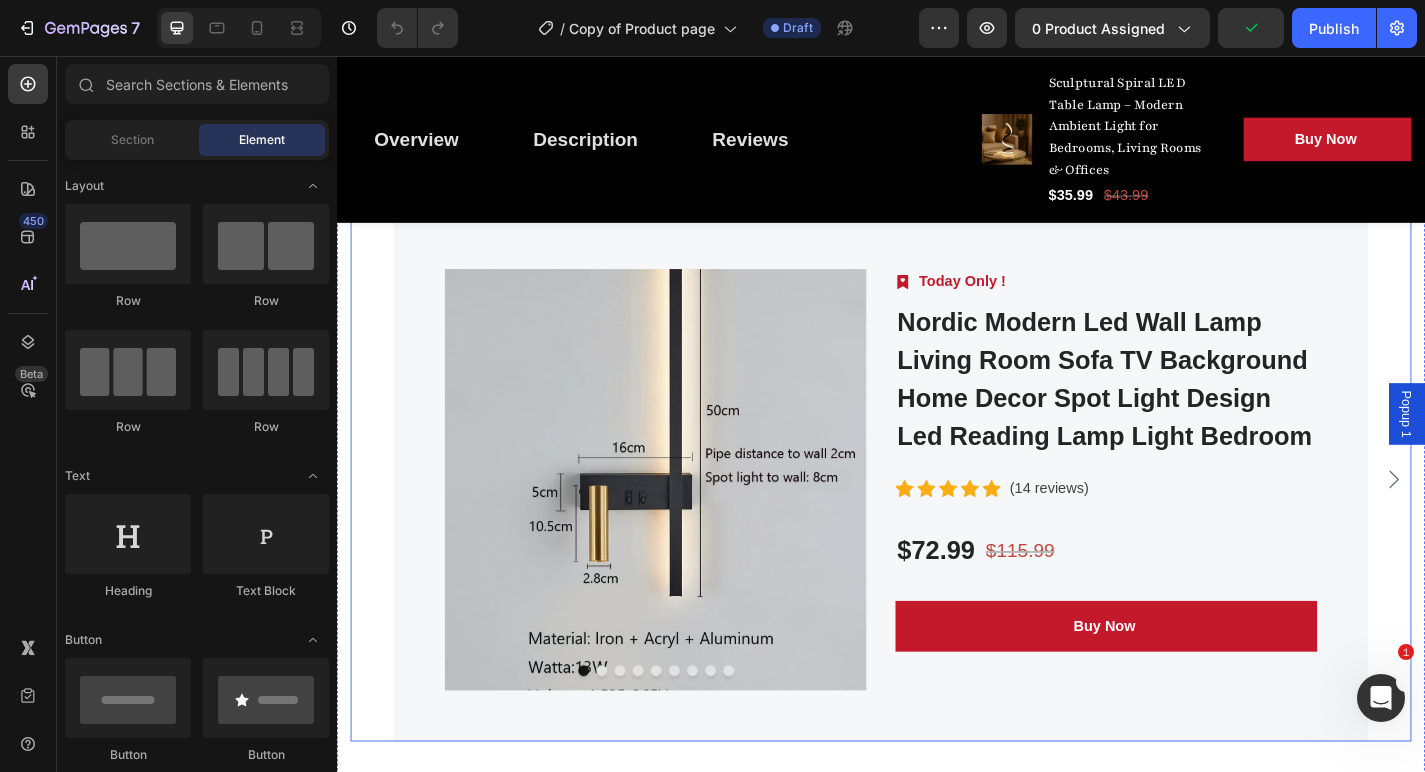 click 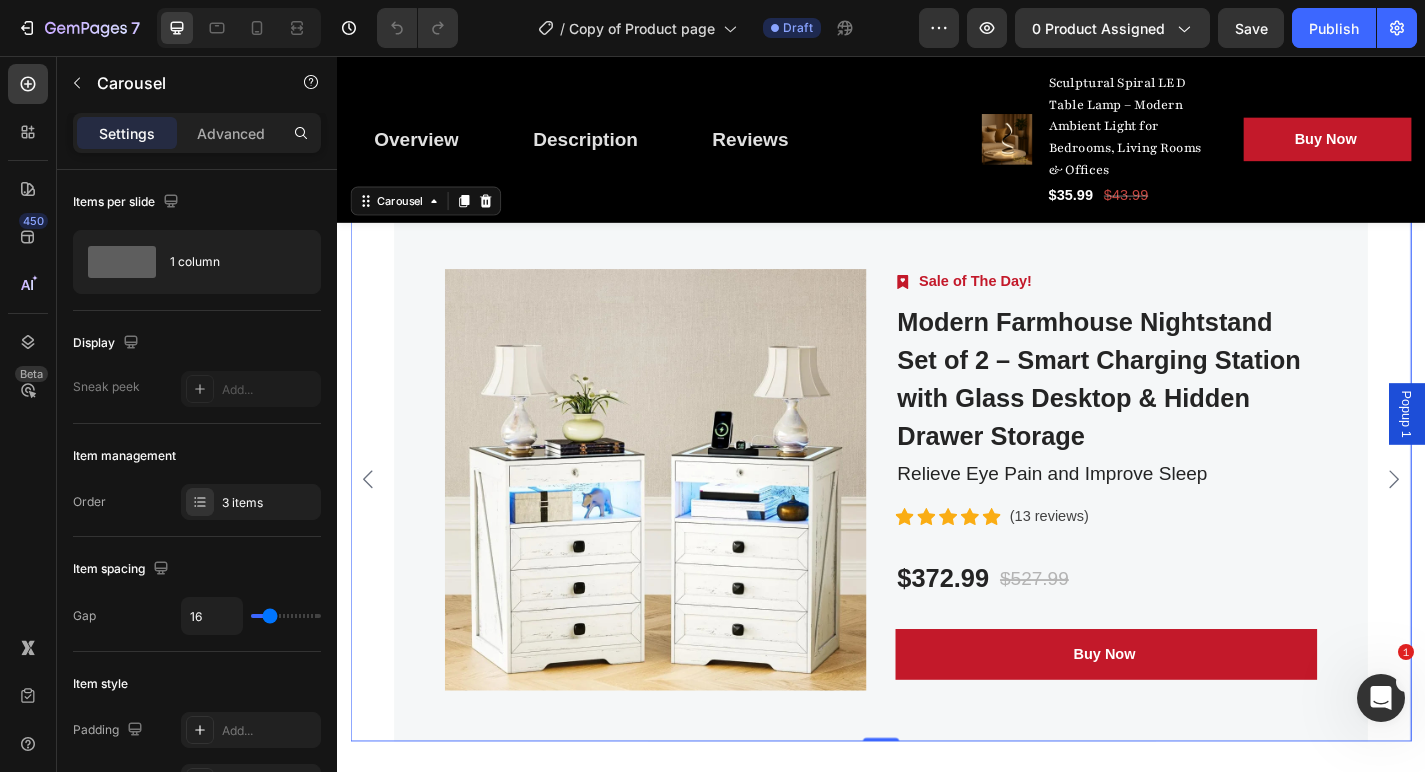 click 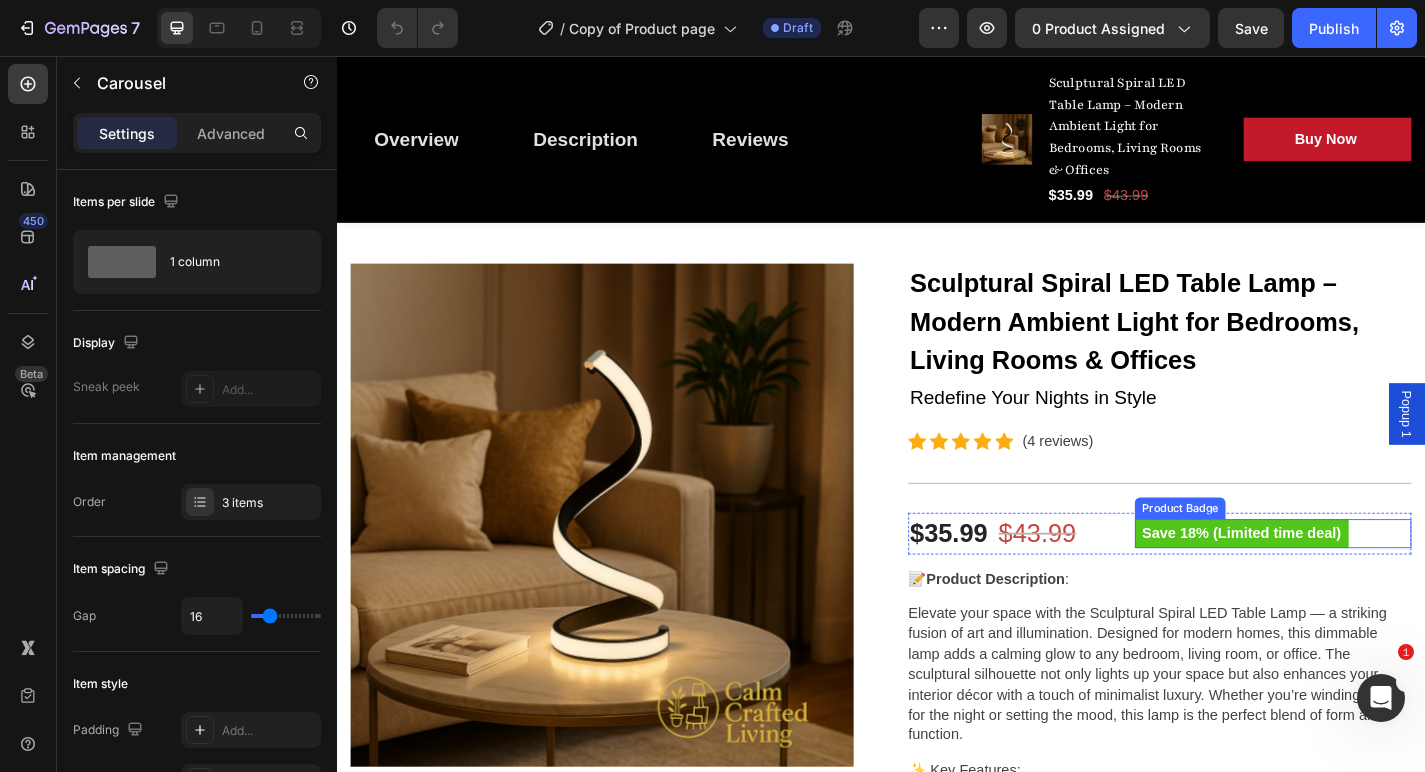 scroll, scrollTop: 405, scrollLeft: 0, axis: vertical 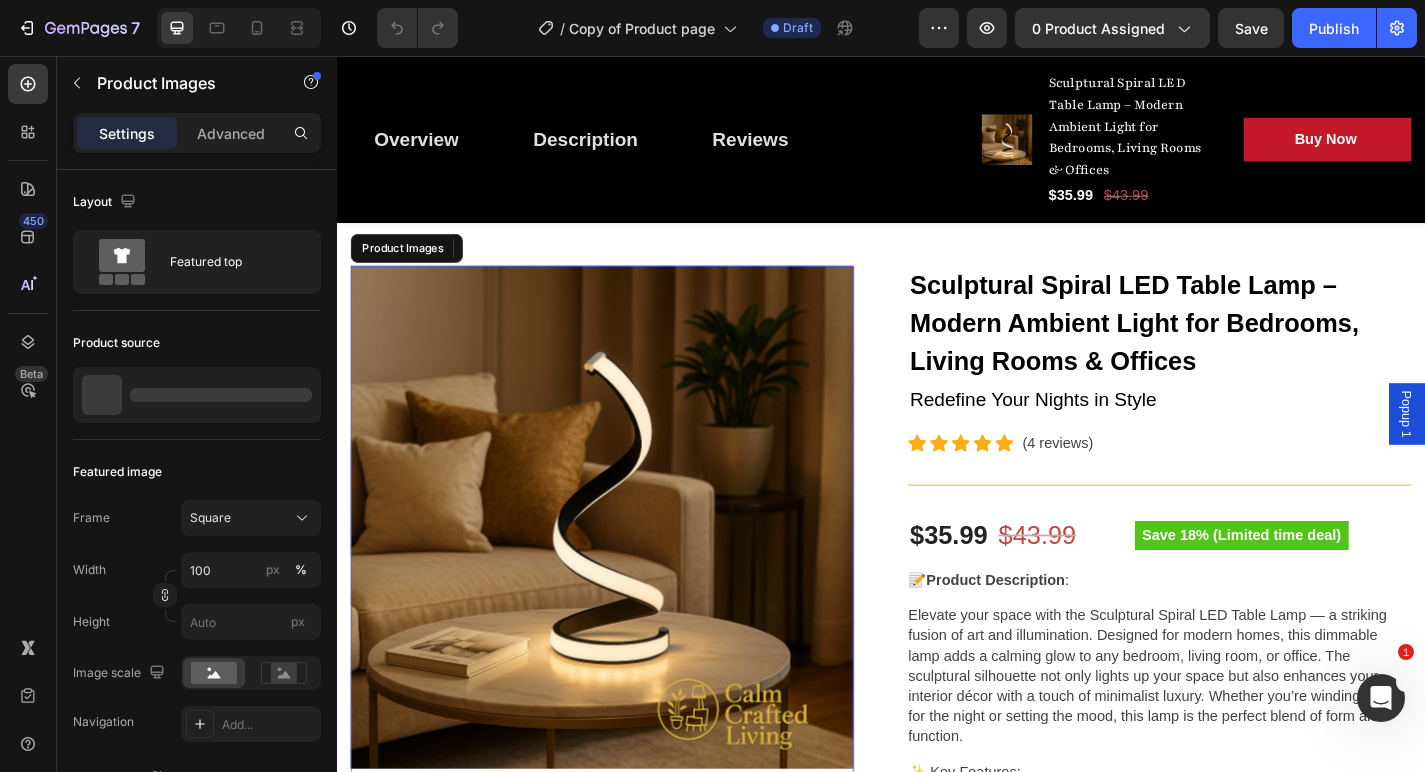 click at bounding box center (629, 564) 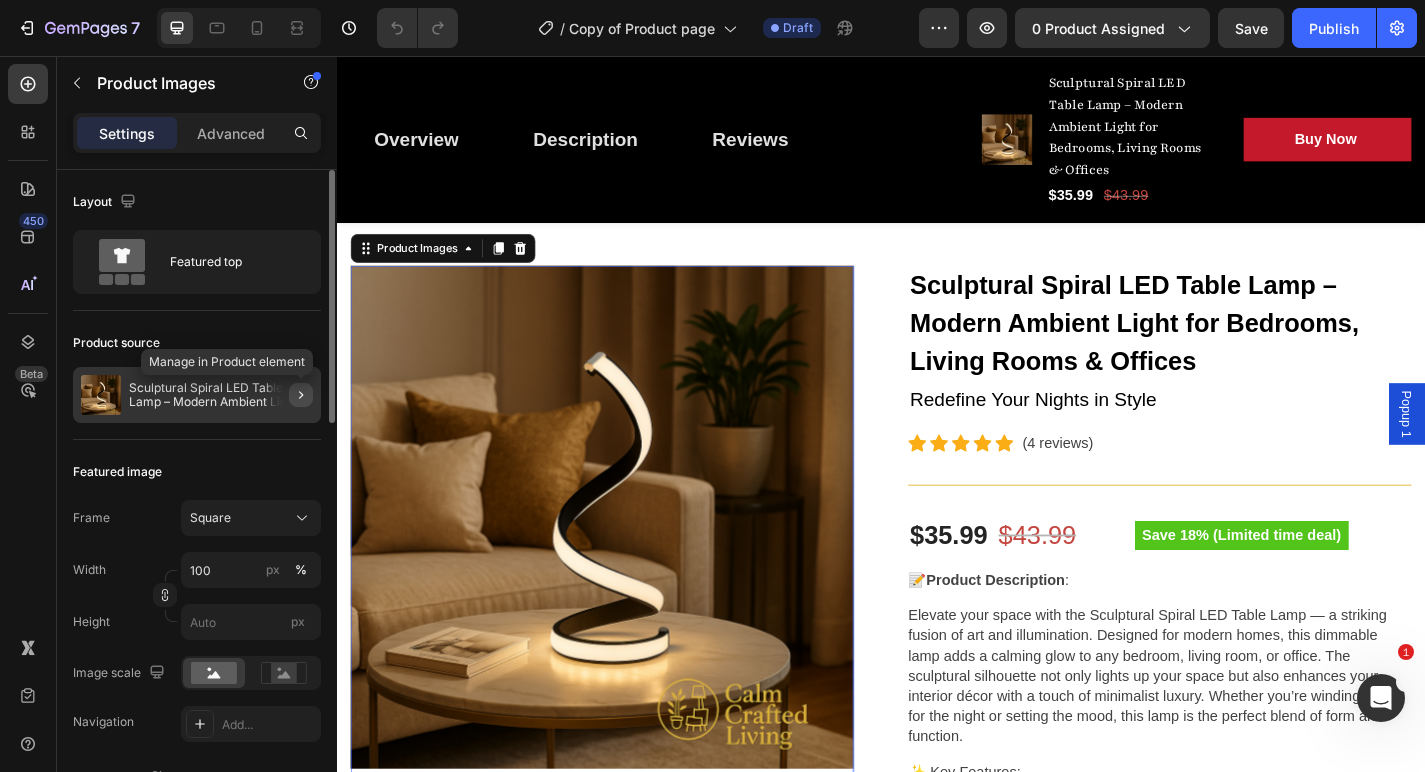 click 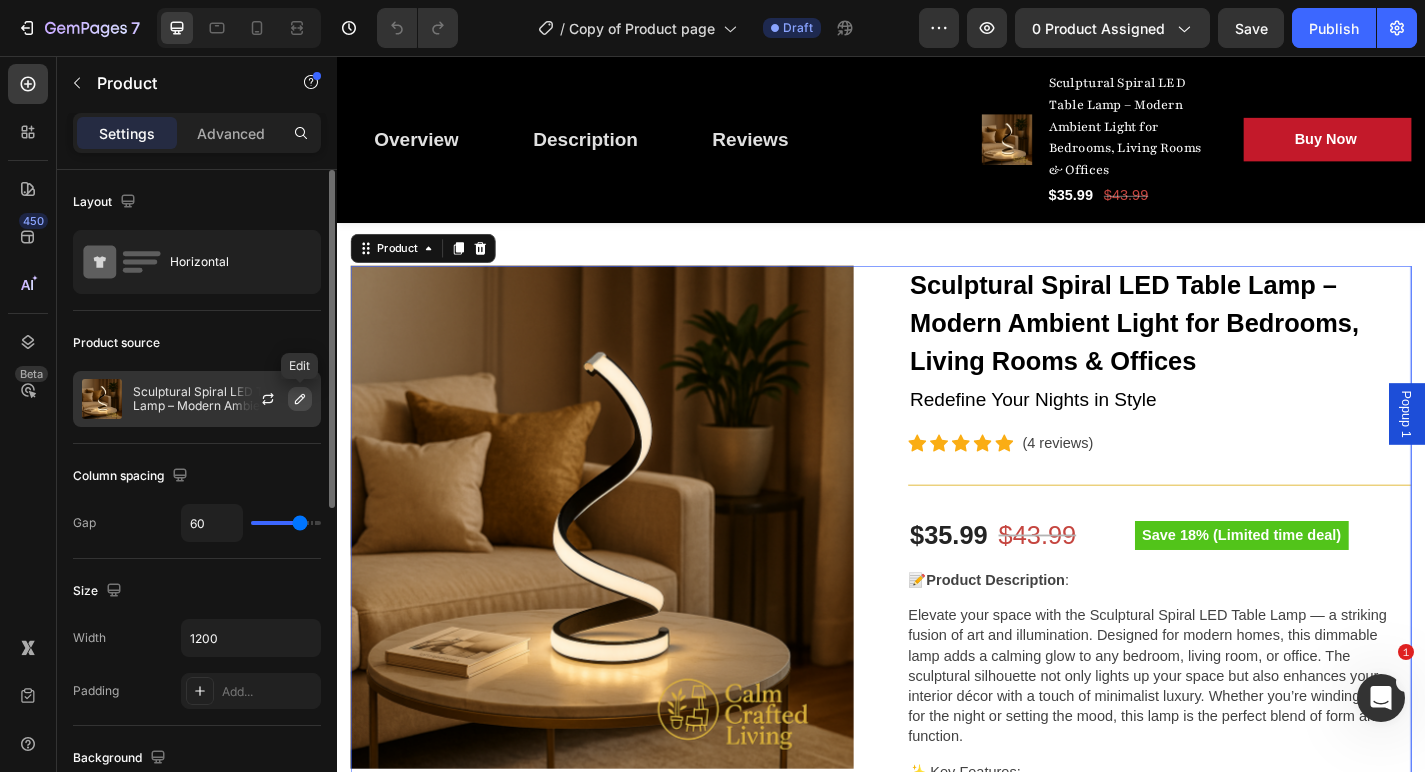 click 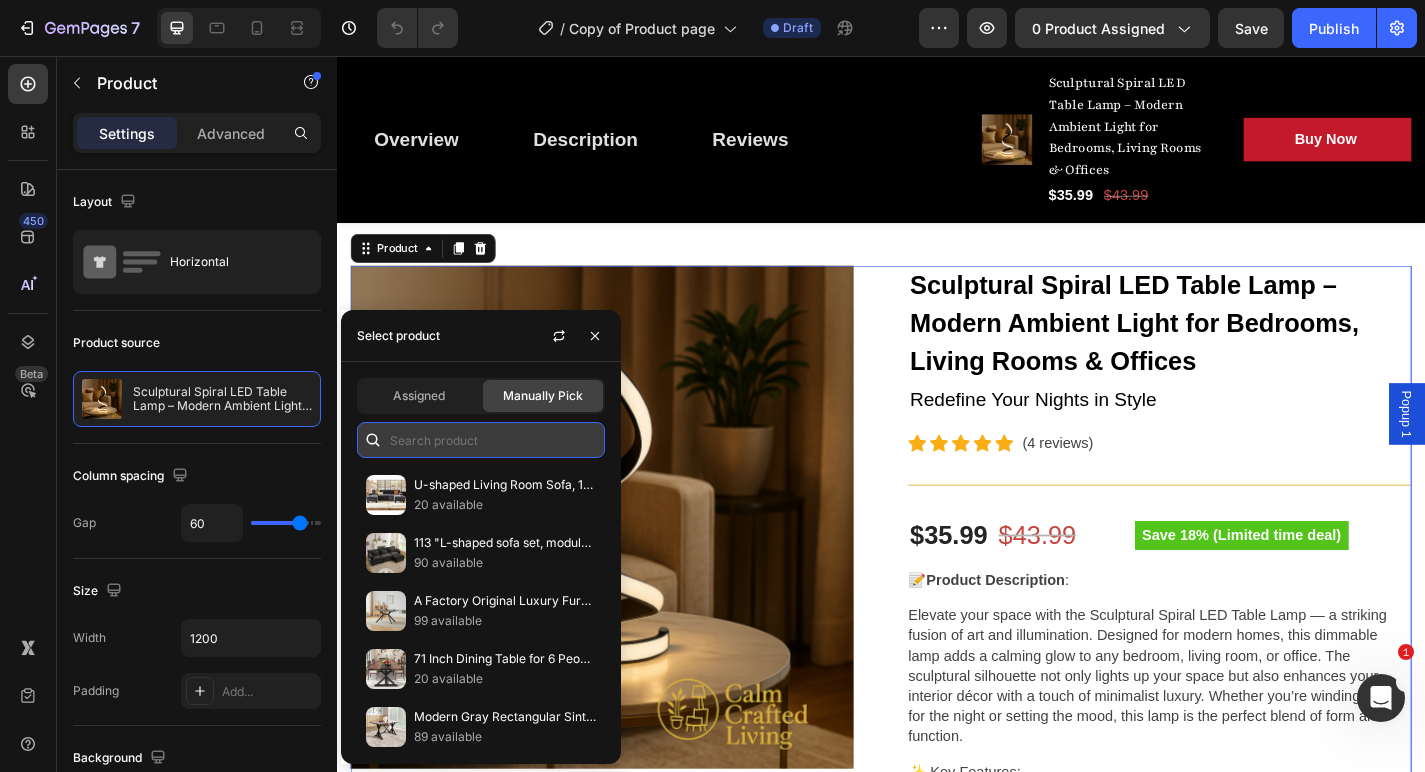 click at bounding box center [481, 440] 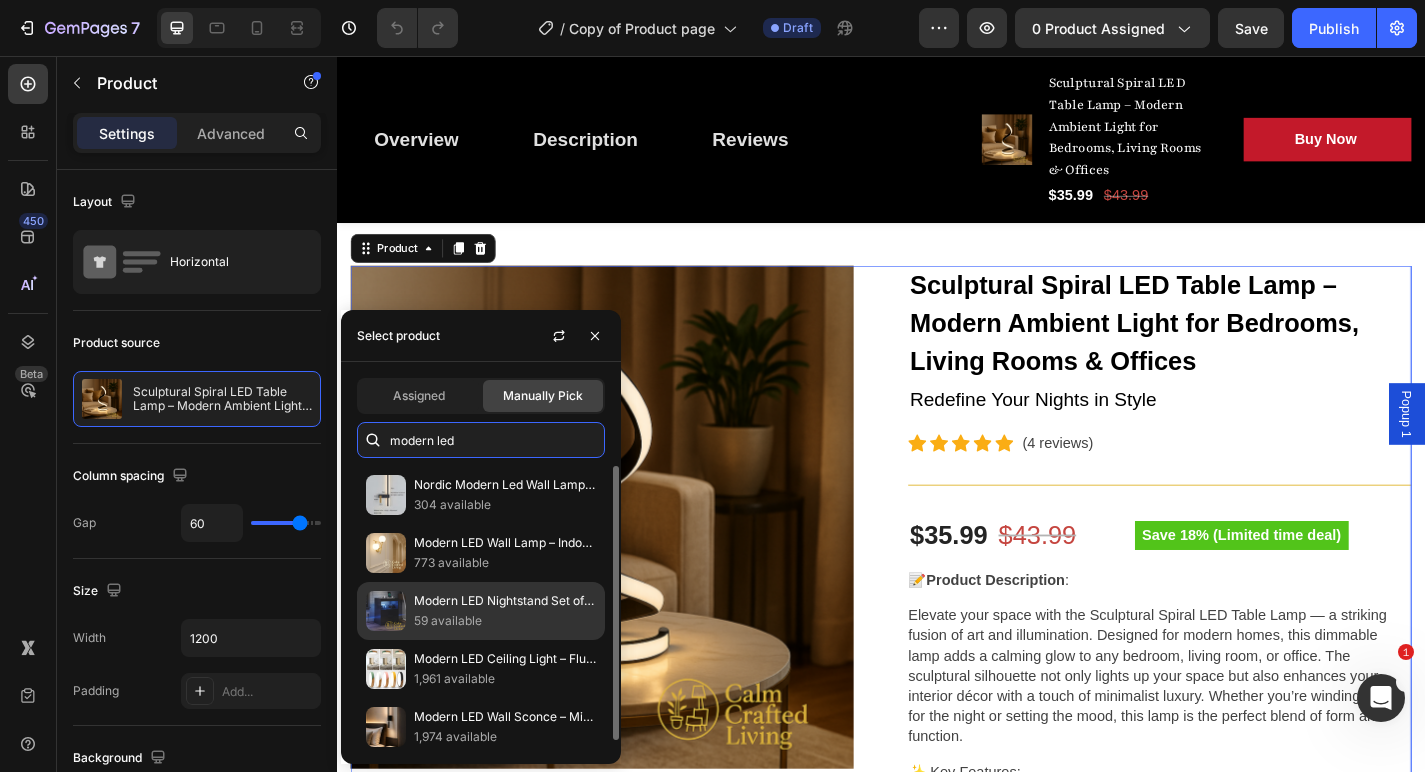 type on "modern led" 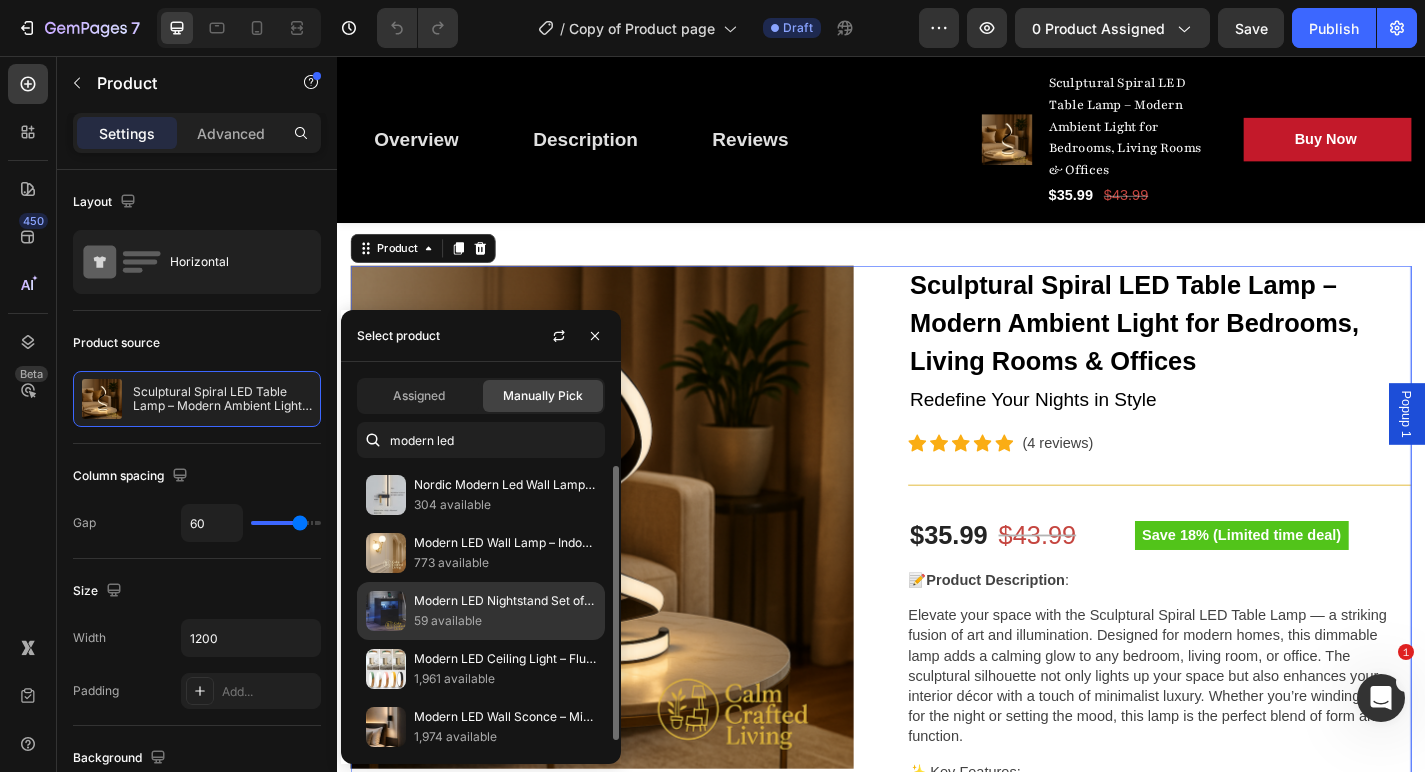 click on "Modern LED Nightstand Set of 2 with Wireless Charging Station – Night Stands with Drawers, Pull-Out Shelf for Bedroom" at bounding box center (505, 601) 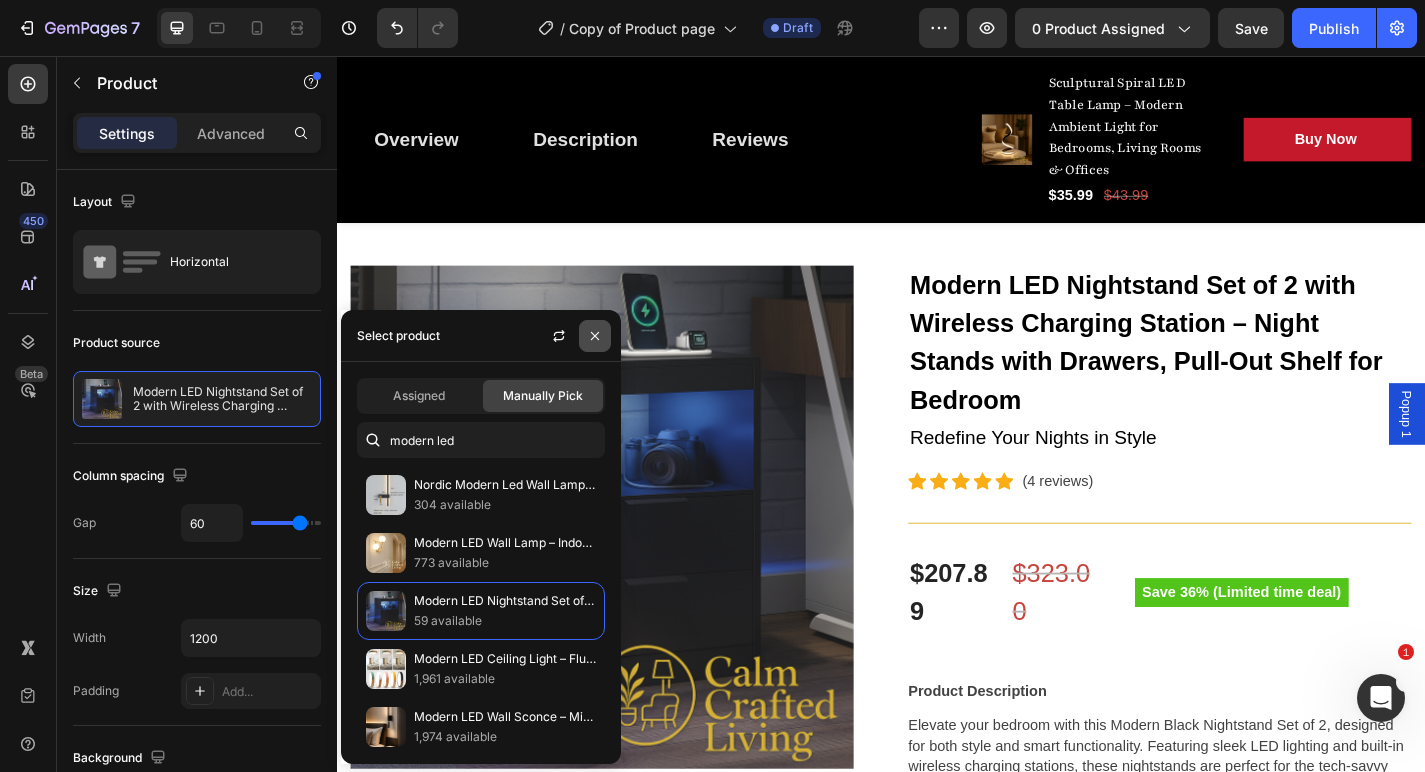 click 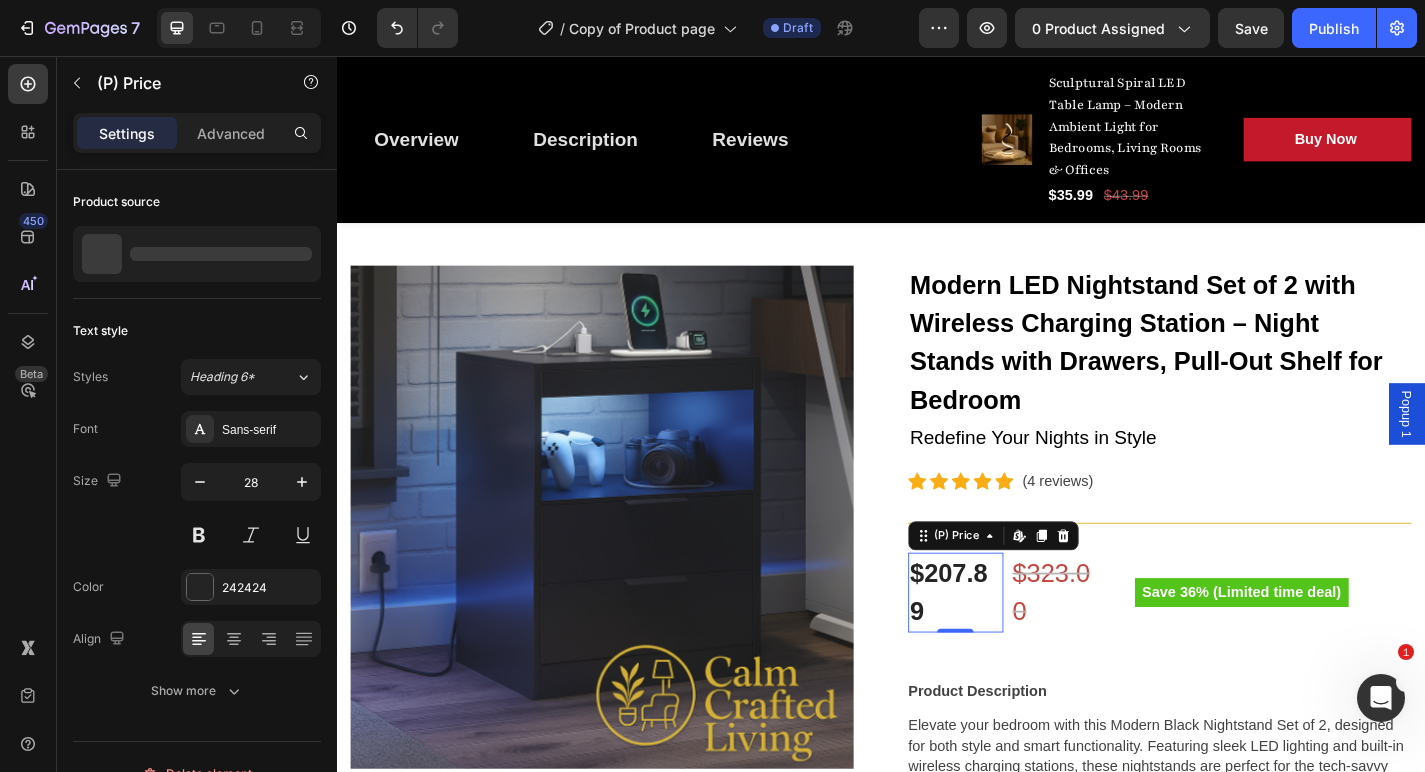click on "$207.89" at bounding box center [1019, 648] 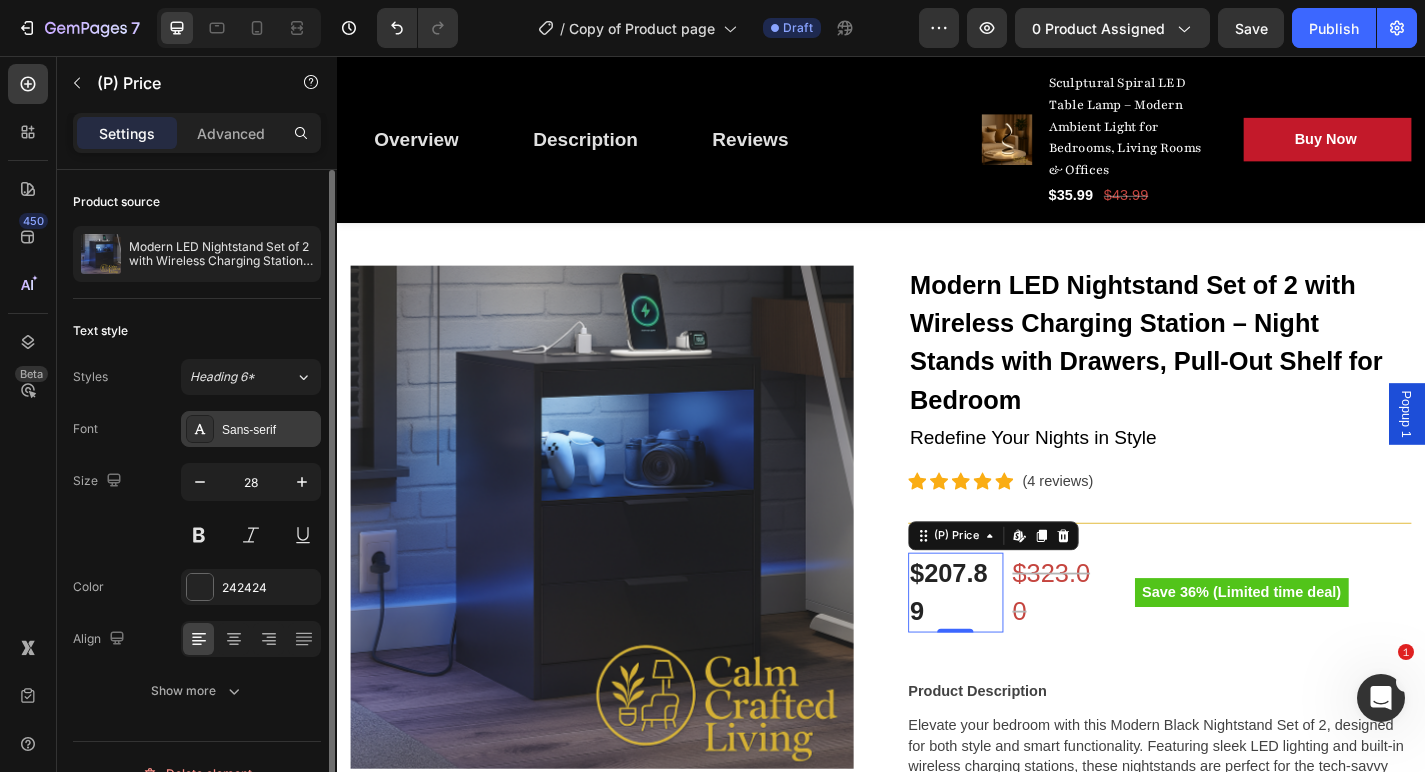 click on "Sans-serif" at bounding box center (269, 430) 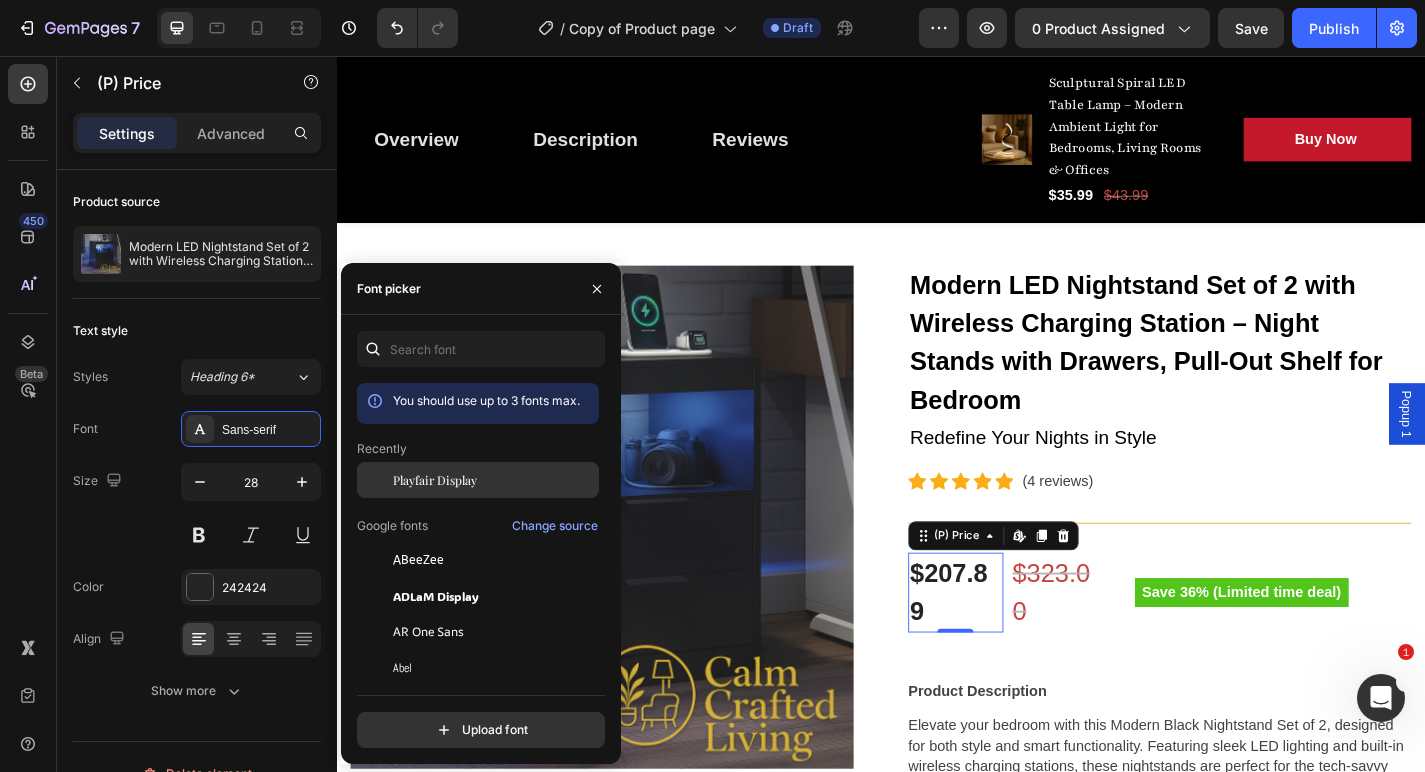 click on "Playfair Display" at bounding box center (435, 480) 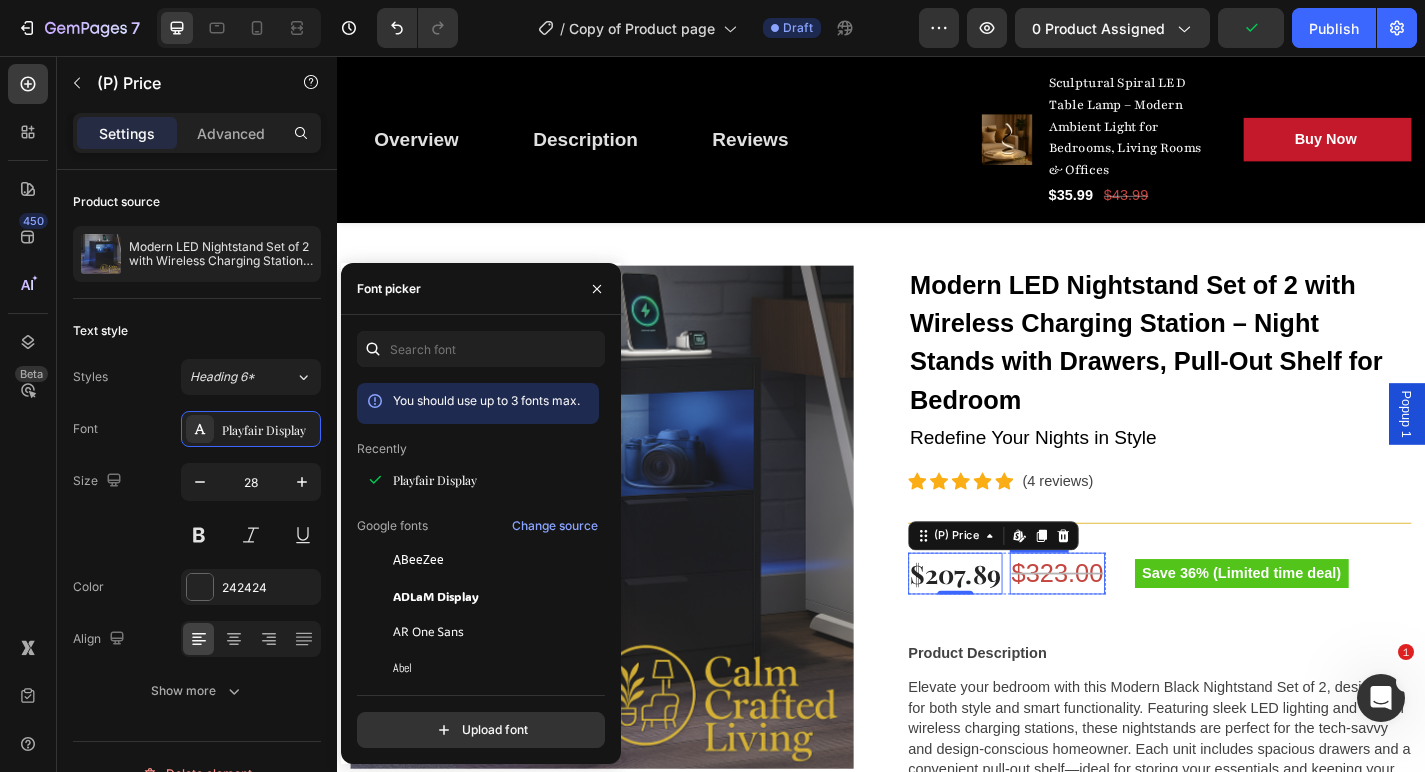 click on "$323.00" at bounding box center [1131, 627] 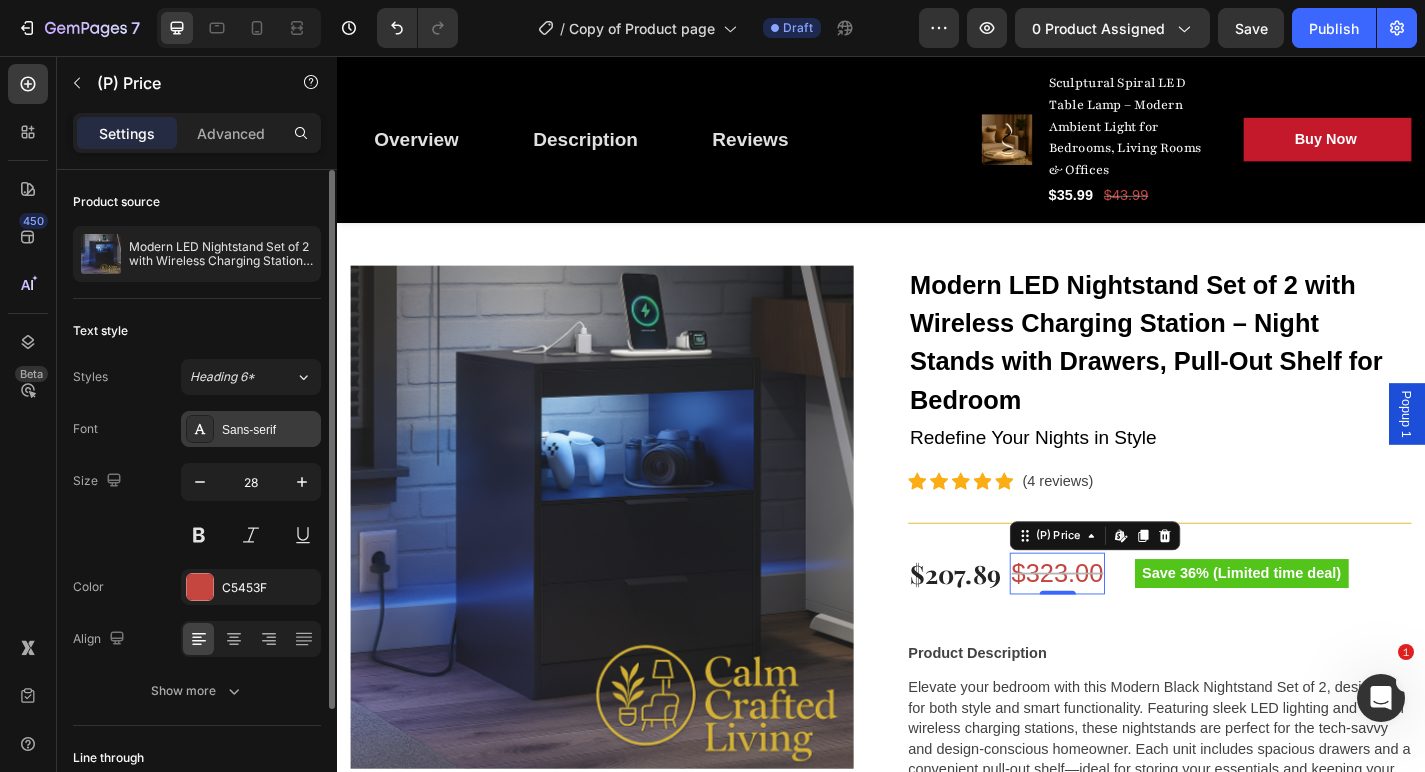 click on "Sans-serif" at bounding box center (269, 430) 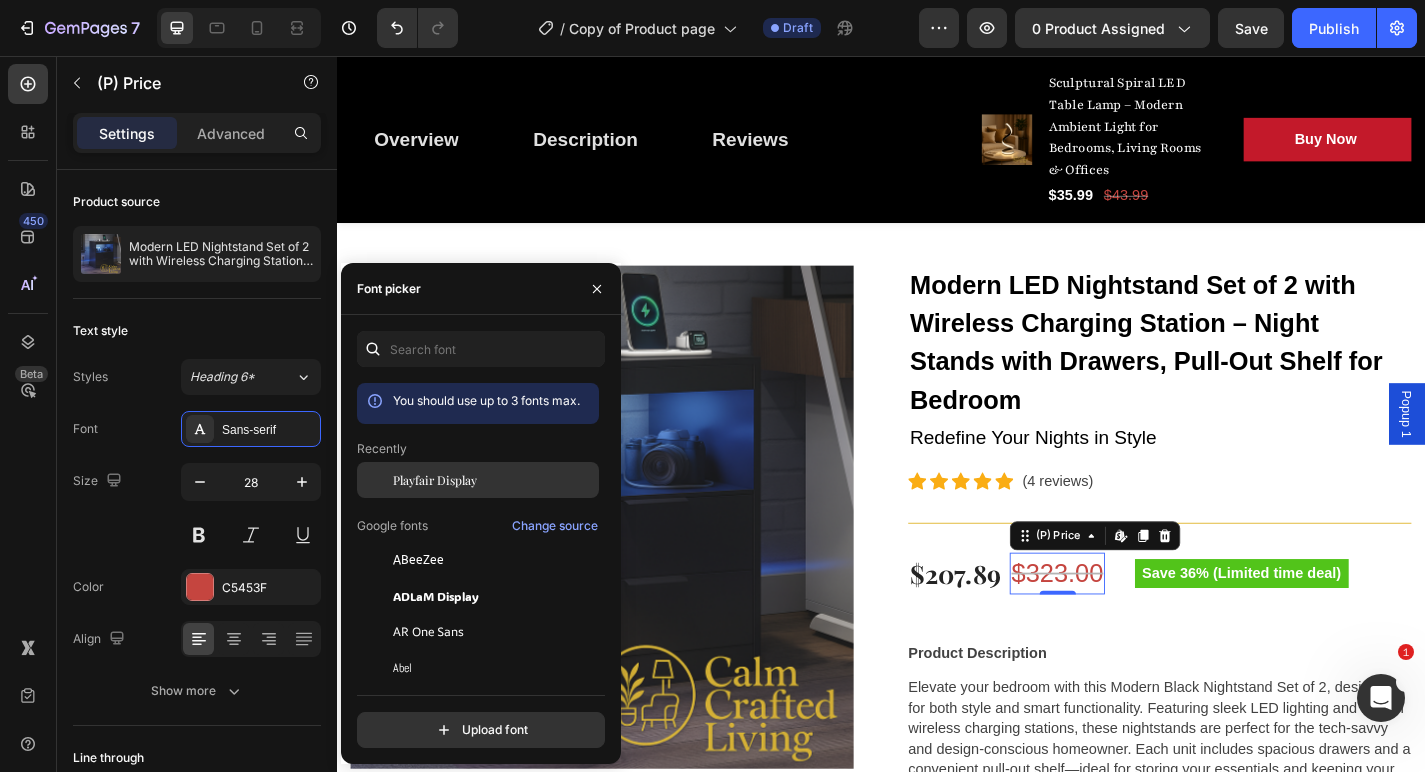 click on "Playfair Display" 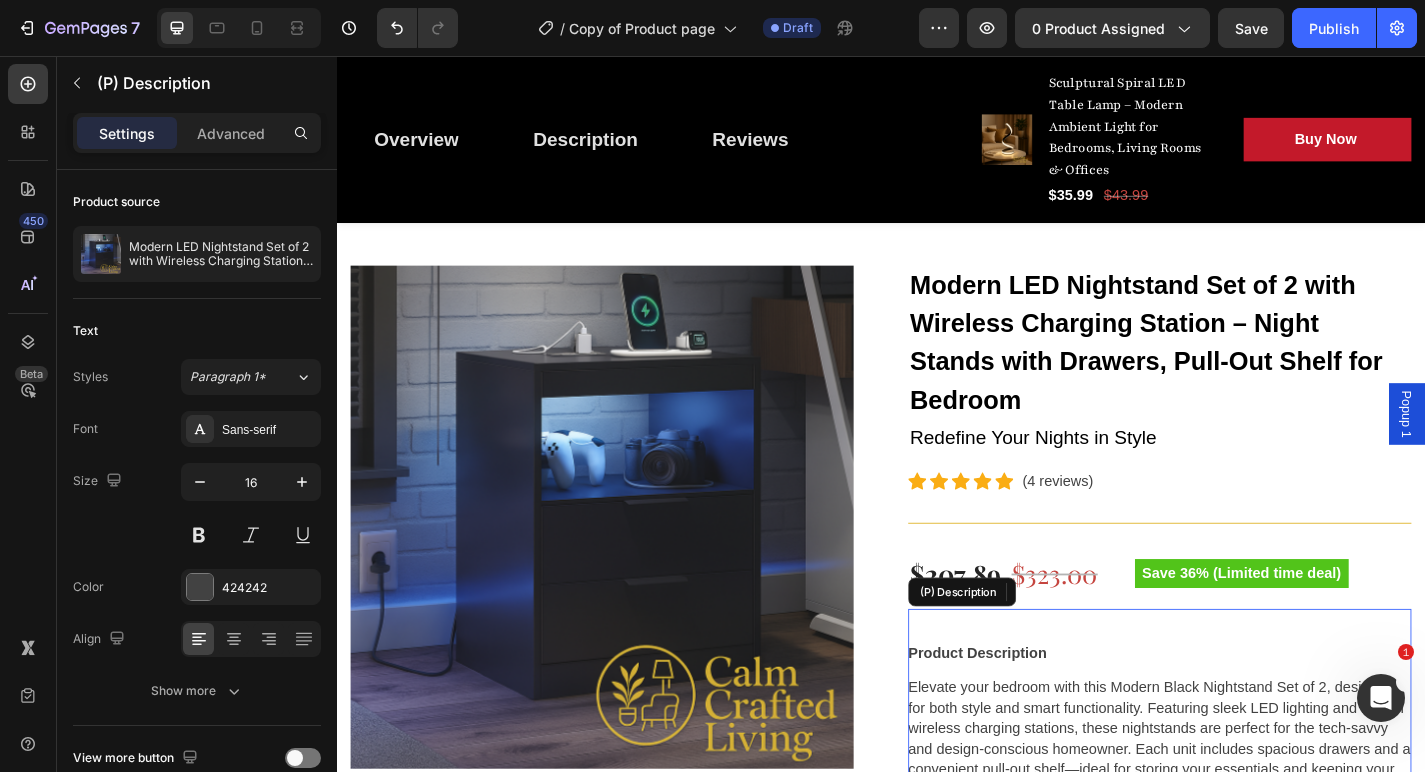 click on "Product Description
Elevate your bedroom with this Modern Black Nightstand Set of 2, designed for both style and smart functionality. Featuring sleek LED lighting and built-in wireless charging stations, these nightstands are perfect for the tech-savvy and design-conscious homeowner. Each unit includes spacious drawers and a convenient pull-out shelf—ideal for storing your essentials and keeping your space organized.
Whether you’re upgrading your master suite or furnishing a guest room, this LED nightstand set adds a touch of luxury and convenience to any modern space.
Key Features
Set of 2 Nightstands – Perfect for both sides of the bed, creating a cohesive, balanced bedroom layout
Integrated LED Lighting – Adds a modern glow and enhances nighttime visibility
Wireless Charging Station – Conveniently charge your phone or devices without messy cords
Multiple Storage Options – Includes drawers and a pull-out shelf for added organization
SPECIFICATIONS
Appearance :" at bounding box center (1244, 1131) 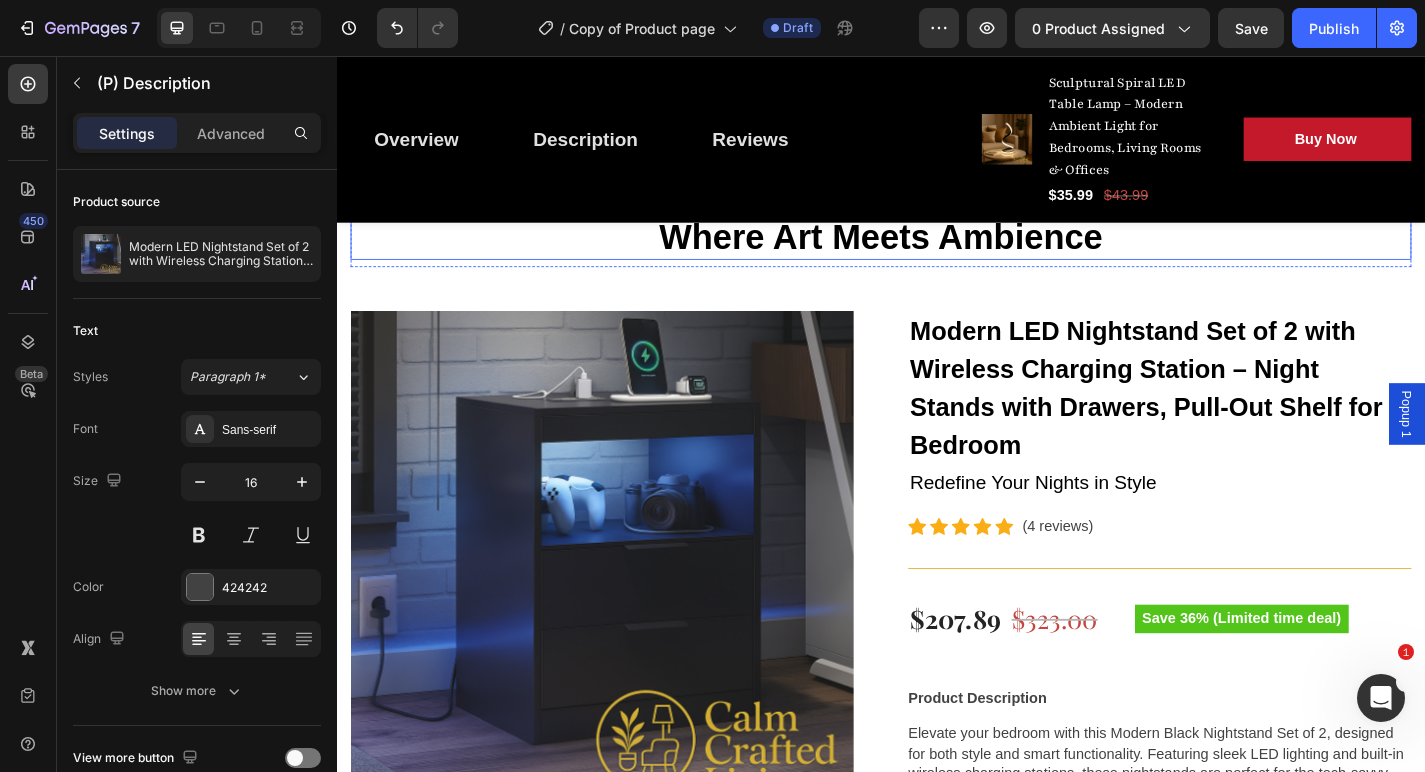 scroll, scrollTop: 369, scrollLeft: 0, axis: vertical 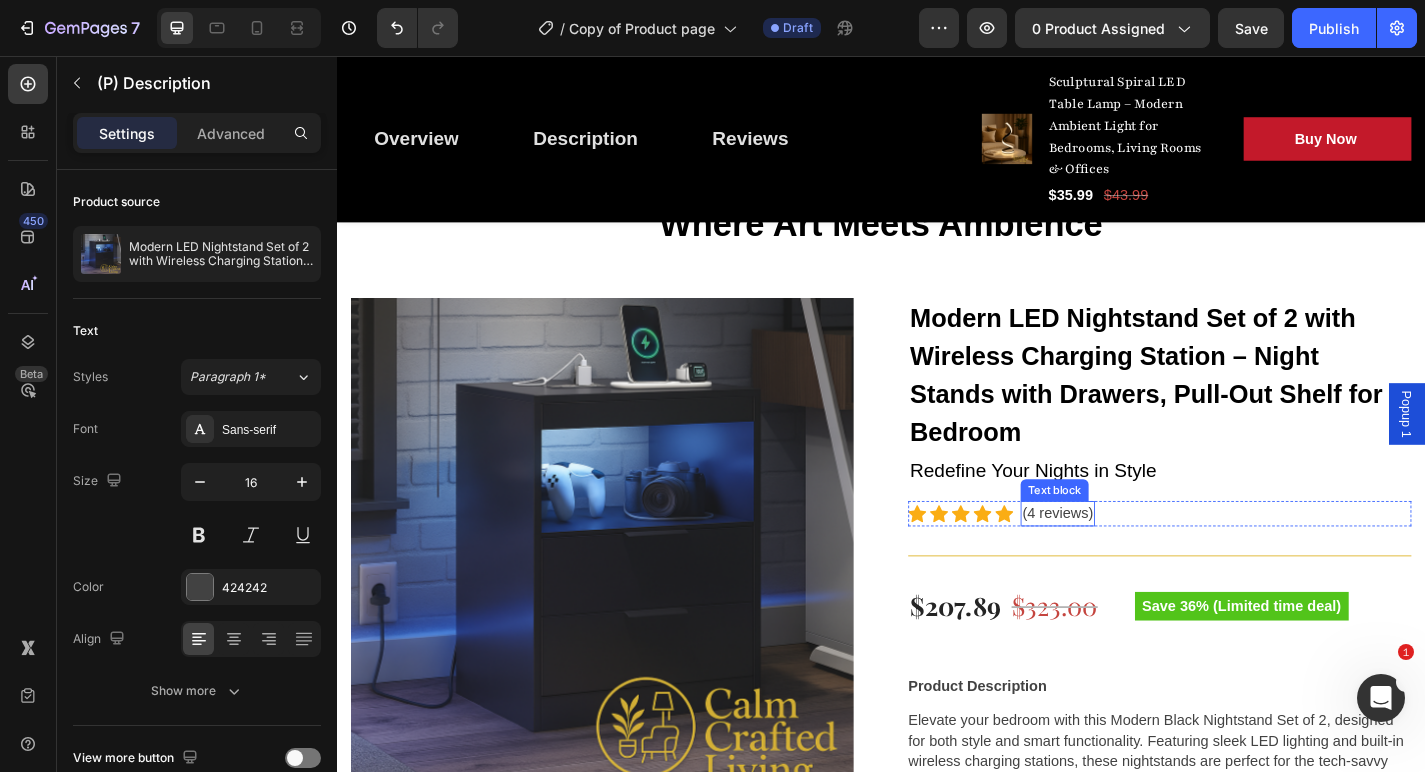 click on "(4 reviews)" at bounding box center (1132, 561) 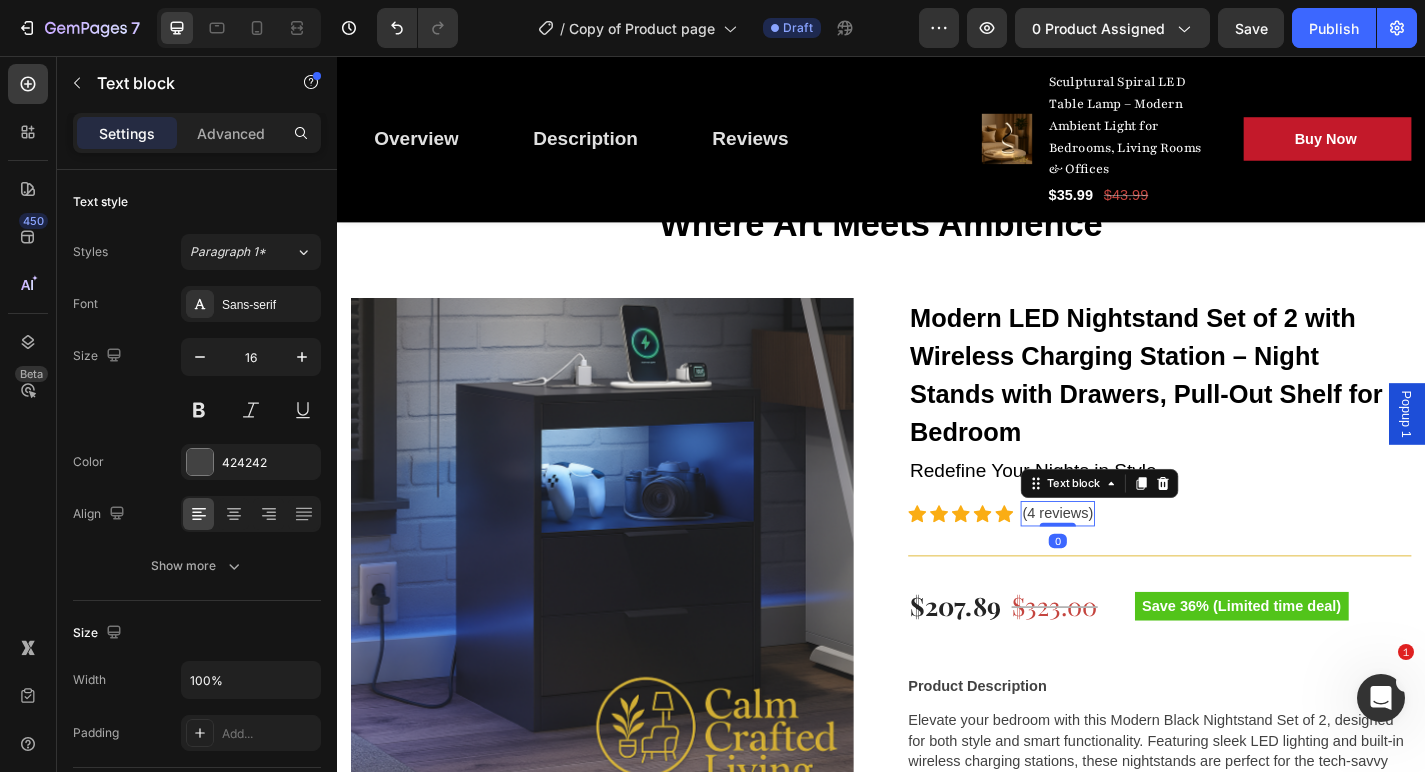 click on "(4 reviews)" at bounding box center [1132, 561] 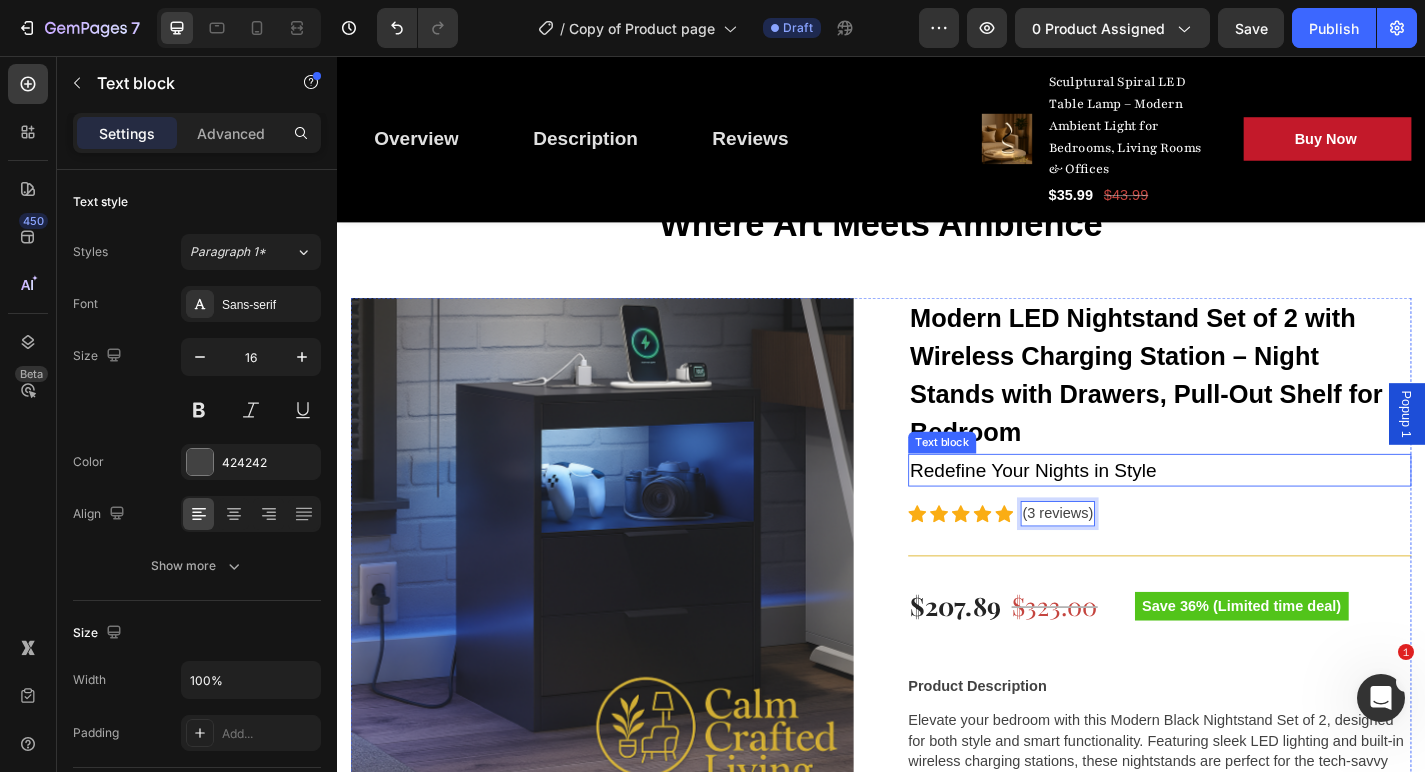 click on "Redefine Your Nights in Style" at bounding box center (1244, 513) 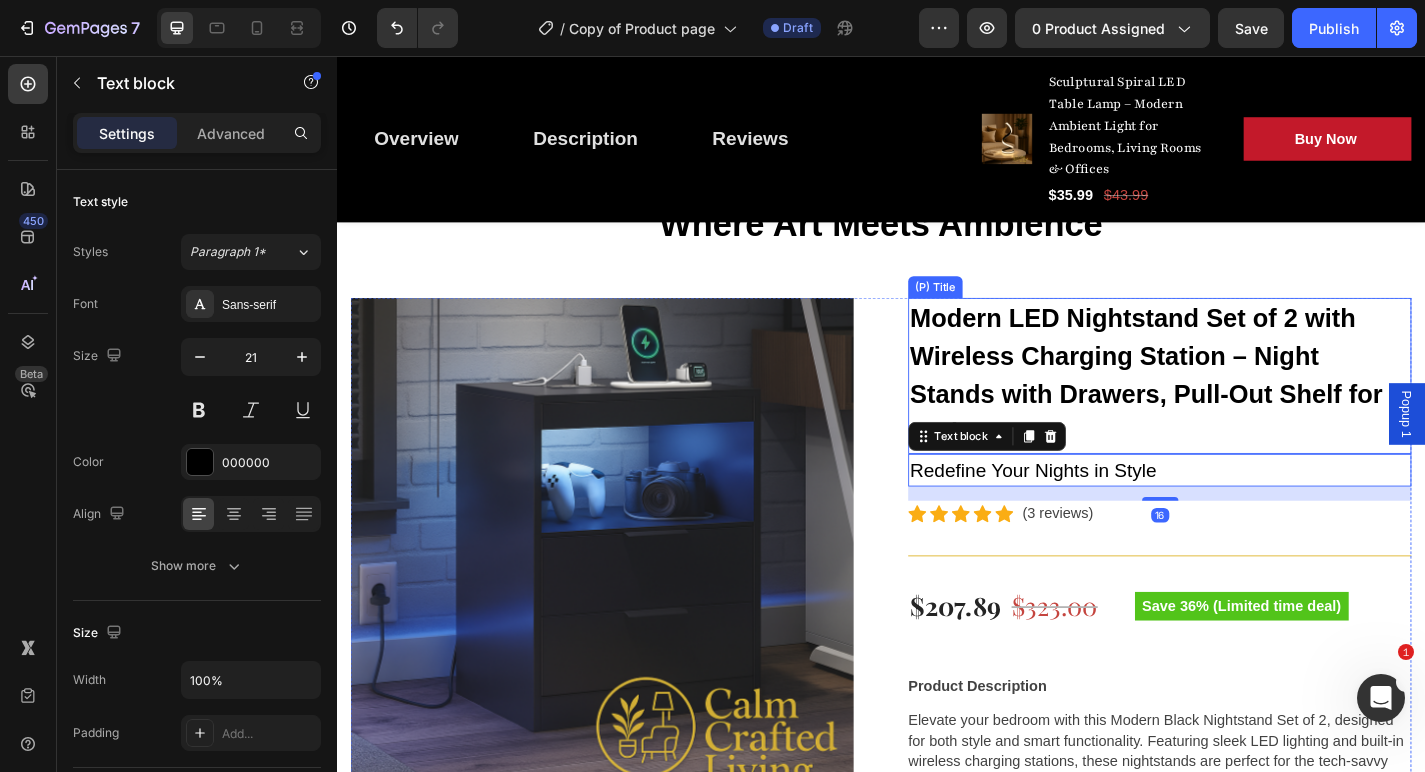 click on "Modern LED Nightstand Set of 2 with Wireless Charging Station – Night Stands with Drawers, Pull-Out Shelf for Bedroom" at bounding box center (1244, 409) 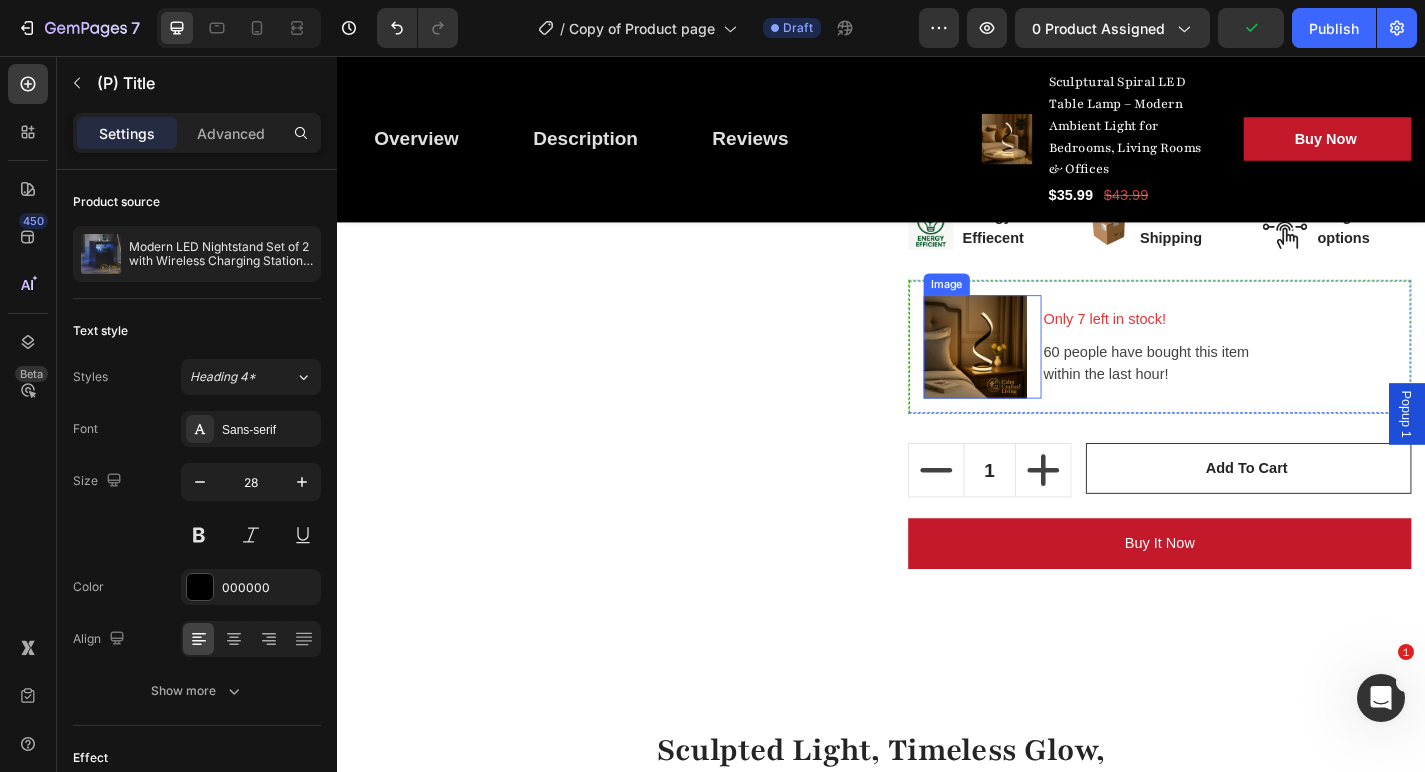 scroll, scrollTop: 1811, scrollLeft: 0, axis: vertical 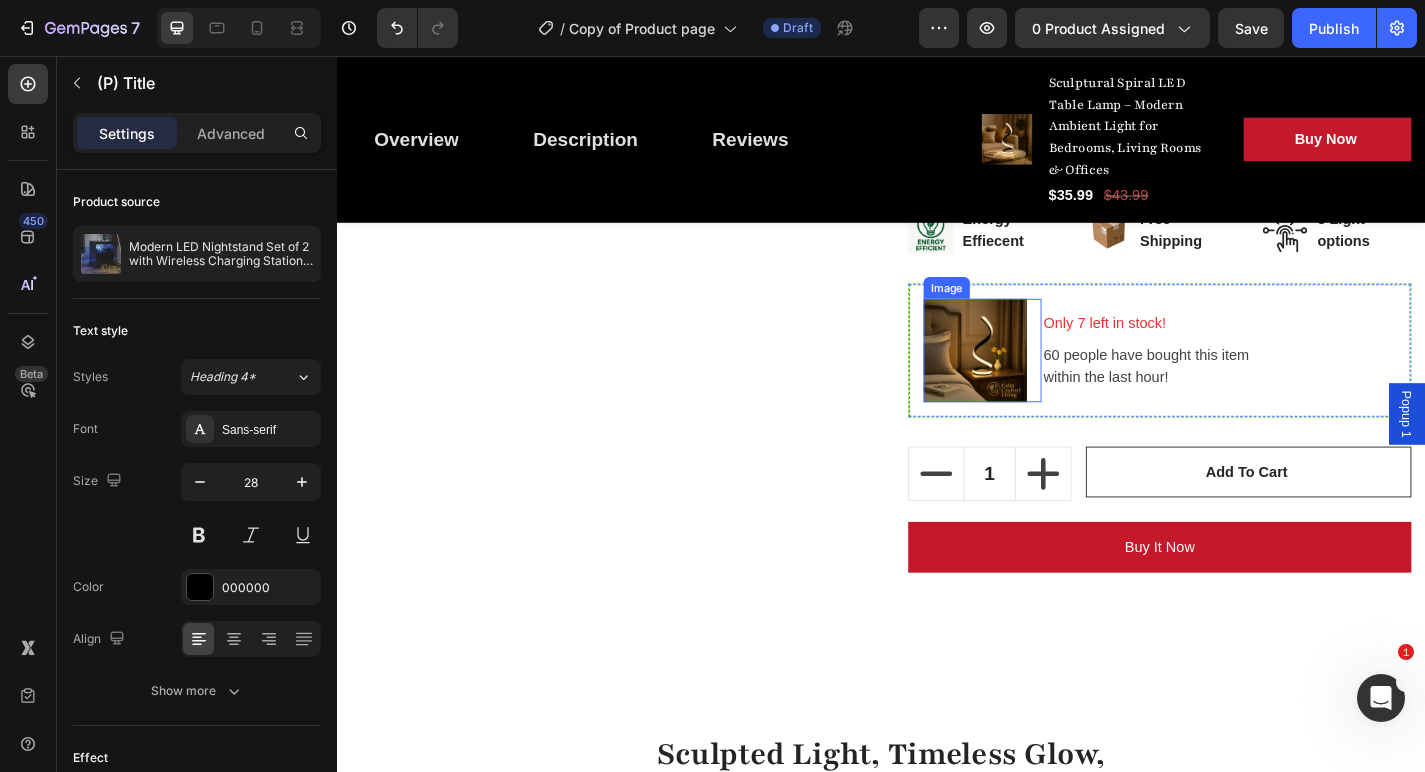 click at bounding box center (1041, 381) 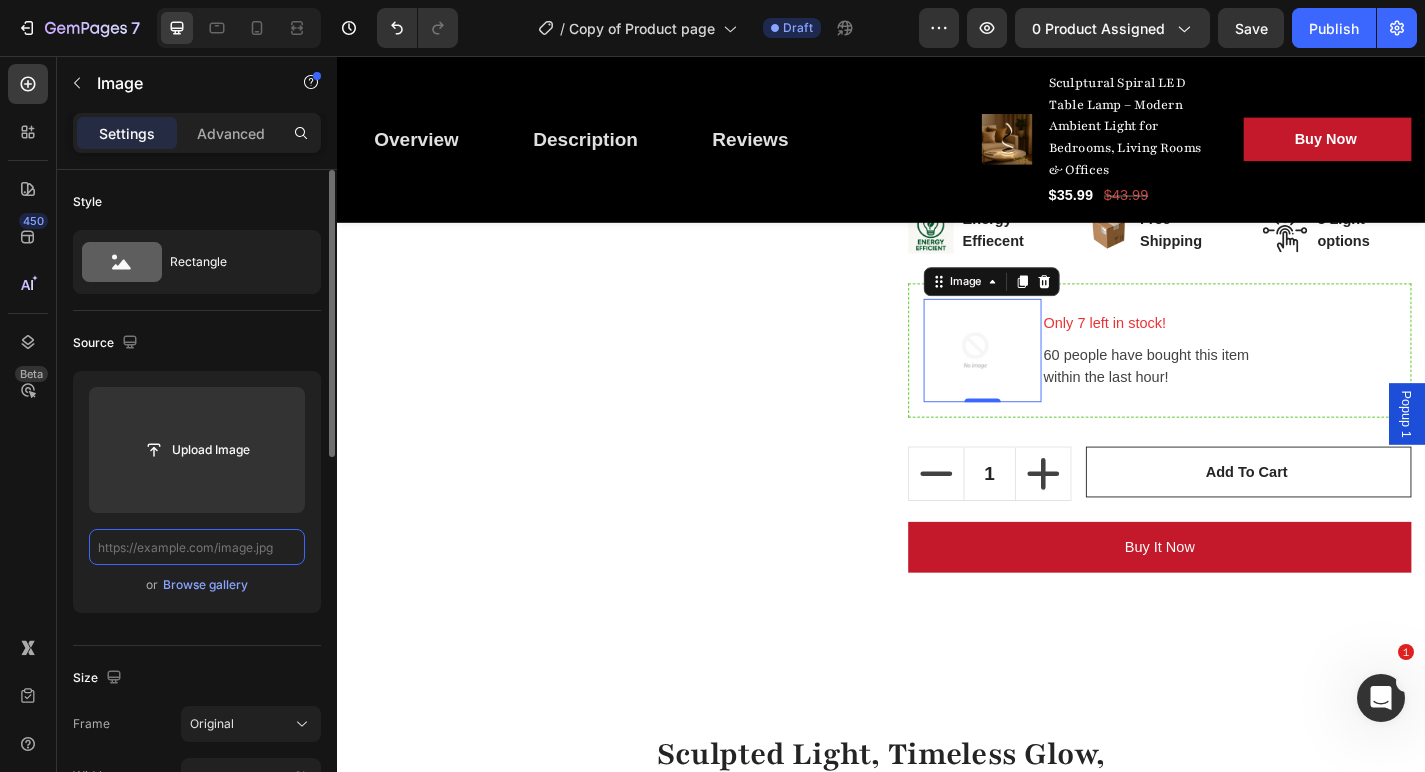 paste on "https://cdn.shopify.com/s/files/1/0765/9077/6534/files/5C5EE4A1-2097-4F71-9DBF-B9DBB8678EC8.png?v=1753355817" 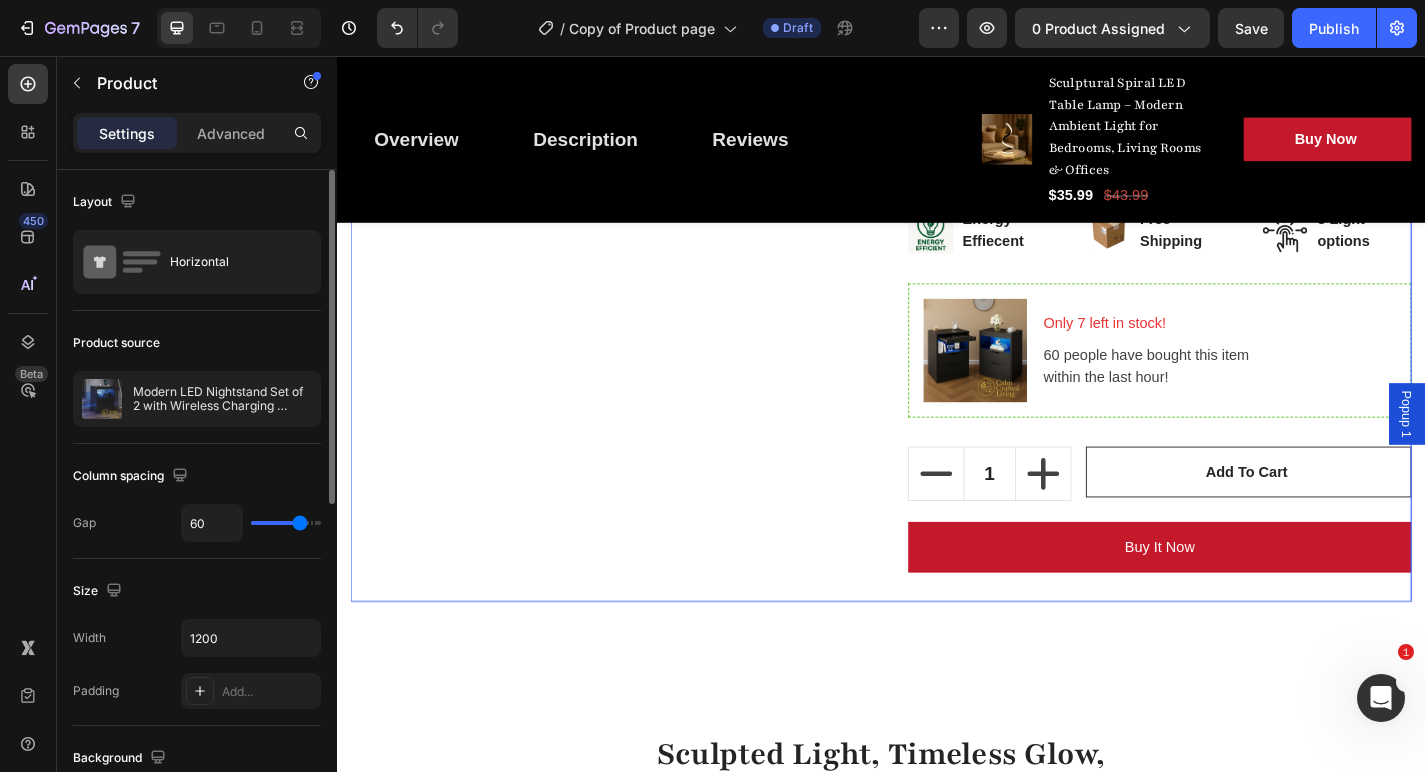 click on "Product Images" at bounding box center [629, -231] 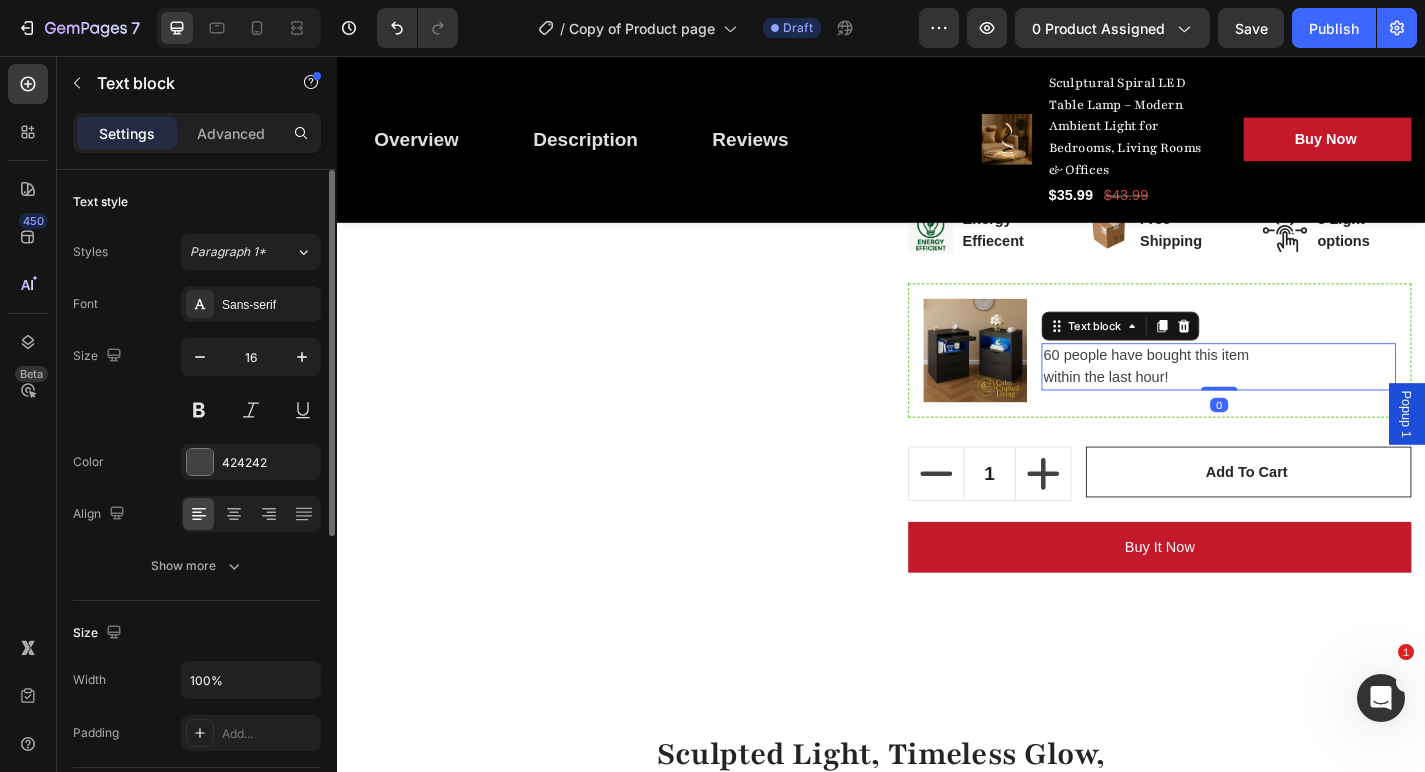 click on "60 people have bought this item within the last hour!" at bounding box center (1309, 399) 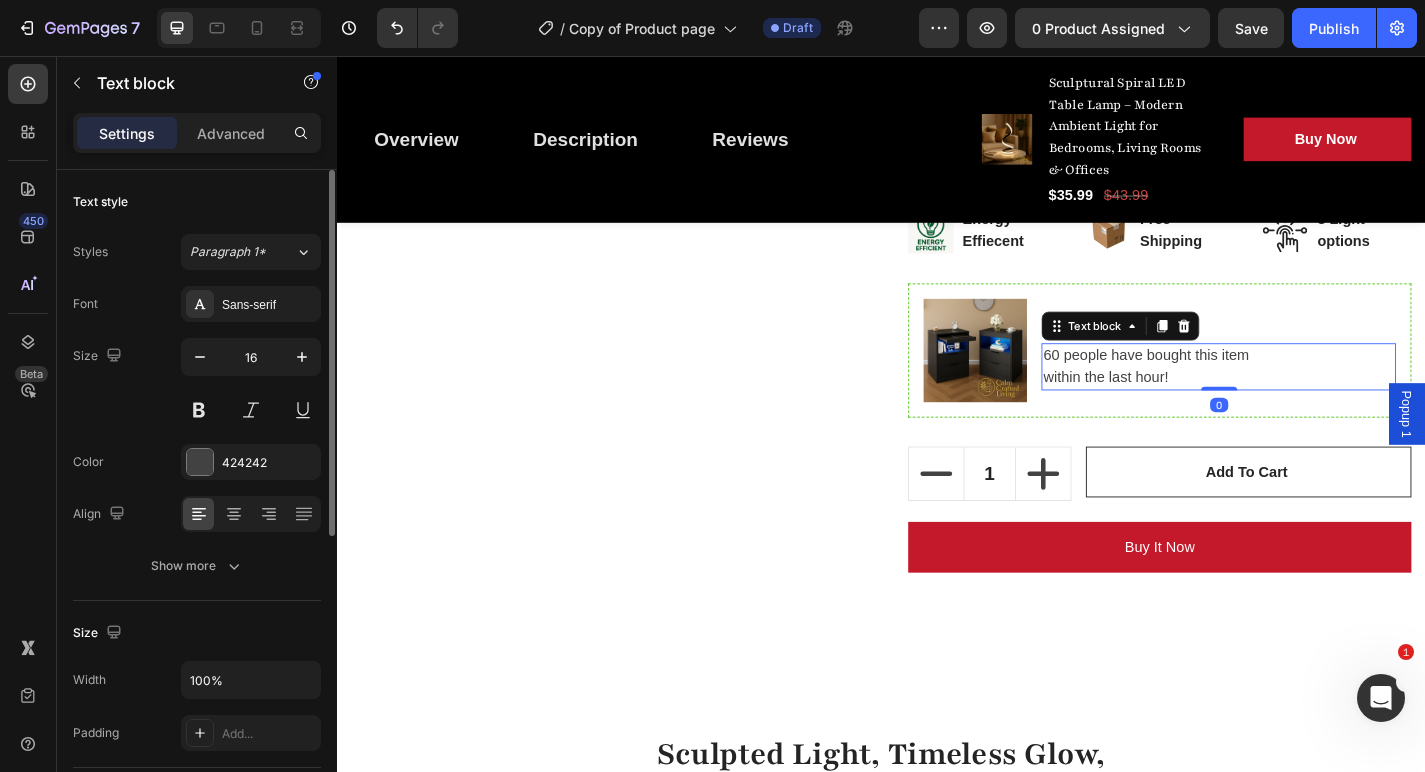 click on "60 people have bought this item within the last hour!" at bounding box center [1309, 399] 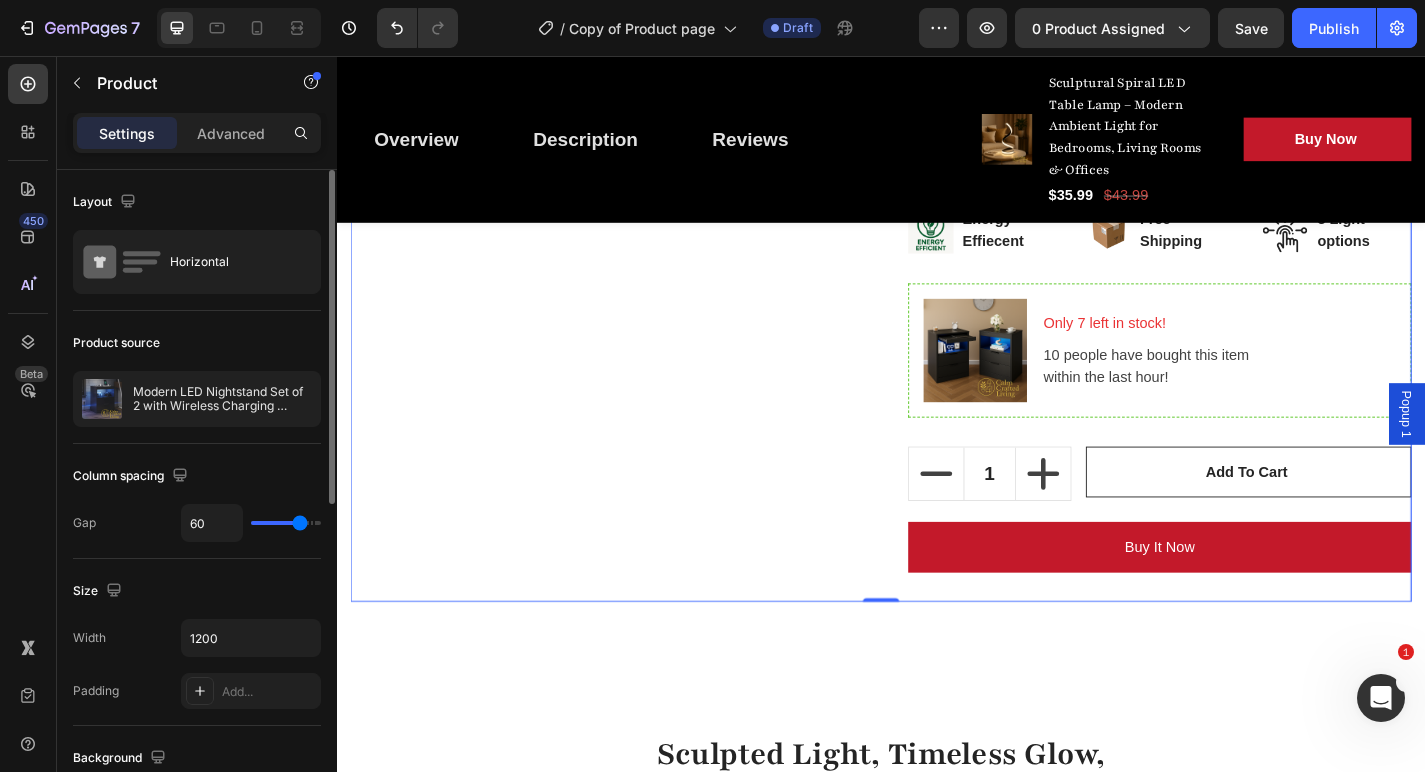 click on "Product Images" at bounding box center [629, -231] 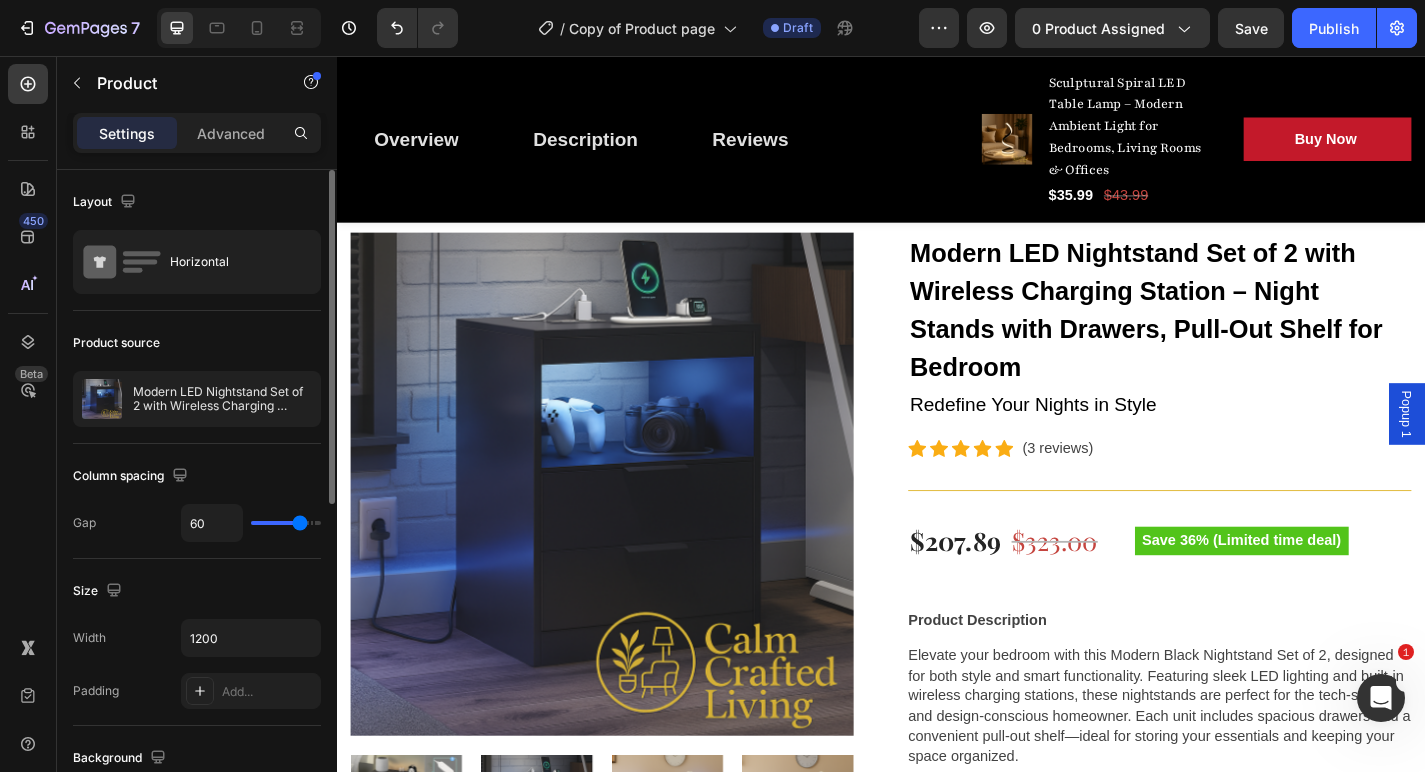 scroll, scrollTop: 347, scrollLeft: 0, axis: vertical 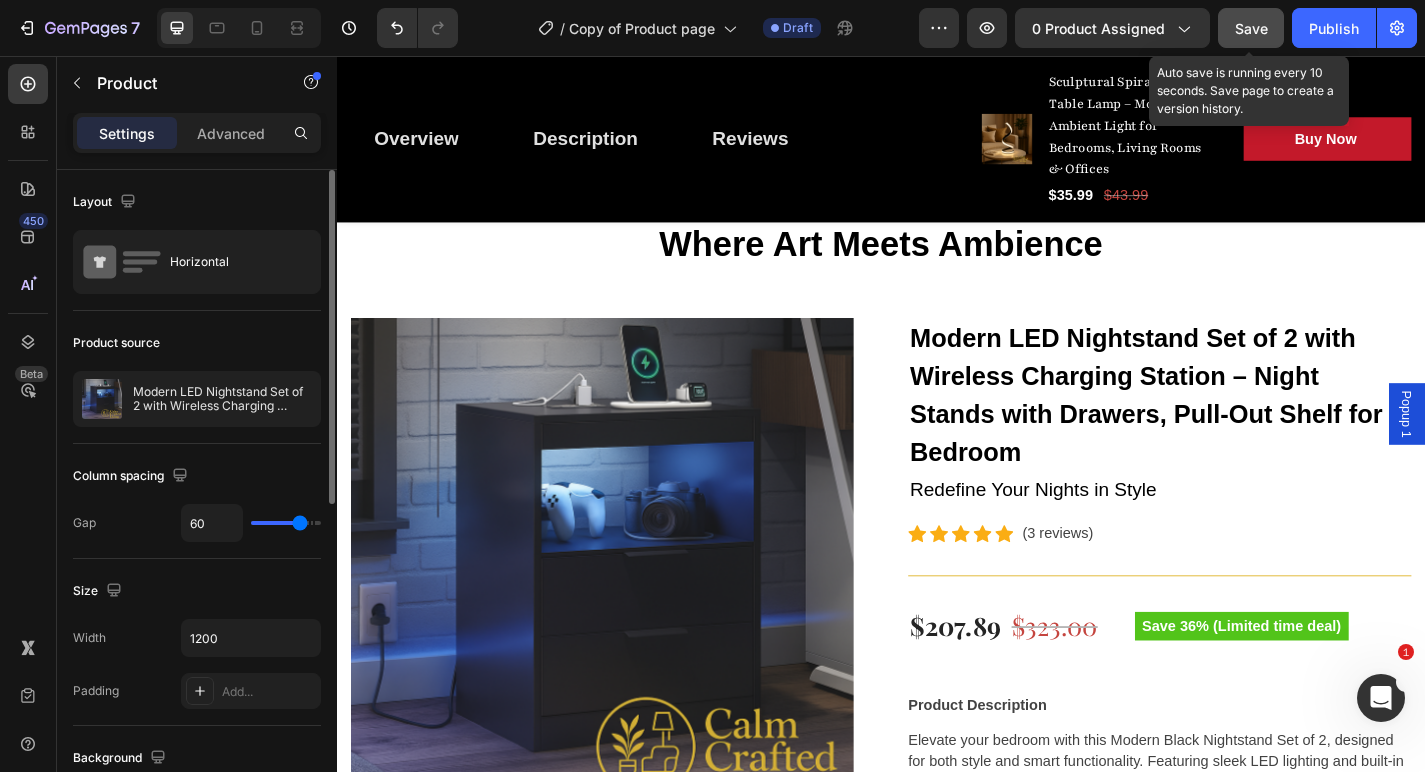 click on "Save" at bounding box center (1251, 28) 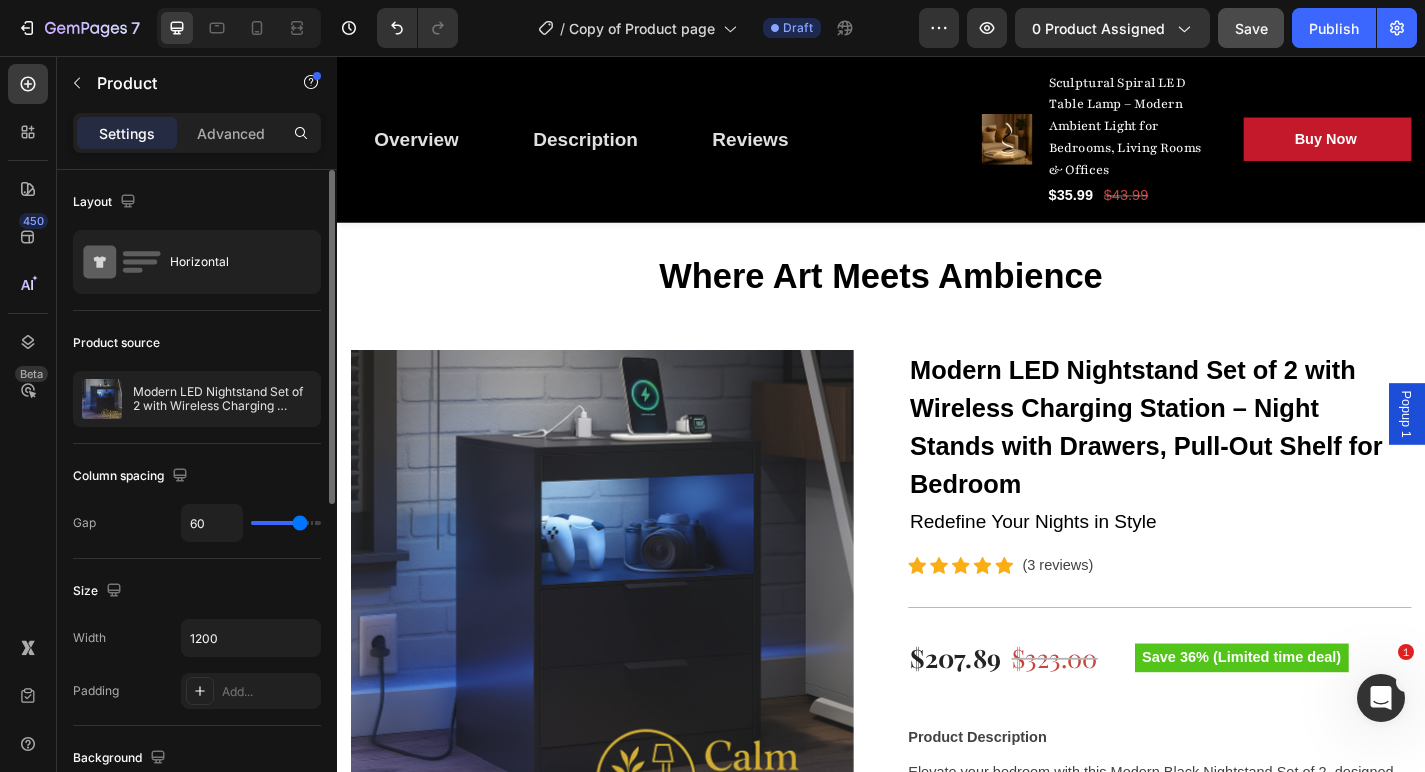 scroll, scrollTop: 302, scrollLeft: 0, axis: vertical 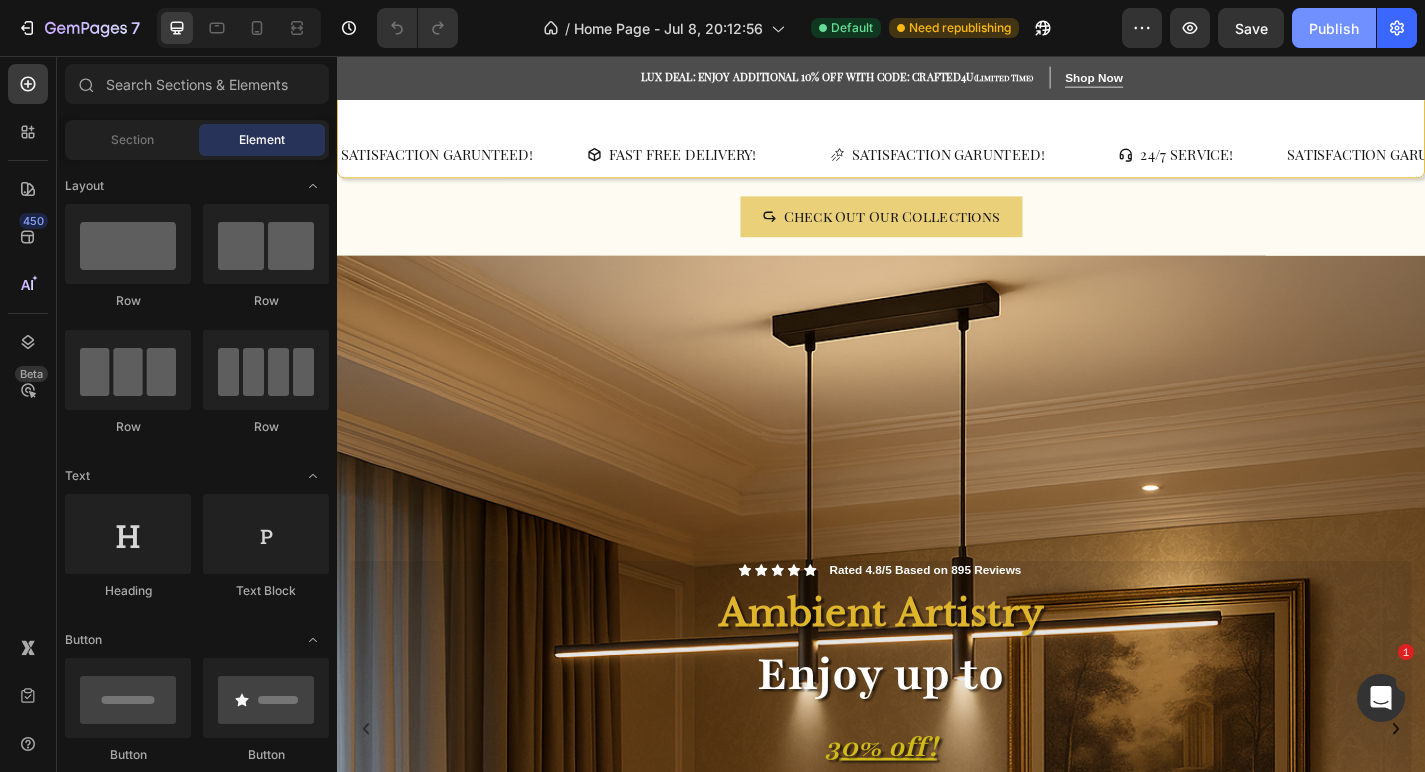 click on "Publish" at bounding box center [1334, 28] 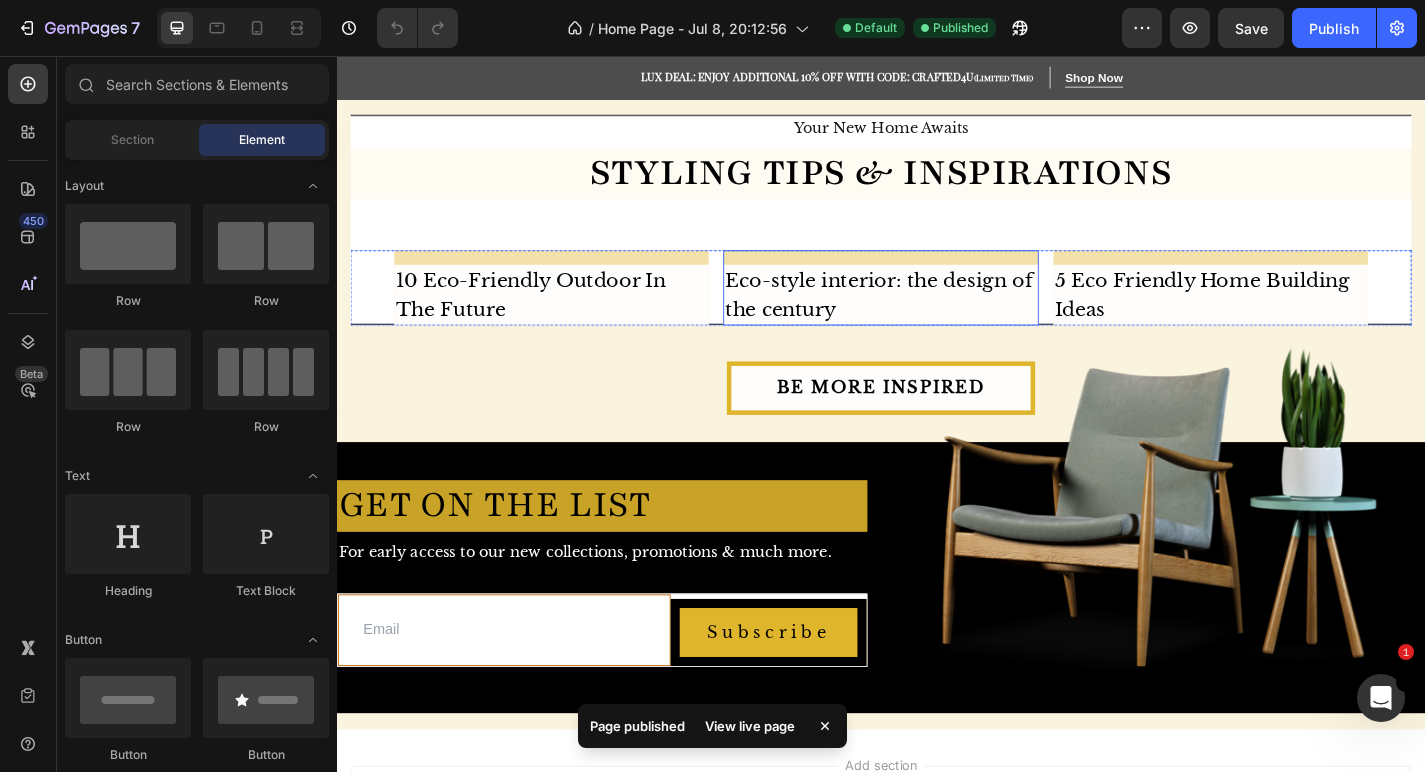 scroll, scrollTop: 3760, scrollLeft: 0, axis: vertical 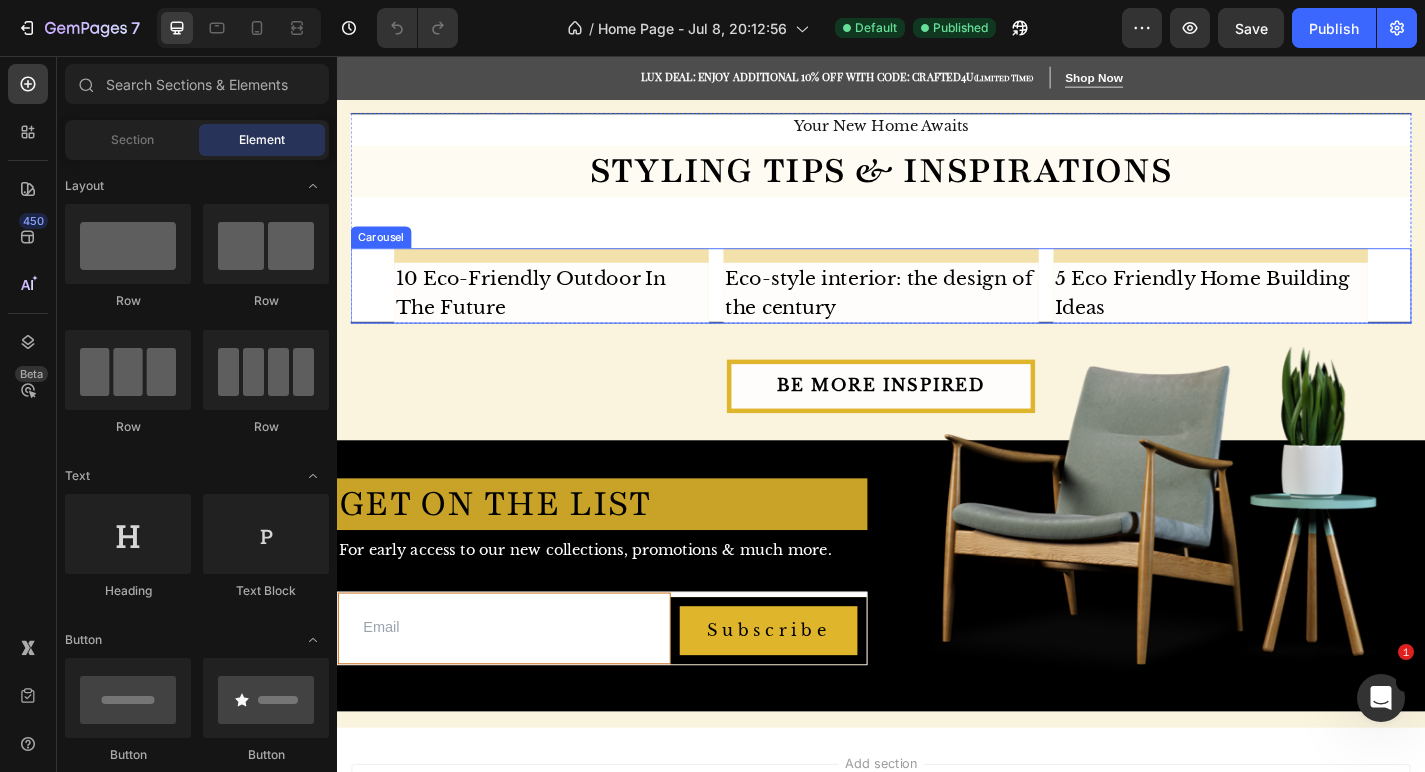 click on "Image 10 Eco-Friendly Outdoor In The Future Text Image Eco-style interior: the design of the century
Text Image 5 Eco Friendly Home Building Ideas Text" at bounding box center [937, 309] 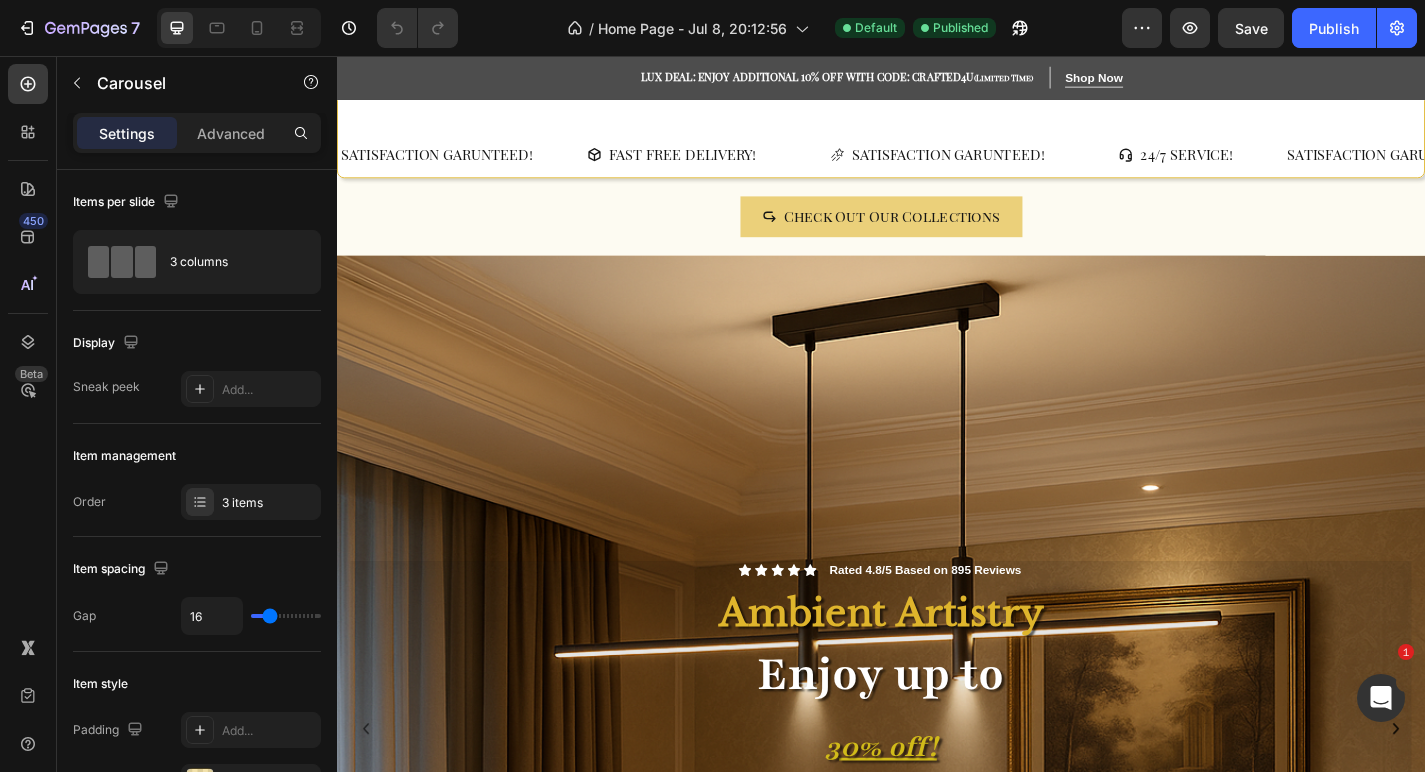 scroll, scrollTop: 0, scrollLeft: 0, axis: both 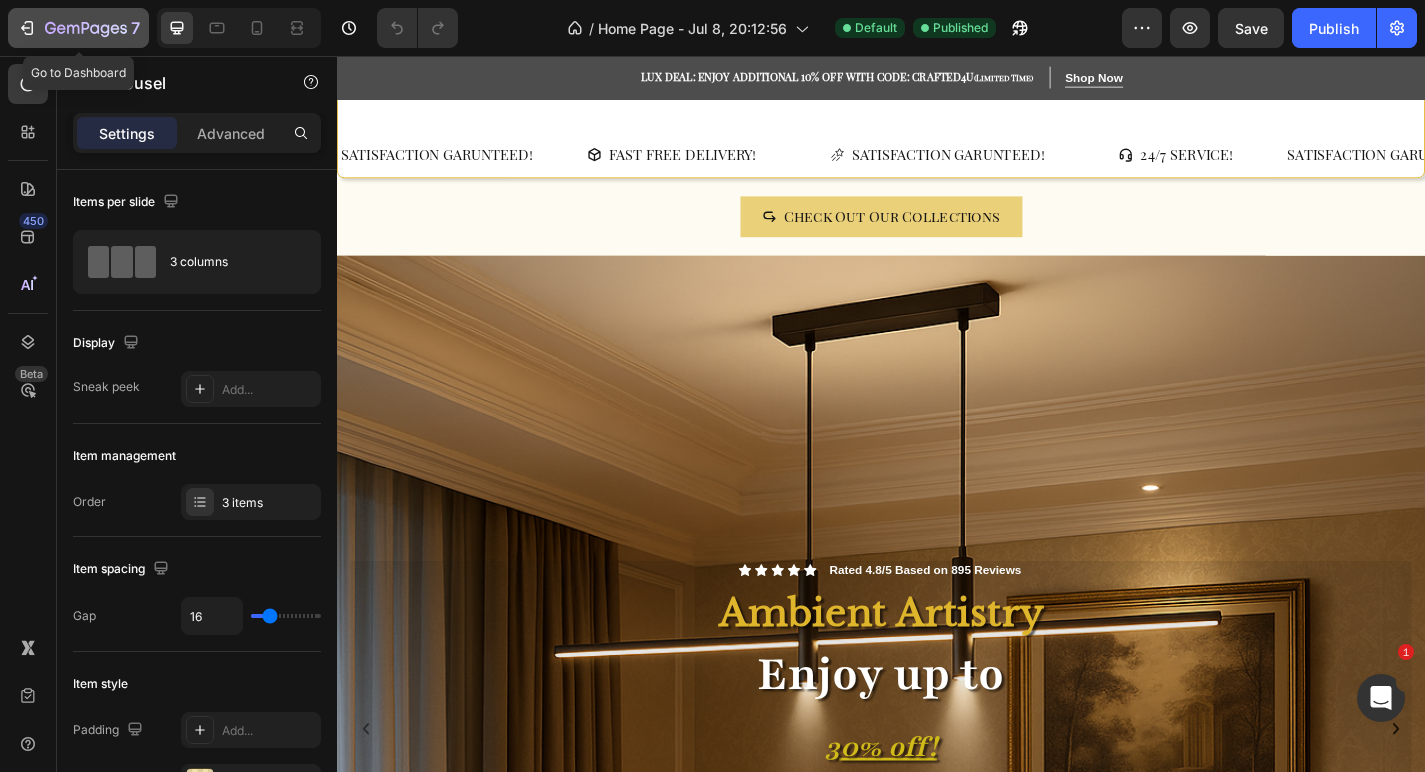 click on "7" at bounding box center (78, 28) 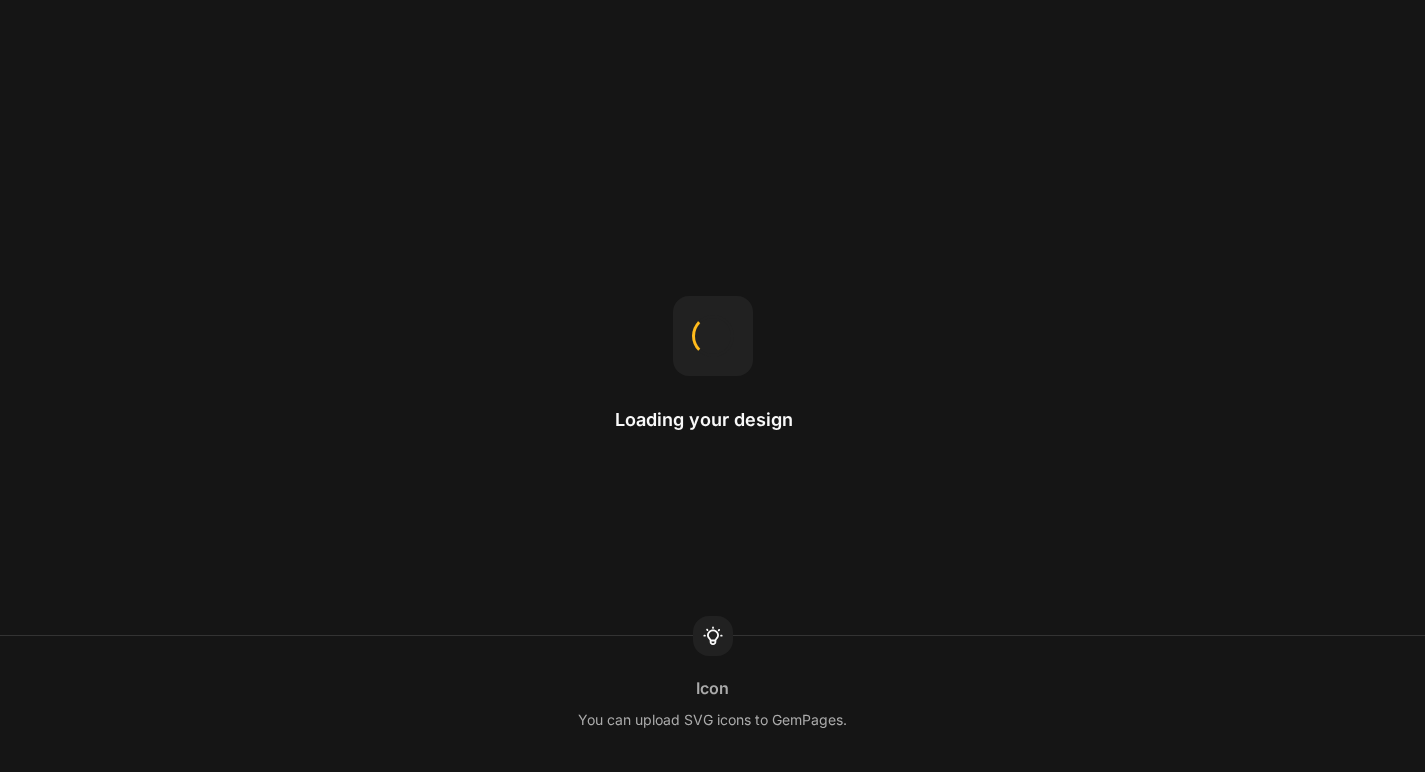 scroll, scrollTop: 0, scrollLeft: 0, axis: both 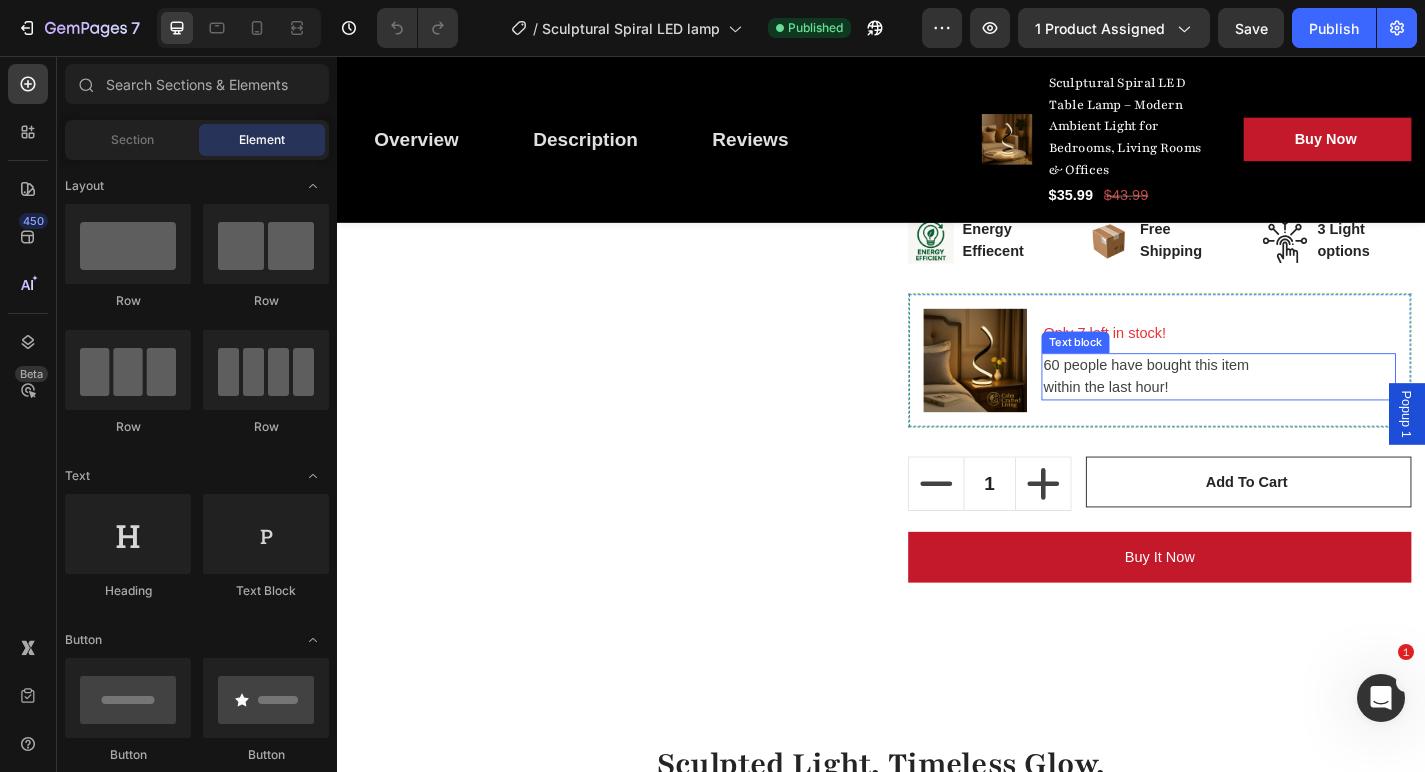click on "60 people have bought this item within the last hour!" at bounding box center (1309, 410) 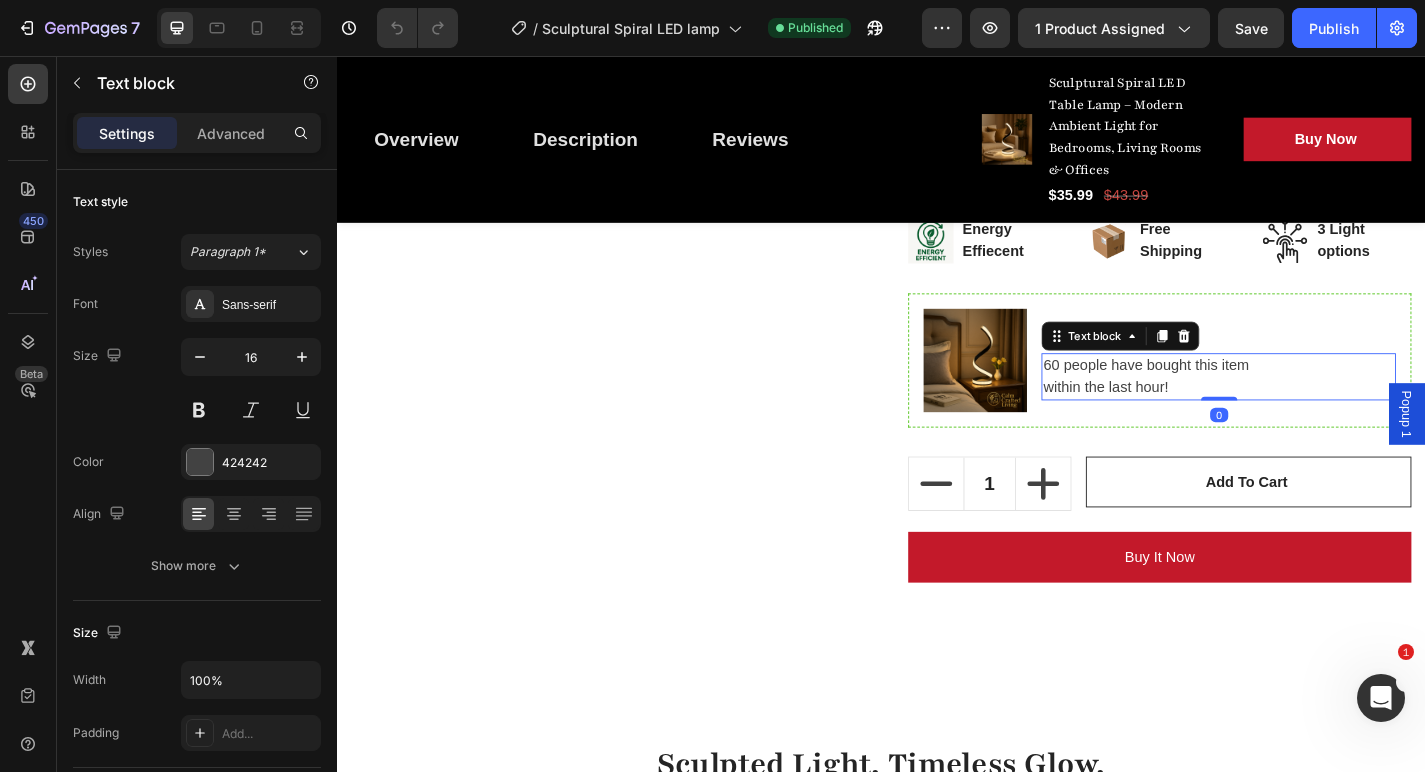 click on "60 people have bought this item within the last hour!" at bounding box center [1309, 410] 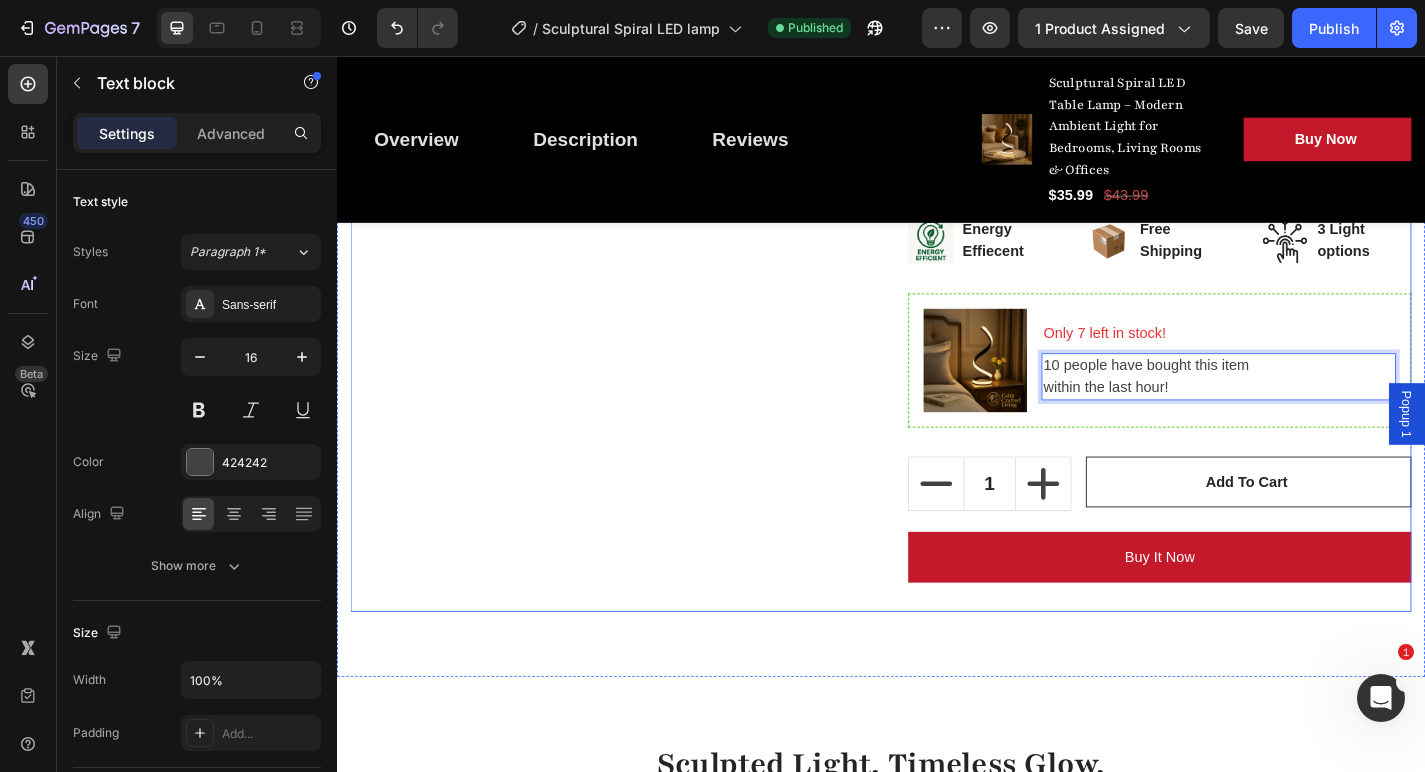 click on "Product Images Sculptural Spiral LED Table Lamp – Modern Ambient Light for Bedrooms, Living Rooms & Offices (P) Title Redefine Your Nights in Style Text block                Icon                Icon                Icon                Icon                Icon Icon List Hoz (4 reviews) Text block Row                Title Line $35.99 (P) Price (P) Price $43.99 (P) Price (P) Price Row Save 18% (Limited time deal) Product Badge Row   📝  Product Description :
Elevate your space with the Sculptural Spiral LED Table Lamp — a striking fusion of art and illumination. Designed for modern homes, this dimmable lamp adds a calming glow to any bedroom, living room, or office. The sculptural silhouette not only lights up your space but also enhances your interior décor with a touch of minimalist luxury. Whether you’re winding down for the night or setting the mood, this lamp is the perfect blend of form and function.
✨ Key Features:
Sleek Spiral Design – Adds a sculptural, modern accent to your space" at bounding box center [937, -48] 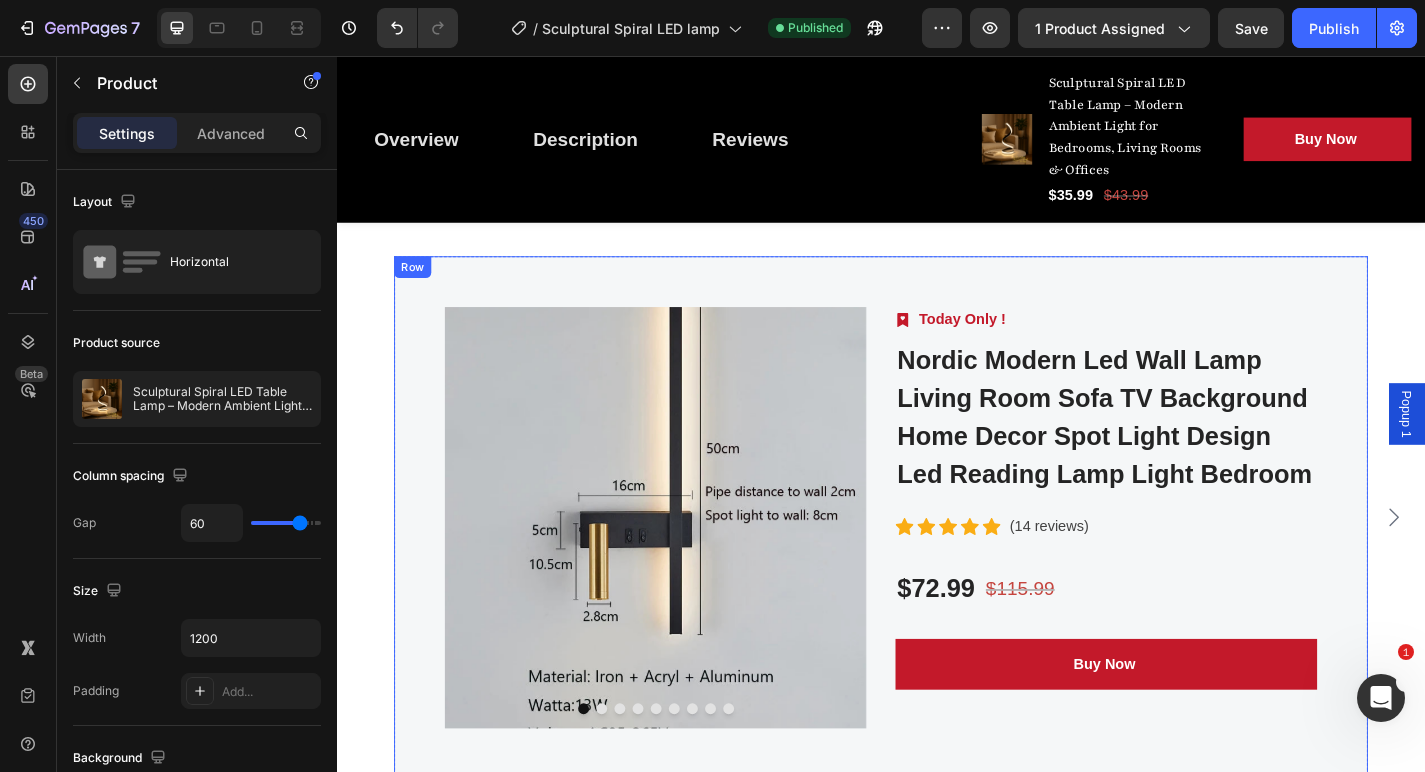 scroll, scrollTop: 4996, scrollLeft: 0, axis: vertical 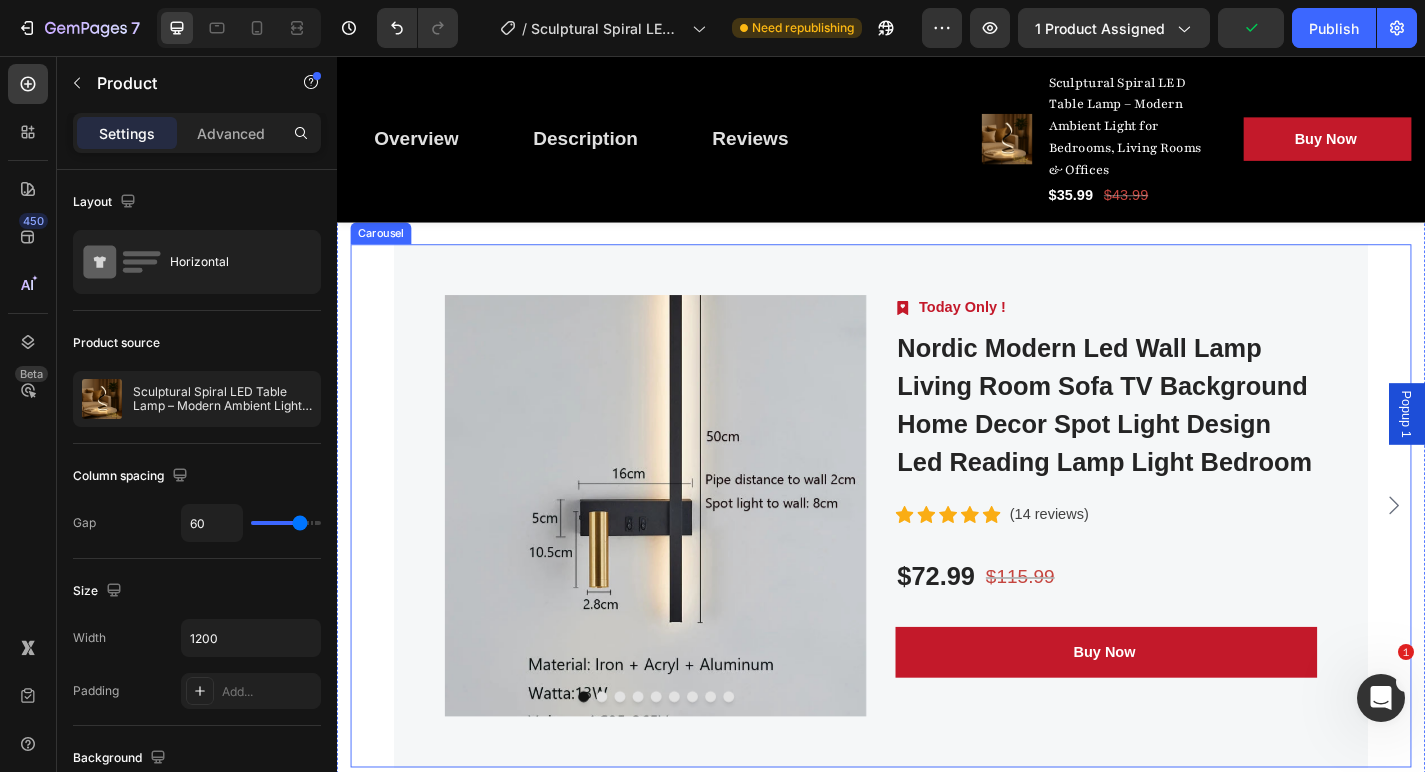 click 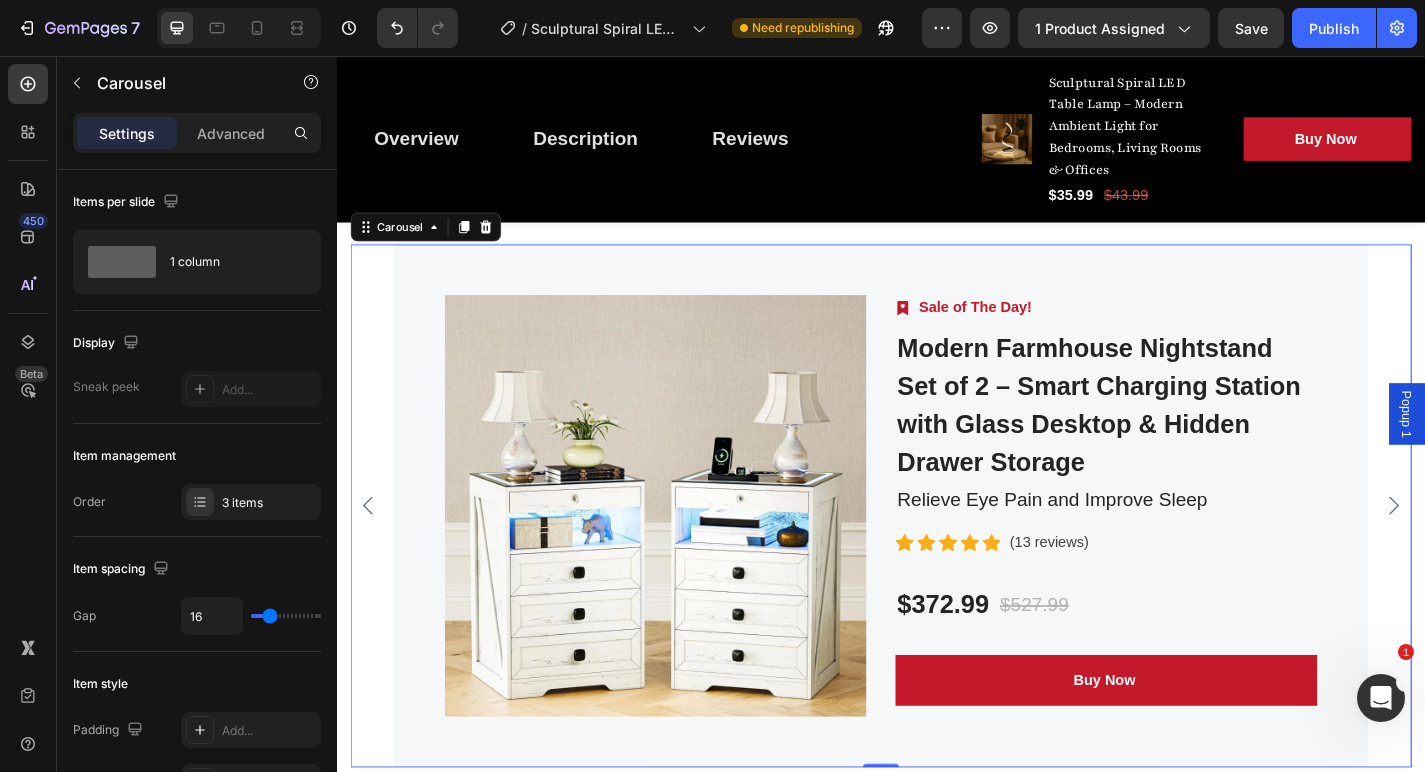 click 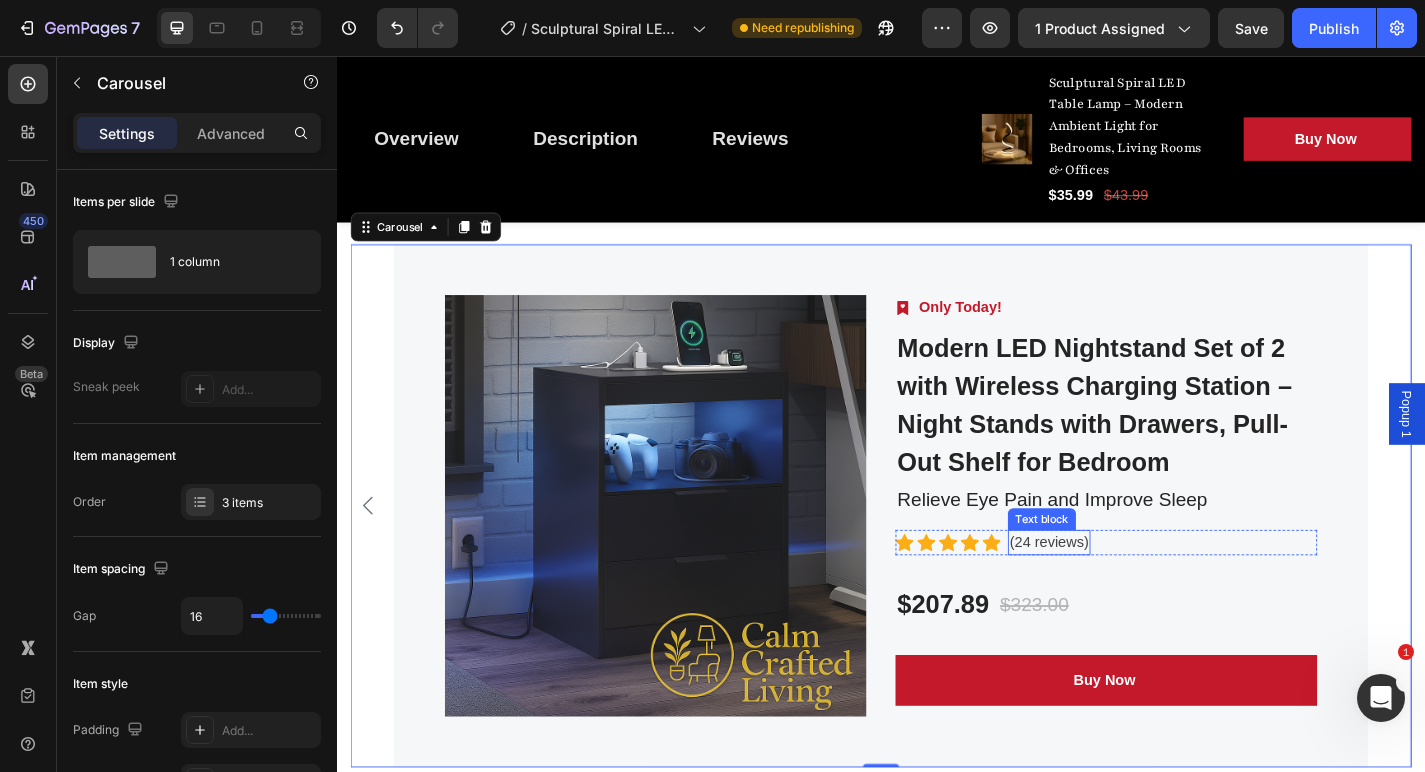 click on "(24 reviews)" at bounding box center (1122, 593) 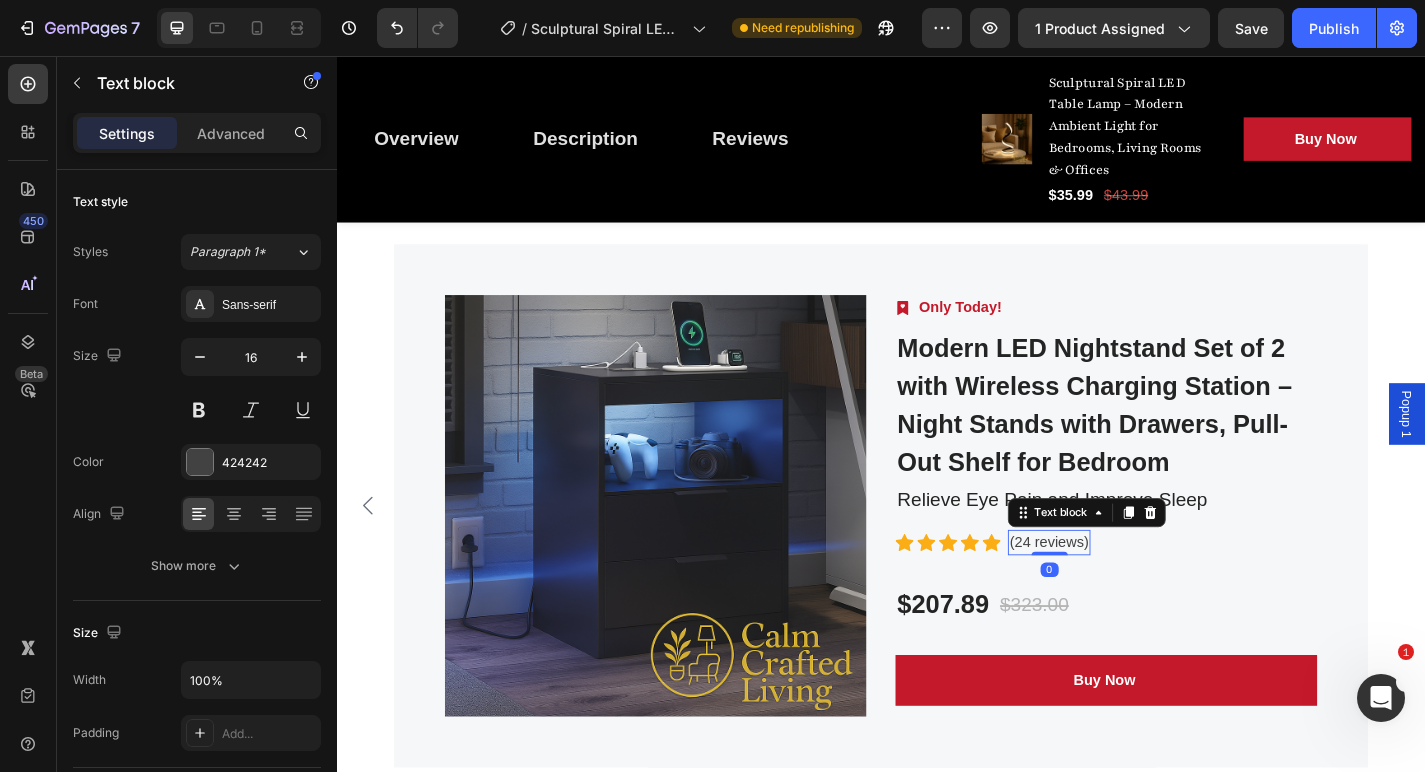 click on "(24 reviews)" at bounding box center (1122, 593) 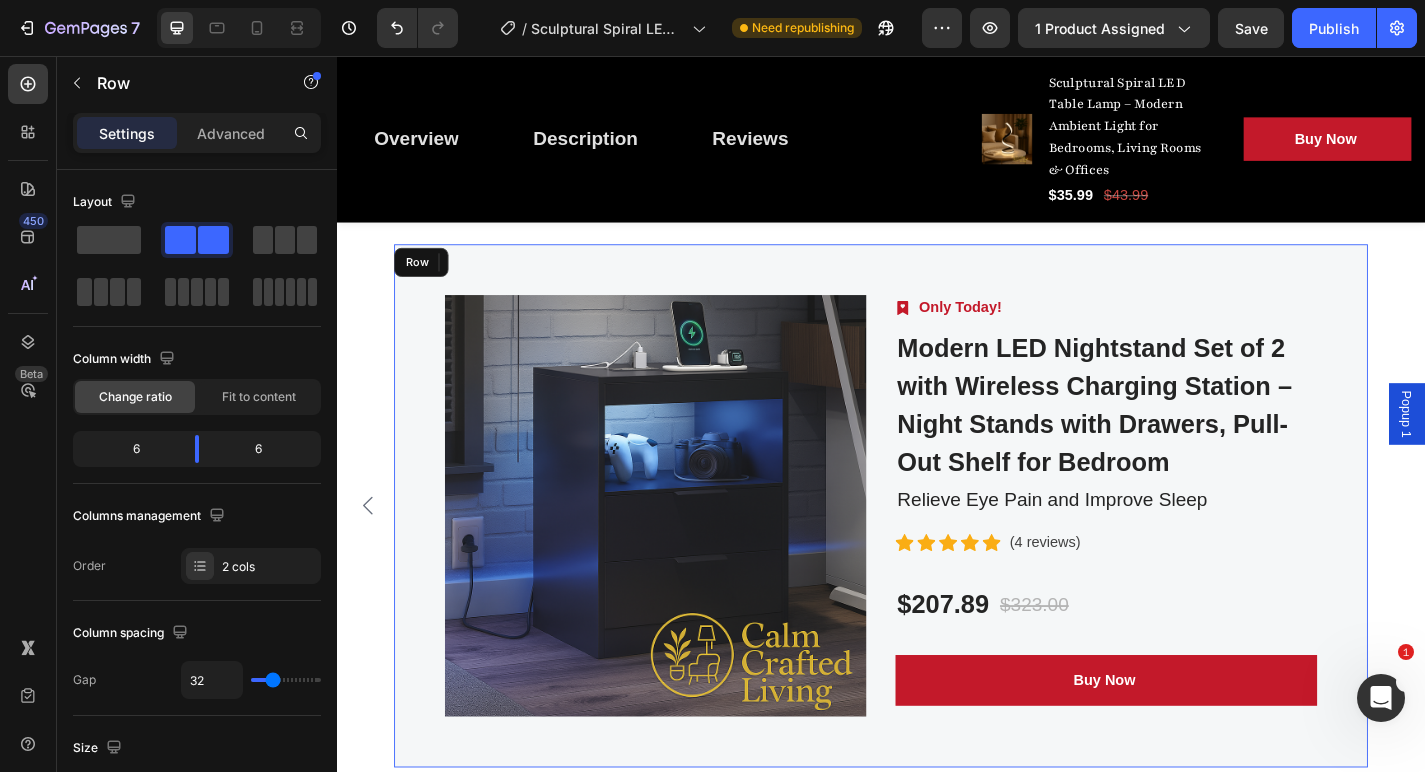click on "Image Only Today! Text block Row Modern LED Nightstand Set of 2 with Wireless Charging Station – Night Stands with Drawers, Pull-Out Shelf for Bedroom (P) Title Relieve Eye Pain and Improve Sleep Text block                Icon                Icon                Icon                Icon                Icon Icon List Hoz (4 reviews) Text block   0 Row $207.89 (P) Price (P) Price $323.00 (P) Price (P) Price Row Buy Now (P) Cart Button" at bounding box center (1185, 552) 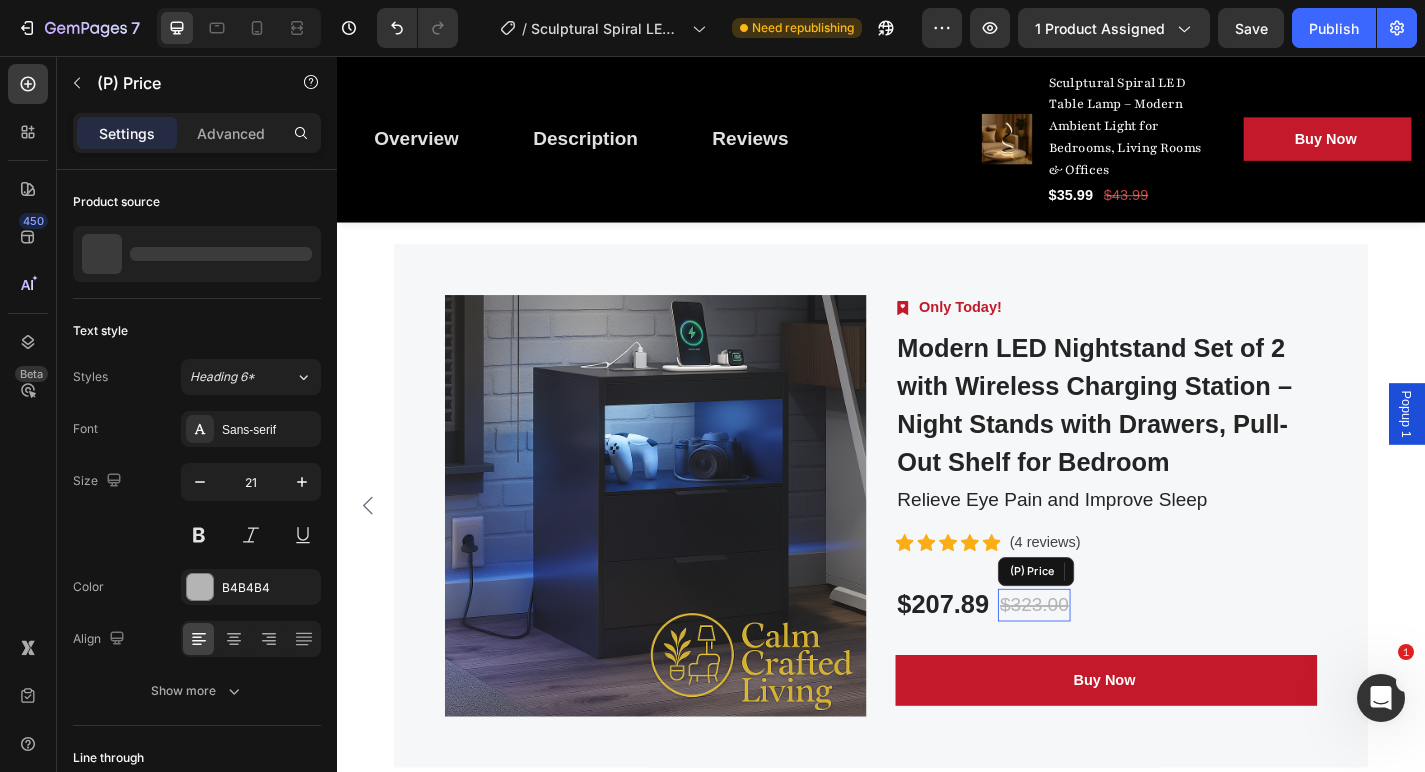 click on "$323.00" at bounding box center (1106, 662) 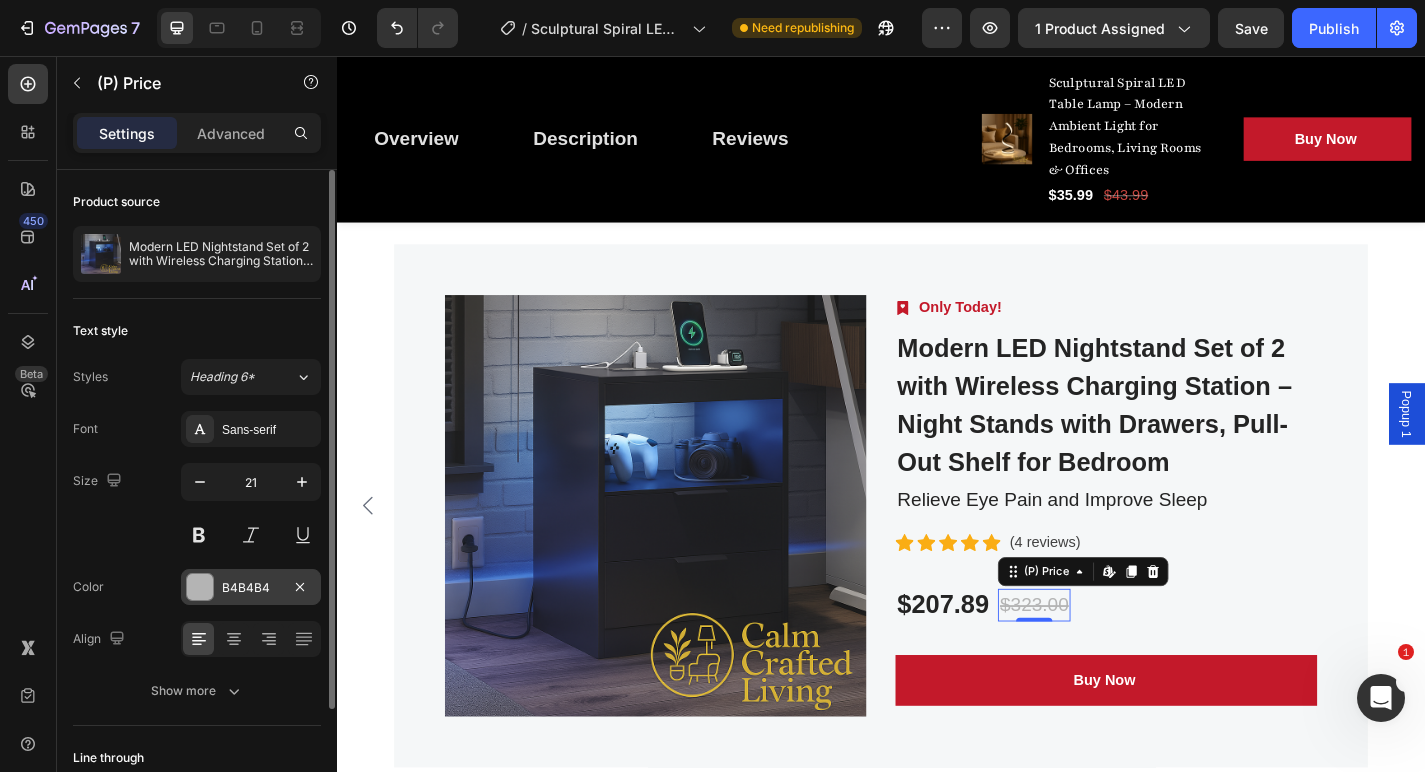 click on "B4B4B4" at bounding box center (251, 588) 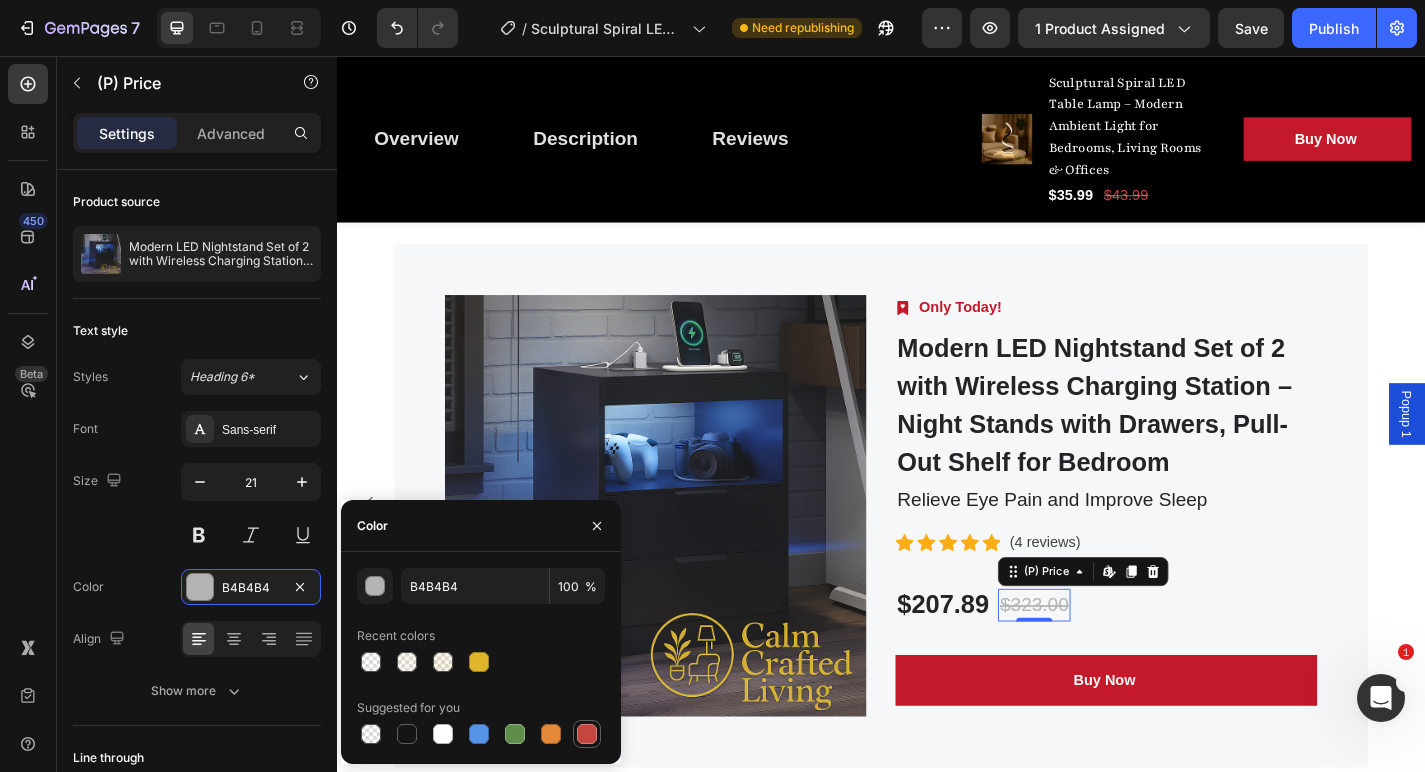 click at bounding box center [587, 734] 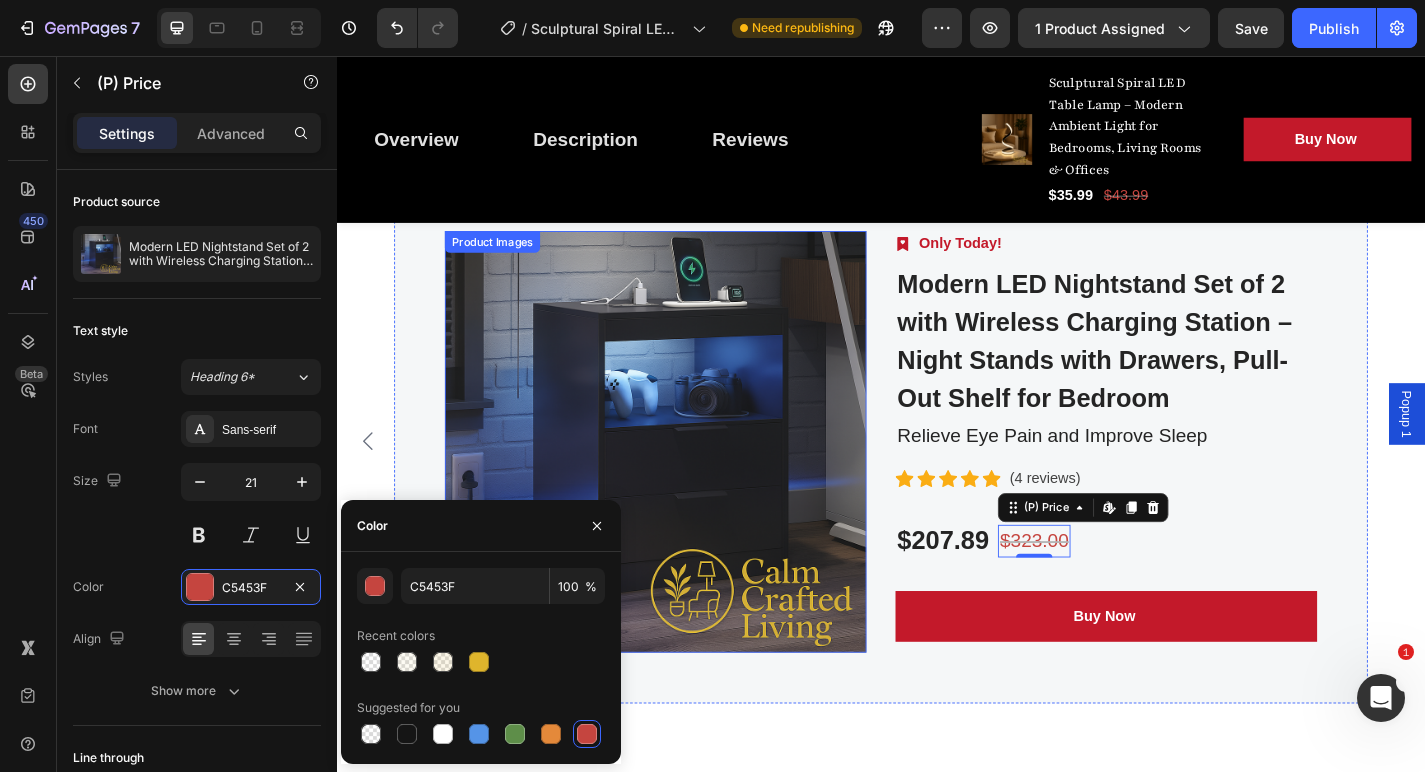scroll, scrollTop: 5068, scrollLeft: 0, axis: vertical 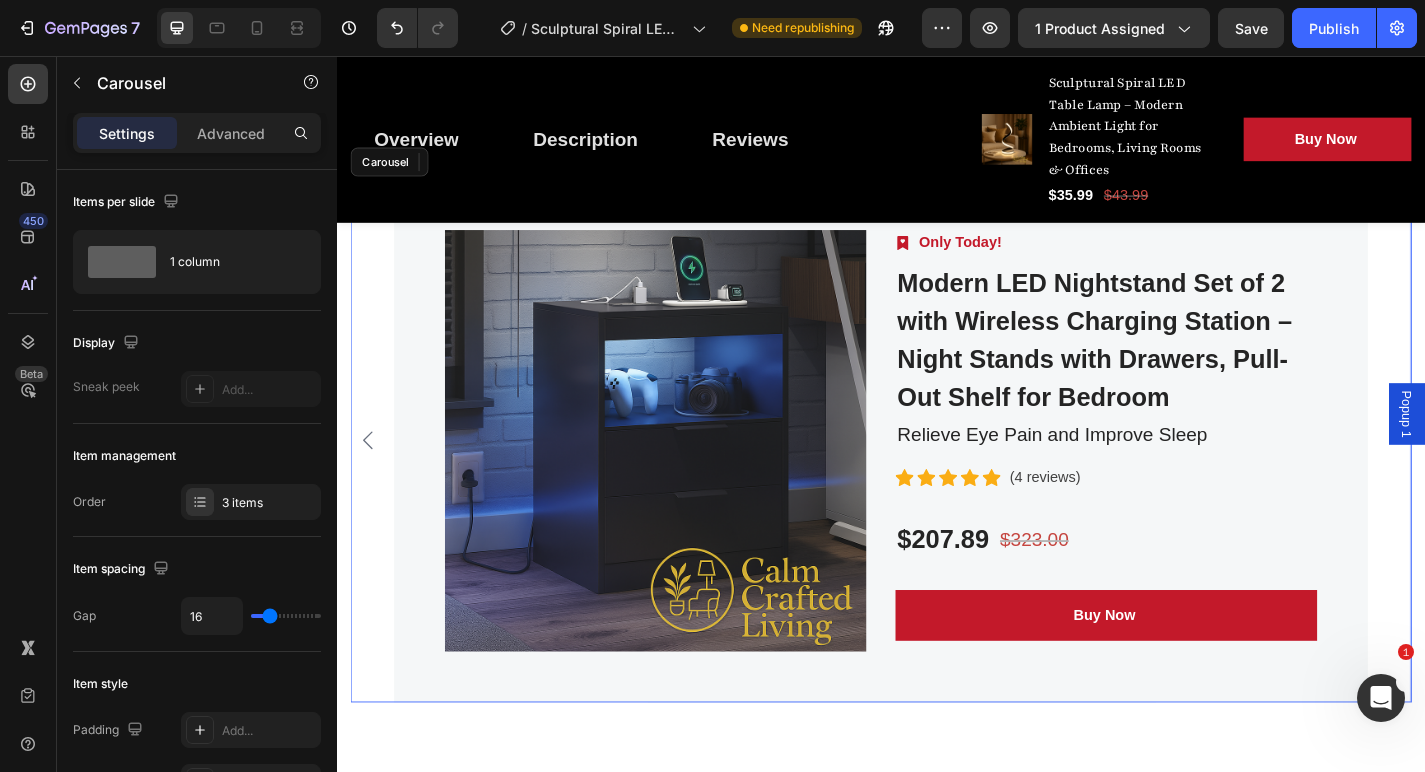 click 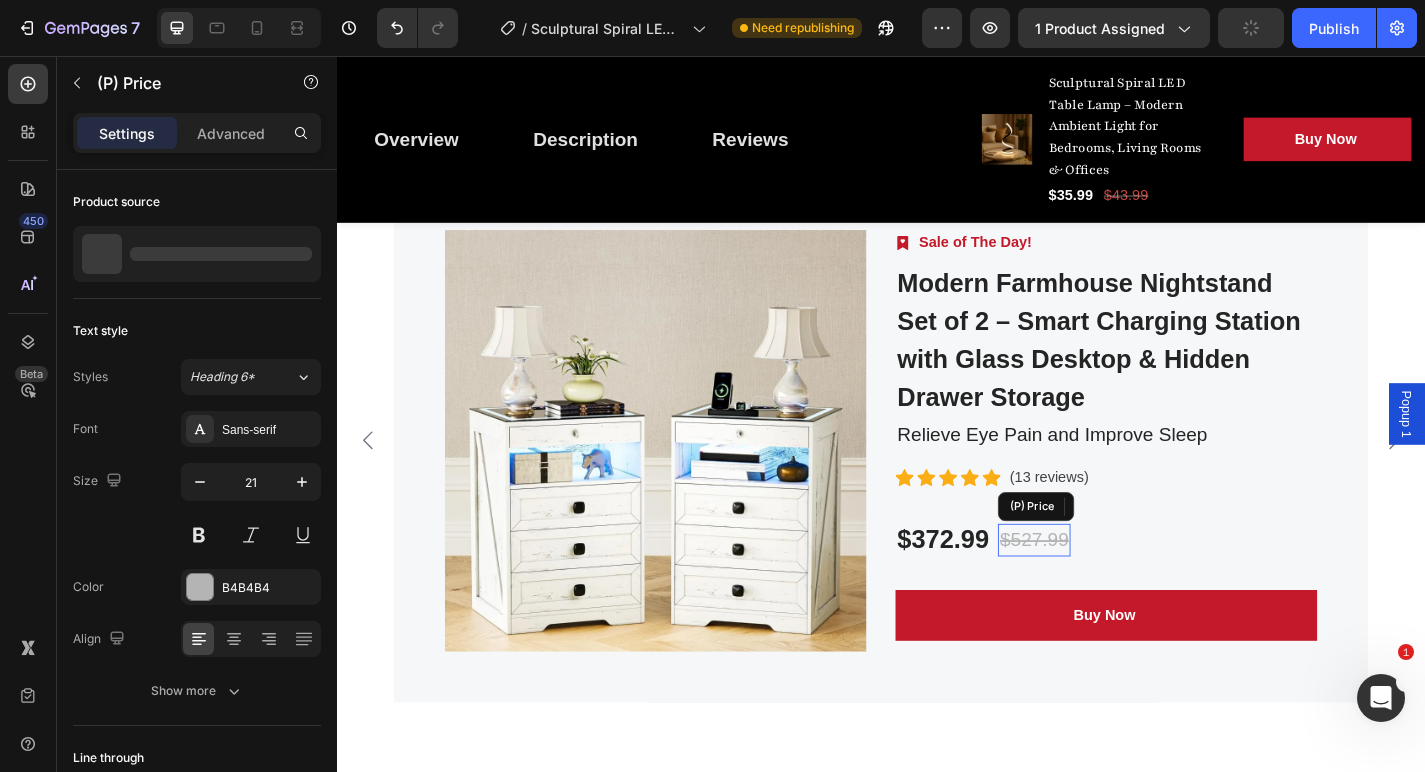 click on "$527.99" at bounding box center (1106, 590) 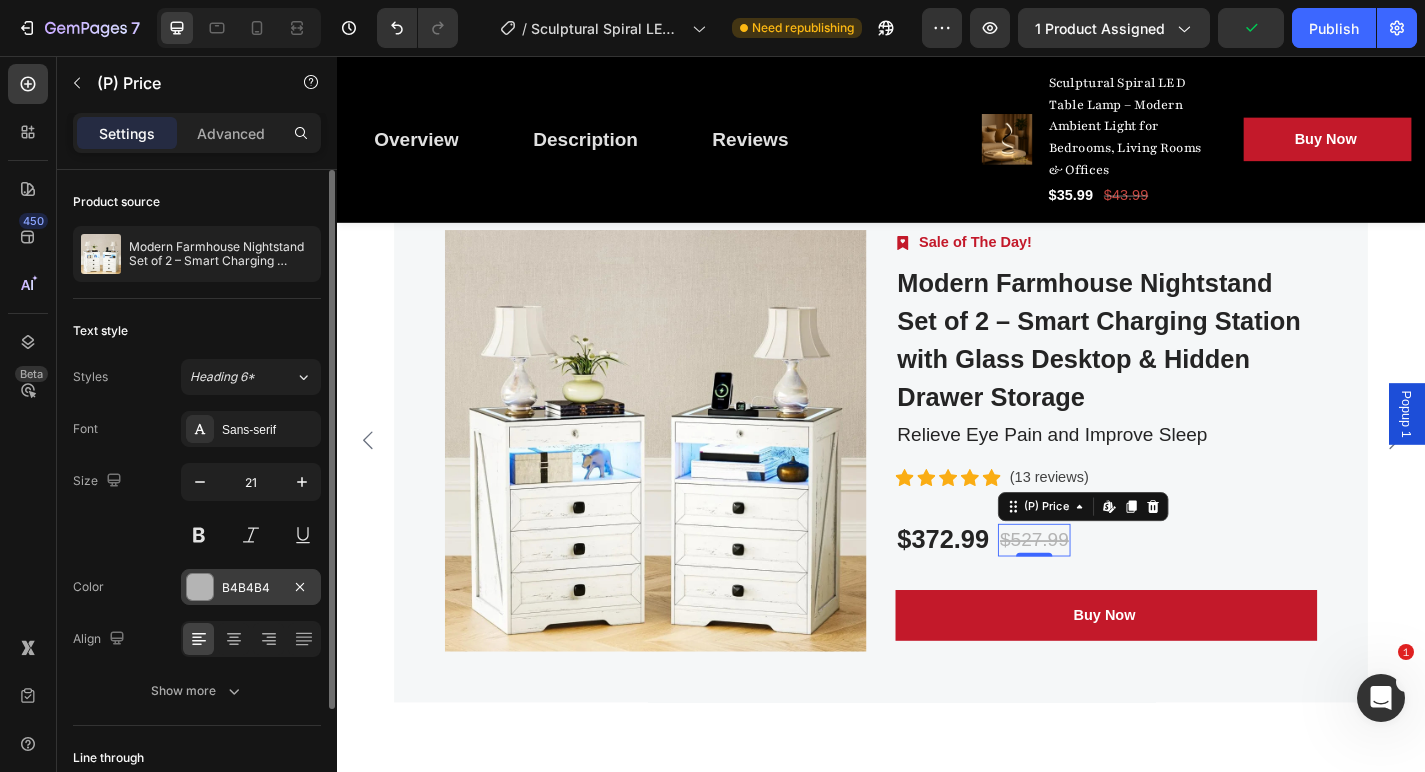 click on "B4B4B4" at bounding box center (251, 588) 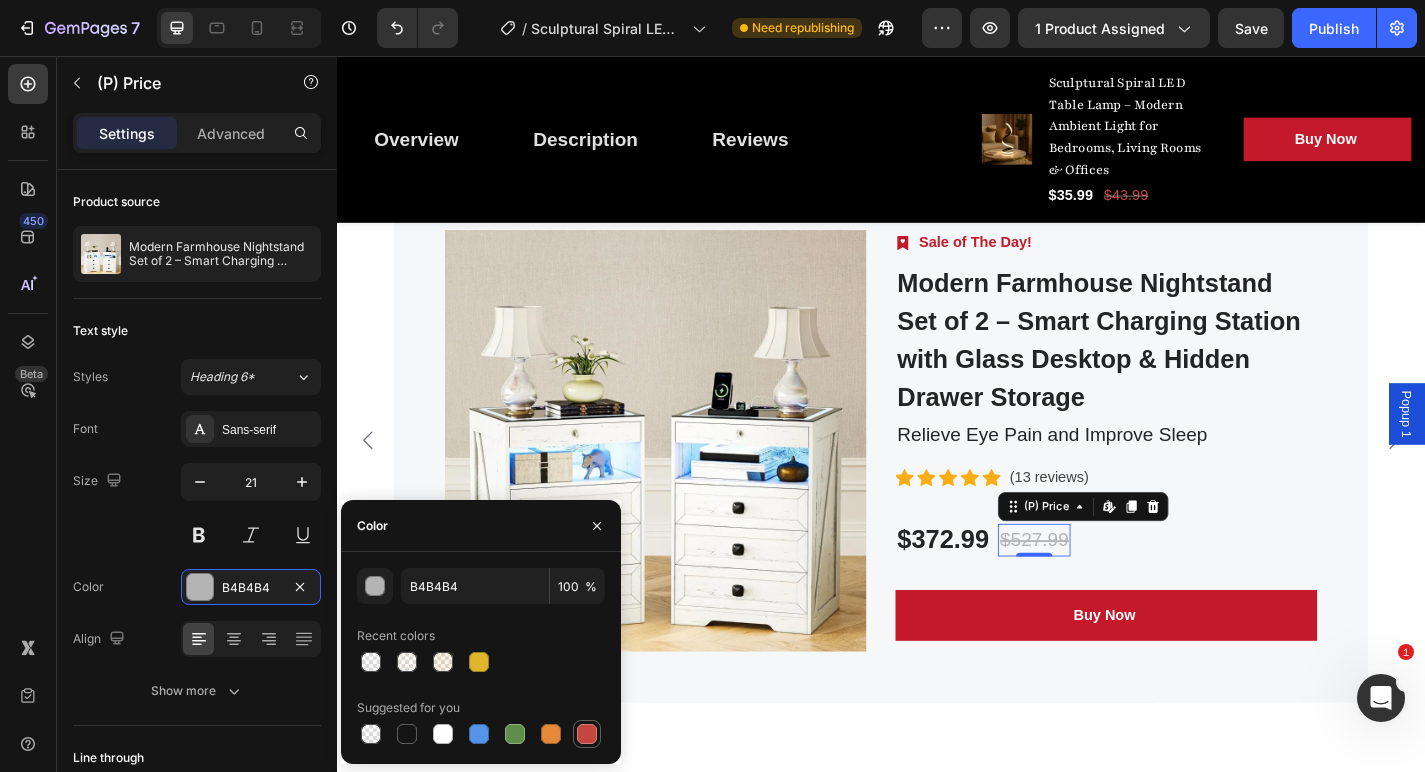 click at bounding box center (587, 734) 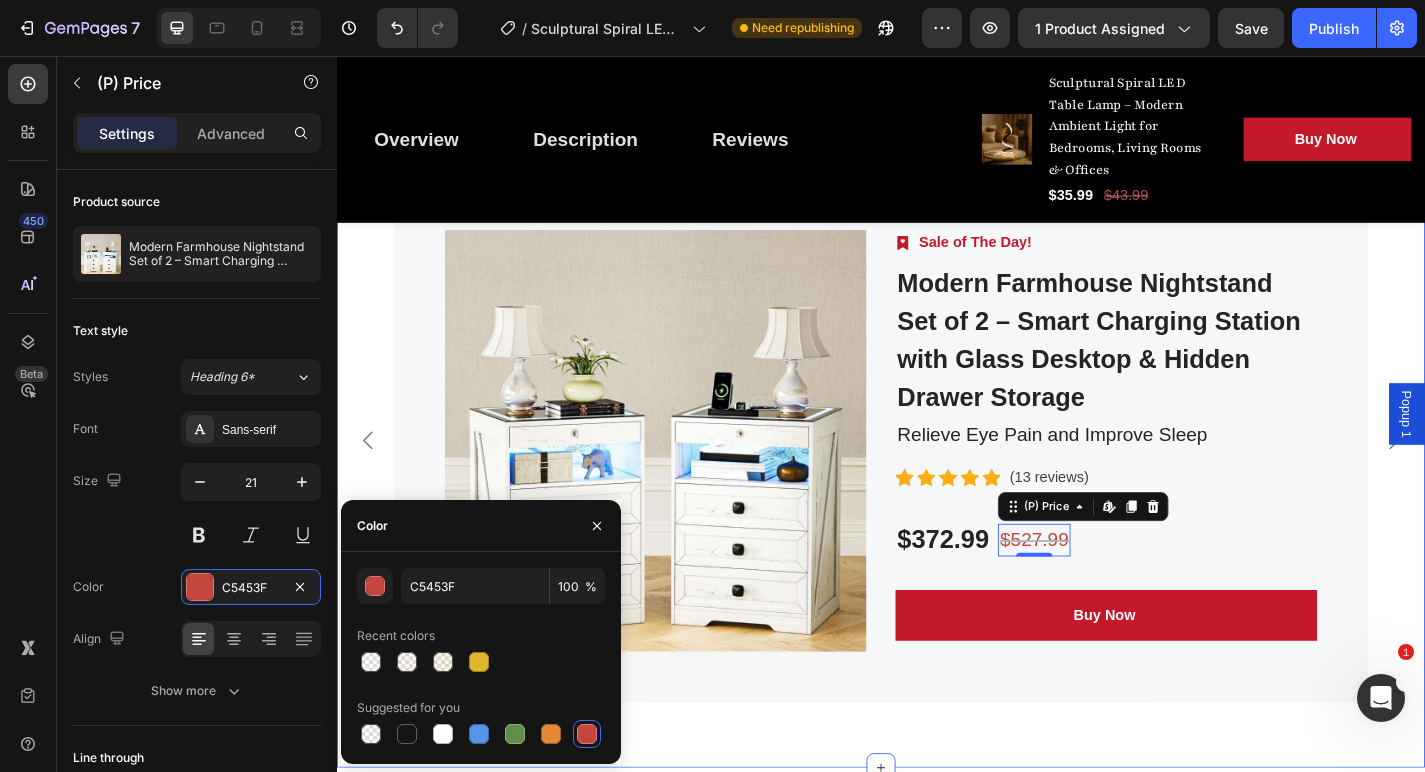 click on "What else you may like Heading Row
Product Images Image Today Only ! Text block Row Nordic Modern Led Wall Lamp Living Room Sofa TV Background Home Decor Spot Light Design Led Reading Lamp Light Bedroom (P) Title Text block                Icon                Icon                Icon                Icon                Icon Icon List Hoz (14 reviews) Text block Row $72.99 (P) Price (P) Price $115.99 (P) Price (P) Price Row Buy Now (P) Cart Button Row Product Product Images Image Sale of The Day! Text block Row Modern Farmhouse Nightstand Set of 2 – Smart Charging Station with Glass Desktop & Hidden Drawer Storage (P) Title Relieve Eye Pain and Improve Sleep Text block                Icon                Icon                Icon                Icon                Icon Icon List Hoz (13 reviews) Text block Row $372.99 (P) Price (P) Price $527.99 (P) Price   Edit content in Shopify 0 (P) Price   Edit content in Shopify 0 Row Buy Now (P) Cart Button Row Product Product Images Image Only Today! Row" at bounding box center (937, 427) 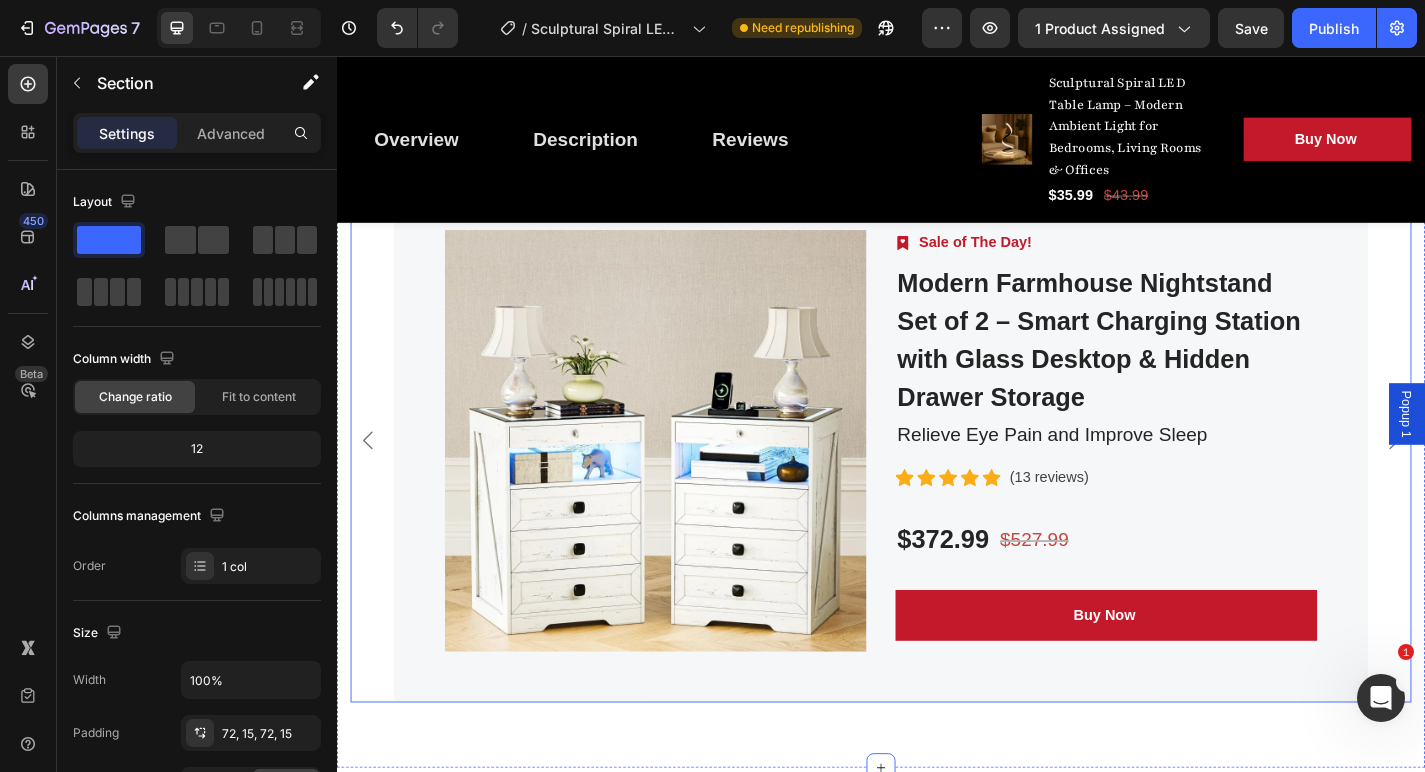 click at bounding box center [371, 480] 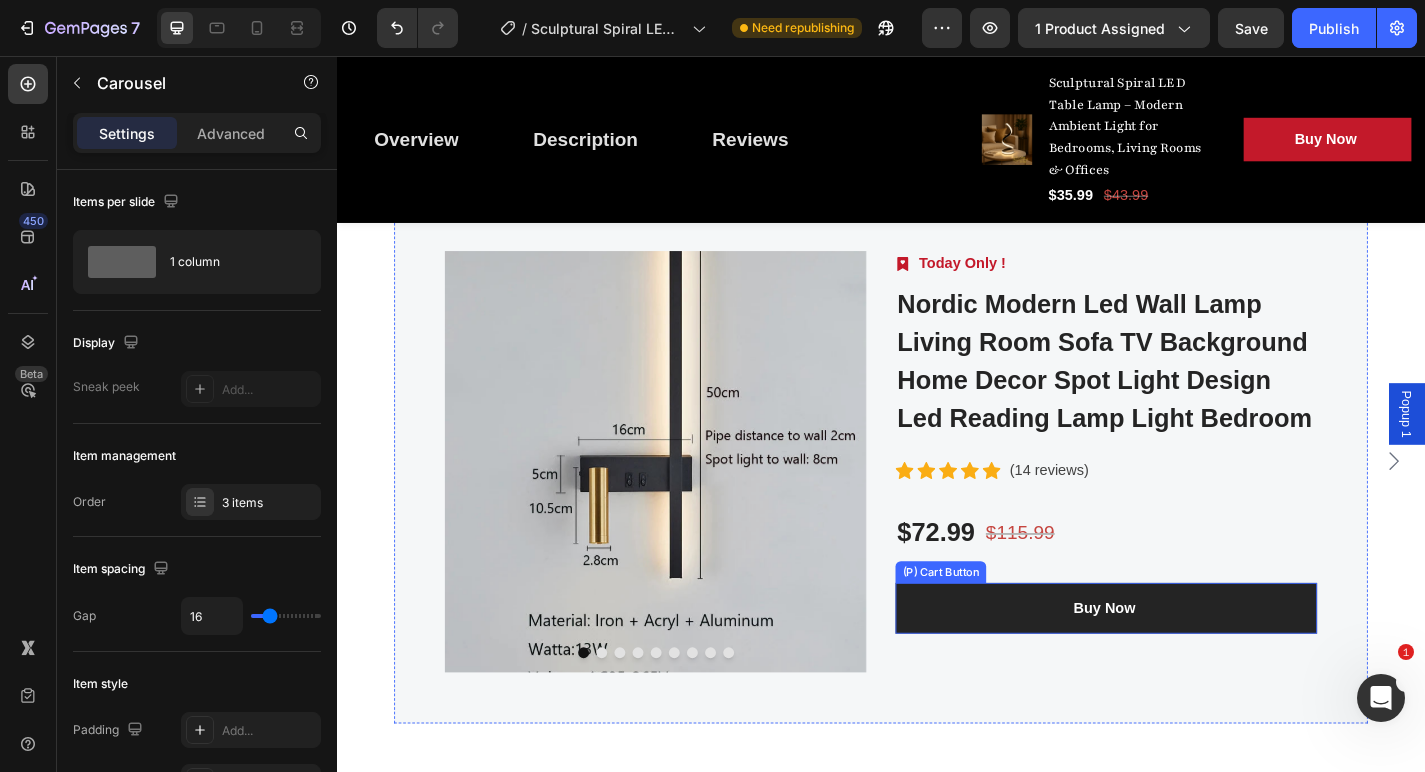 scroll, scrollTop: 5040, scrollLeft: 0, axis: vertical 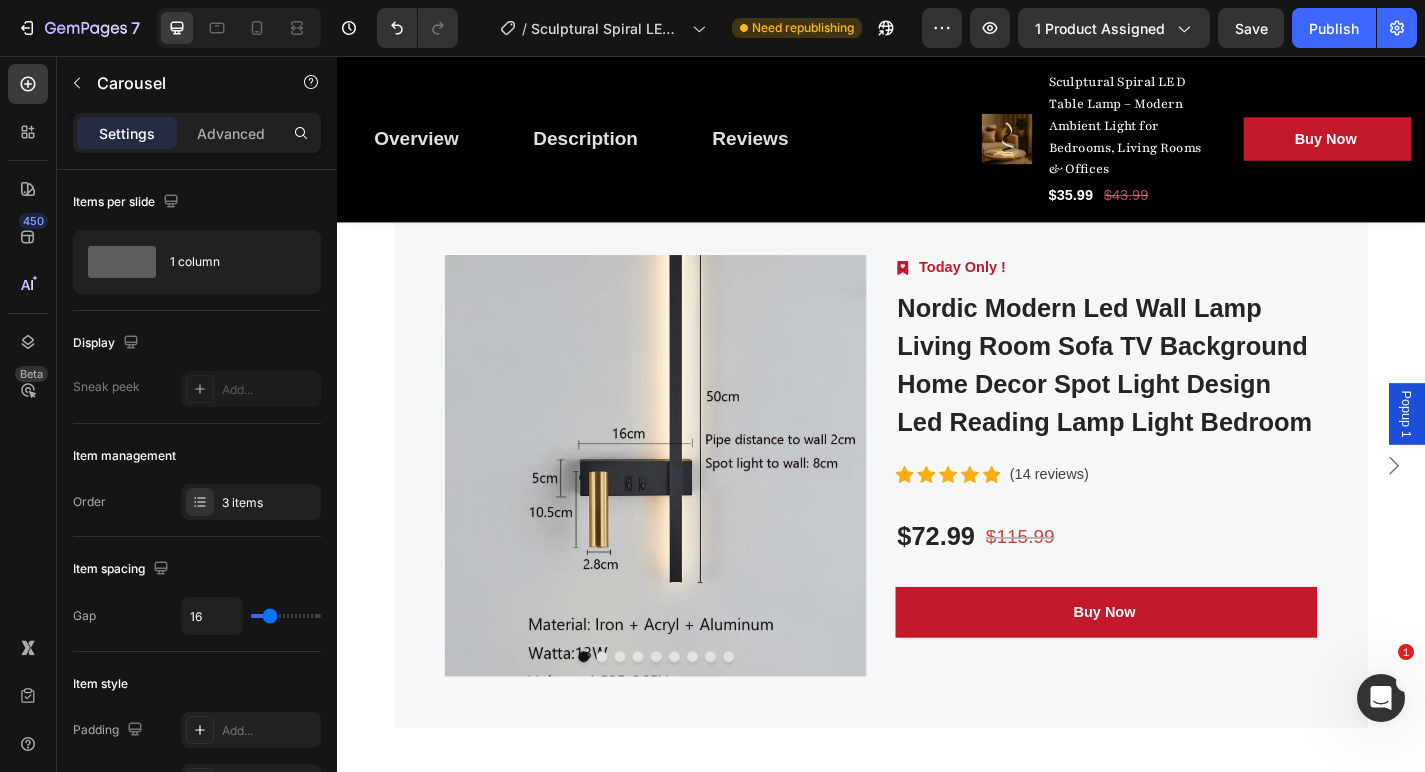click 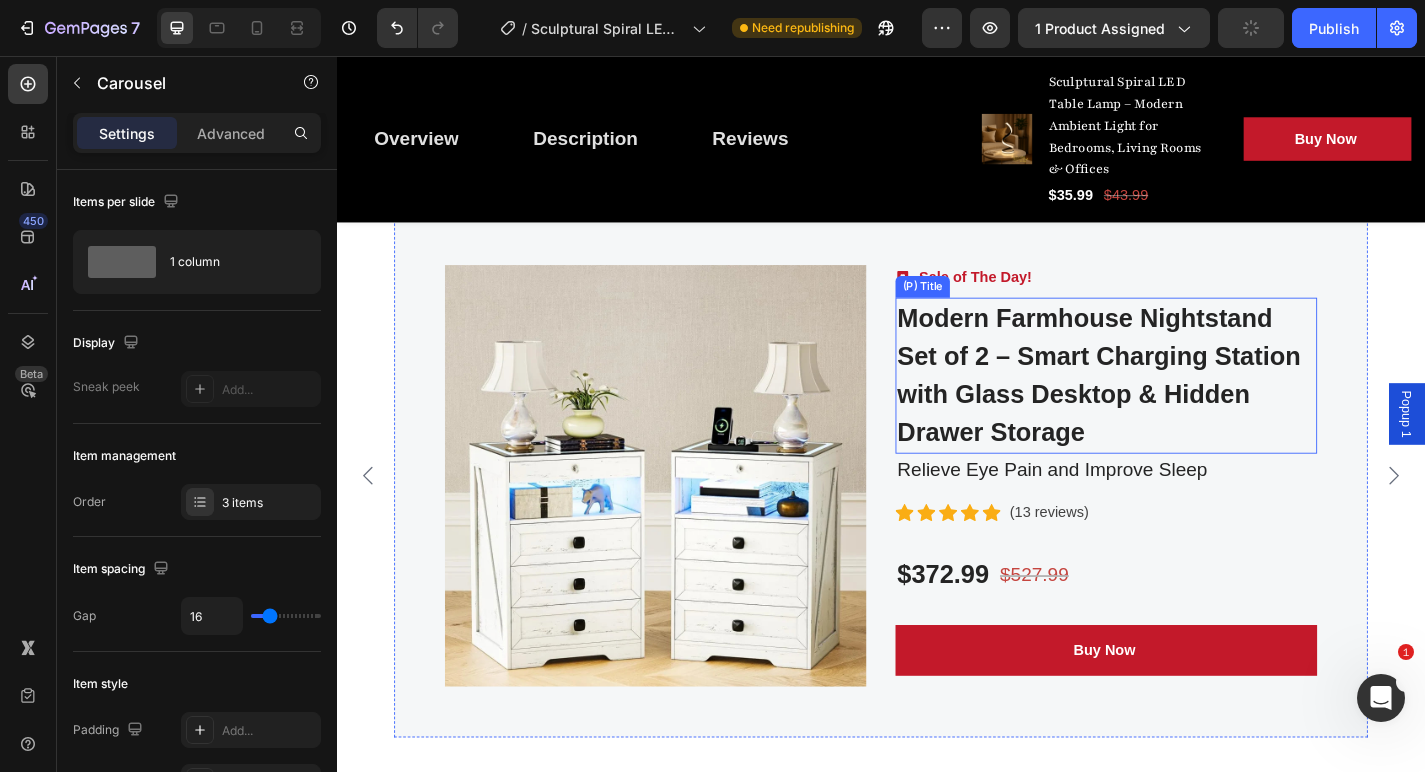 scroll, scrollTop: 5026, scrollLeft: 0, axis: vertical 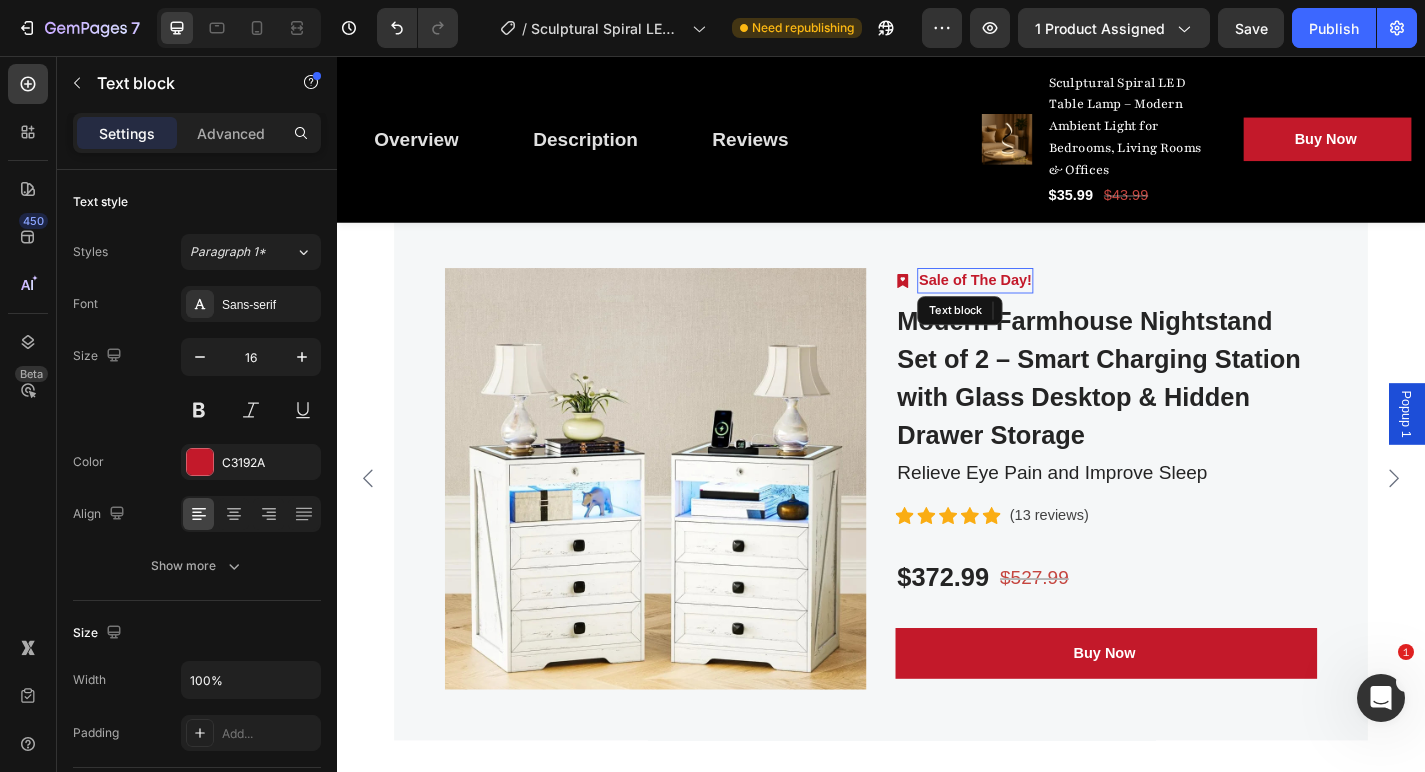 click on "Sale of The Day!" at bounding box center (1041, 304) 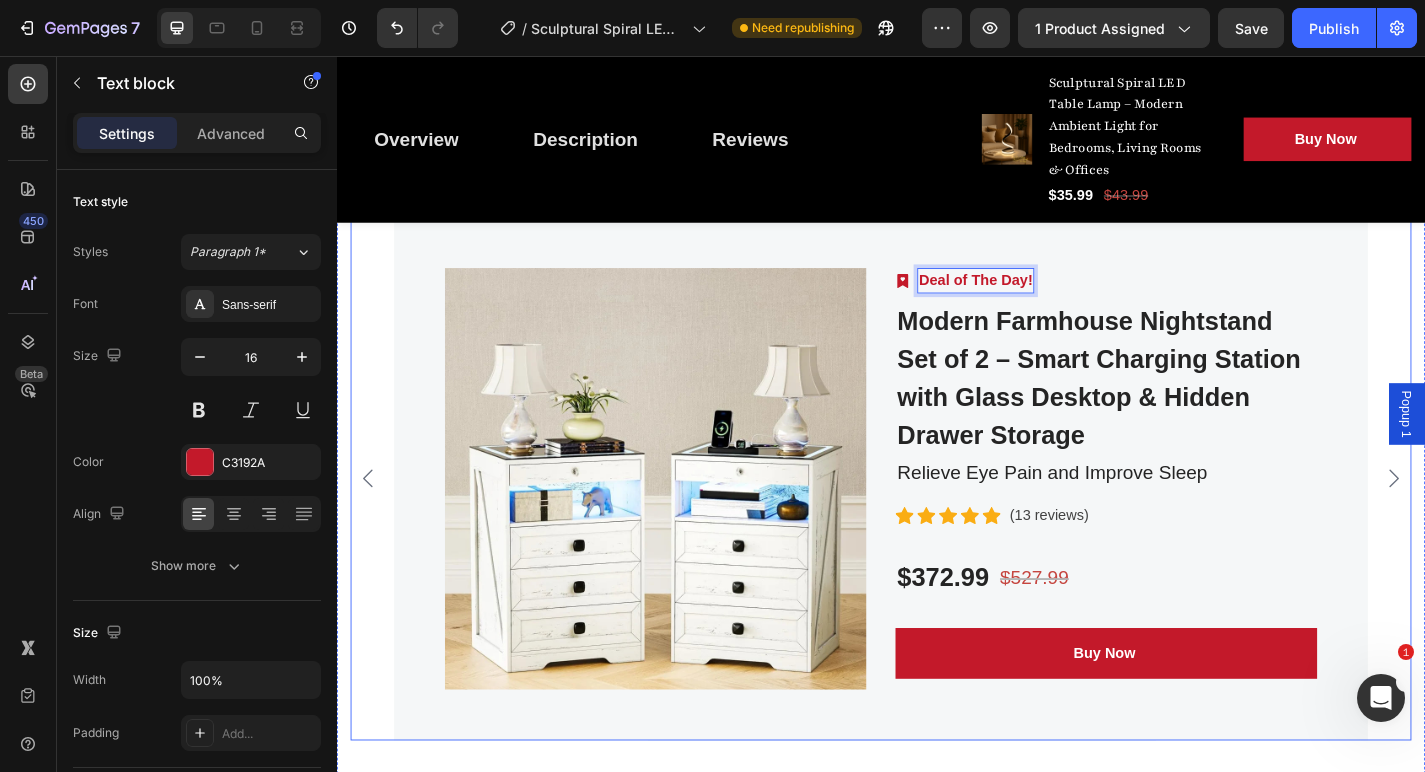 click 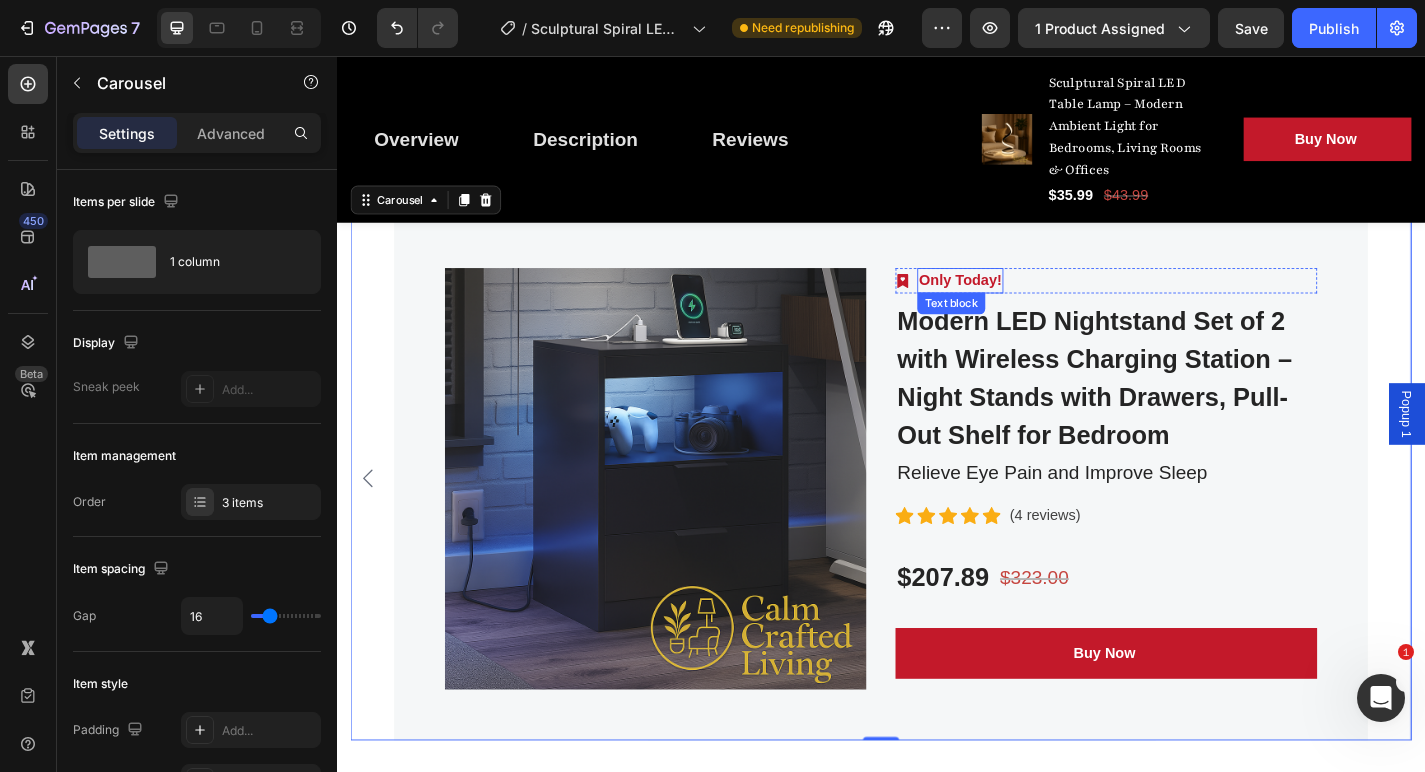 click on "Only Today!" at bounding box center [1024, 304] 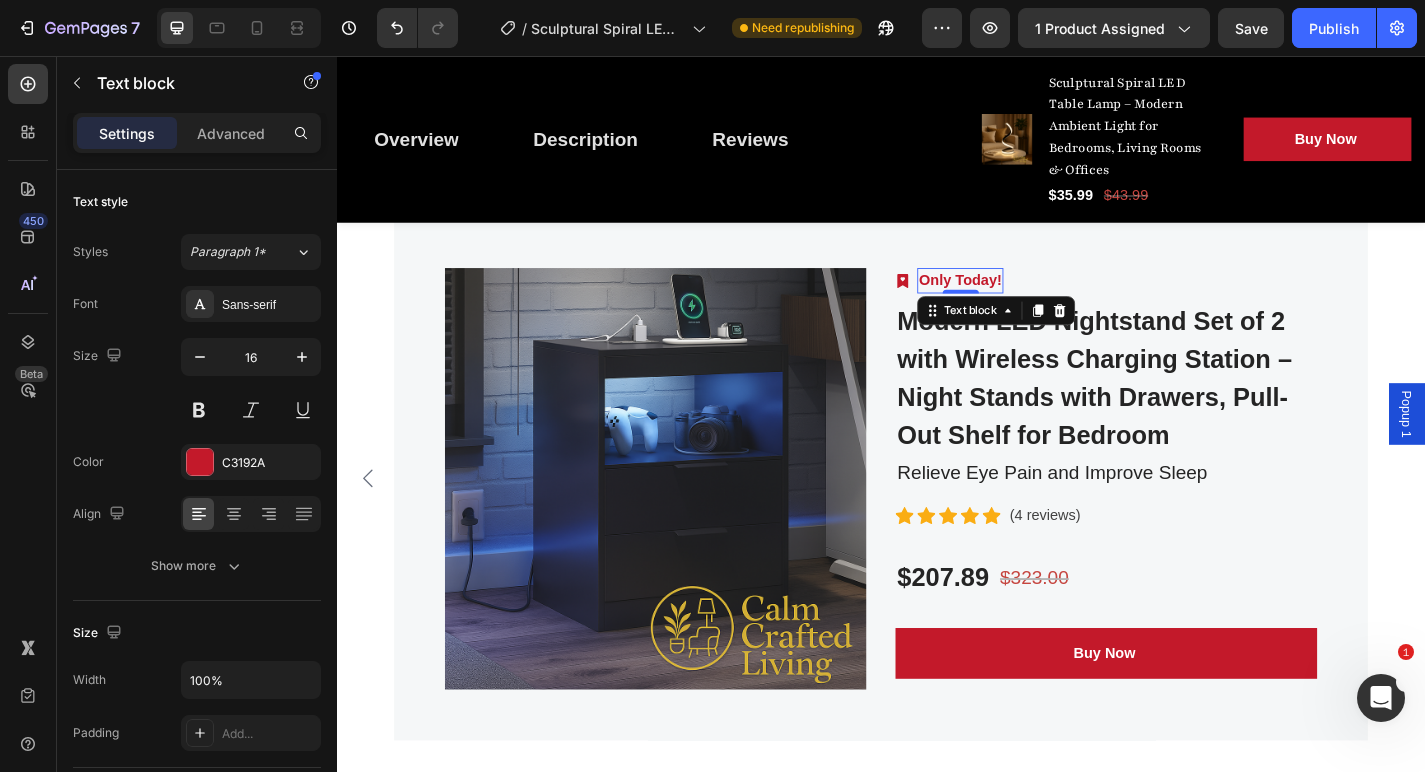 click on "Only Today!" at bounding box center [1024, 304] 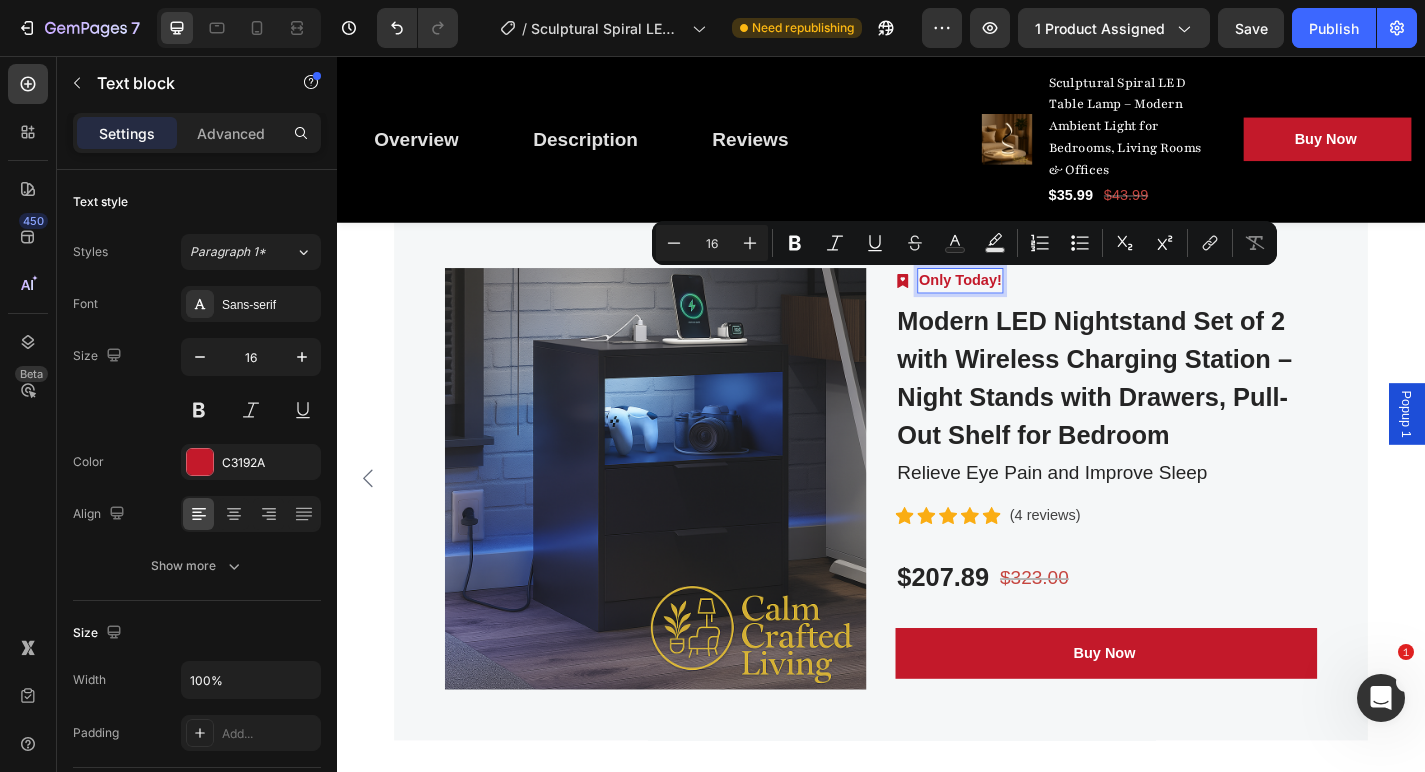 click on "Only Today!" at bounding box center [1024, 304] 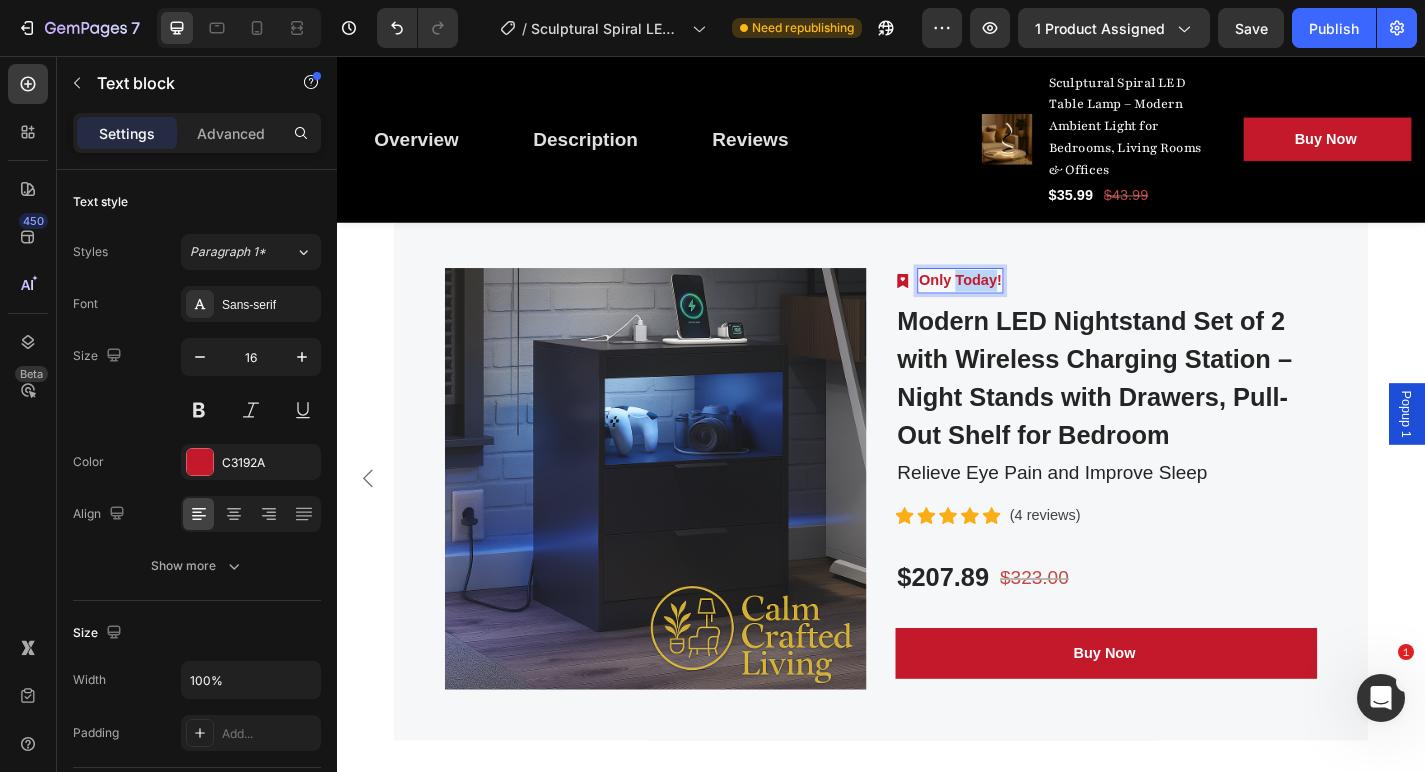 click on "Only Today!" at bounding box center (1024, 304) 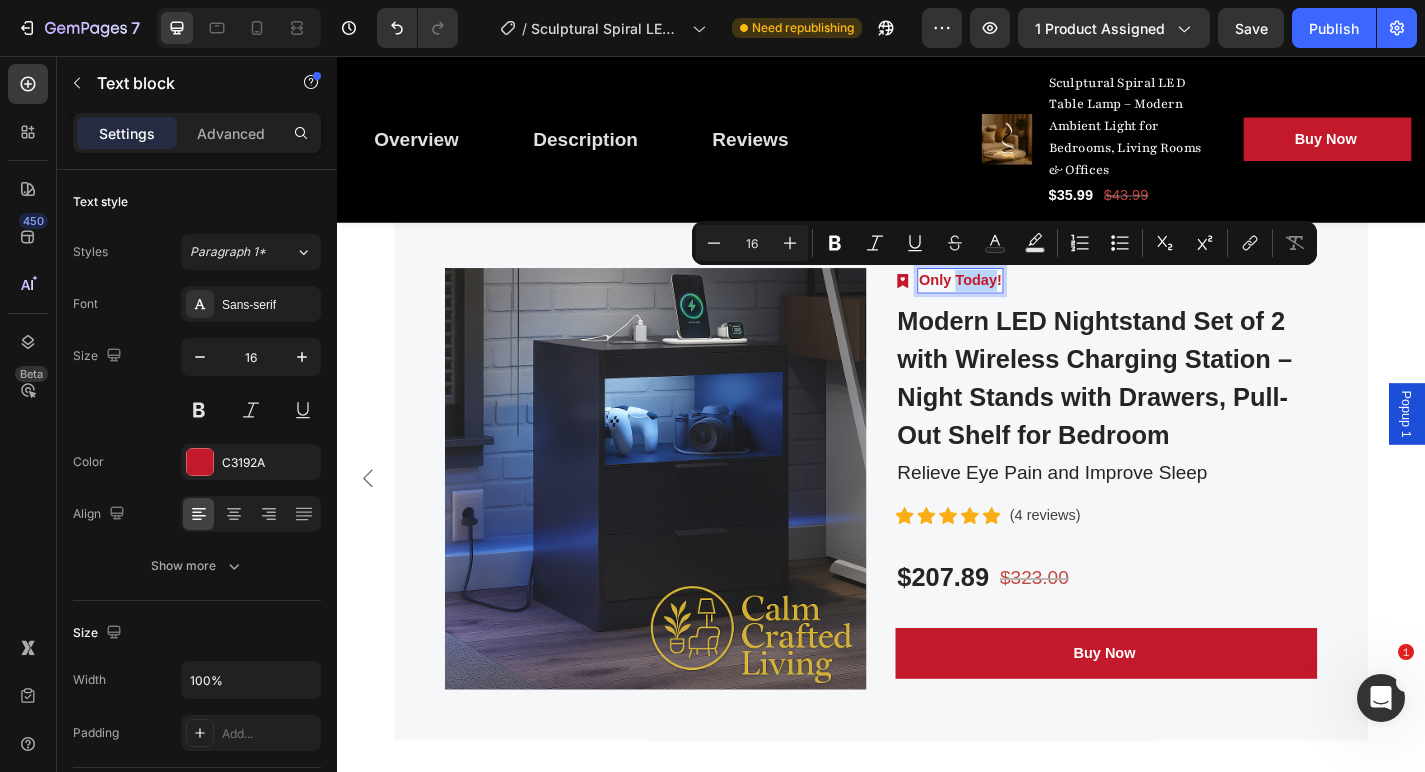 click on "Only Today!" at bounding box center (1024, 304) 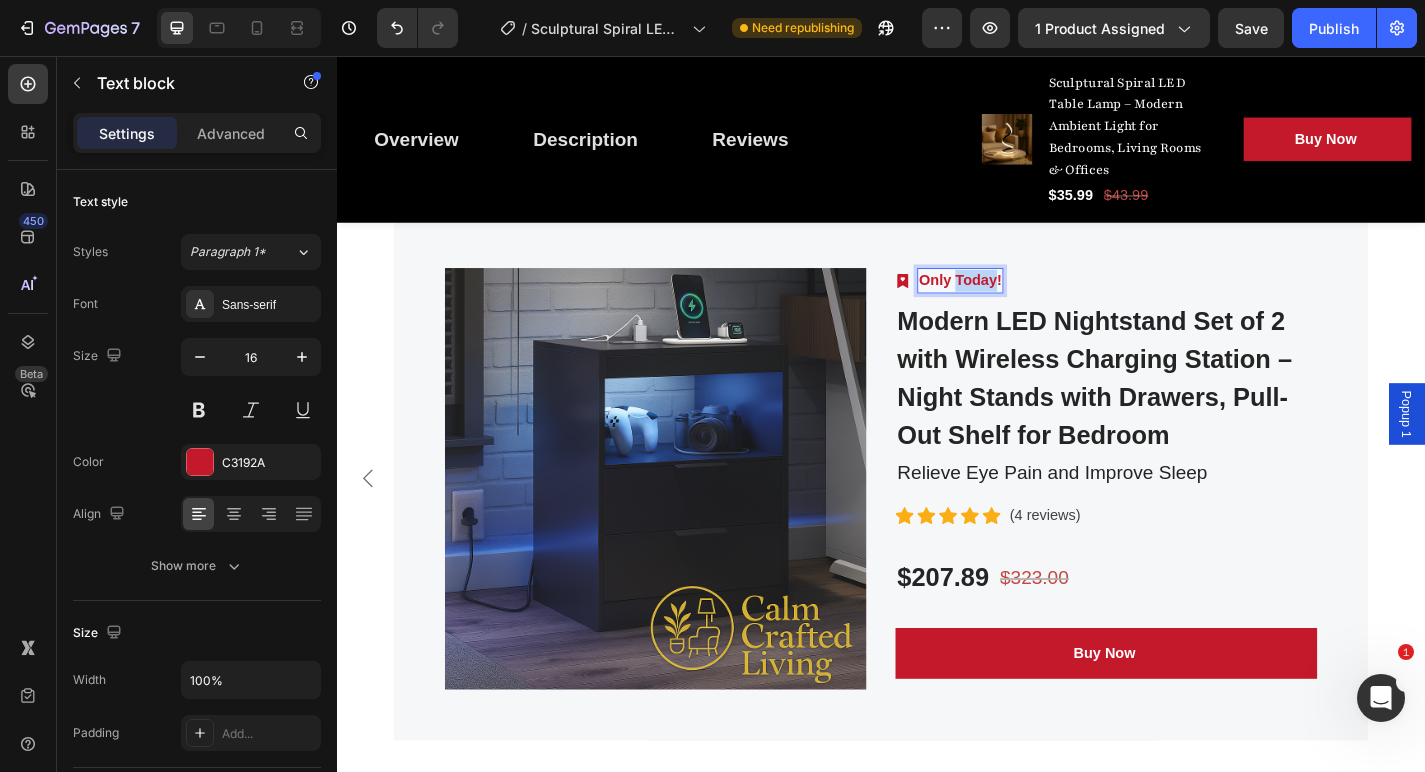 click on "Only Today!" at bounding box center [1024, 304] 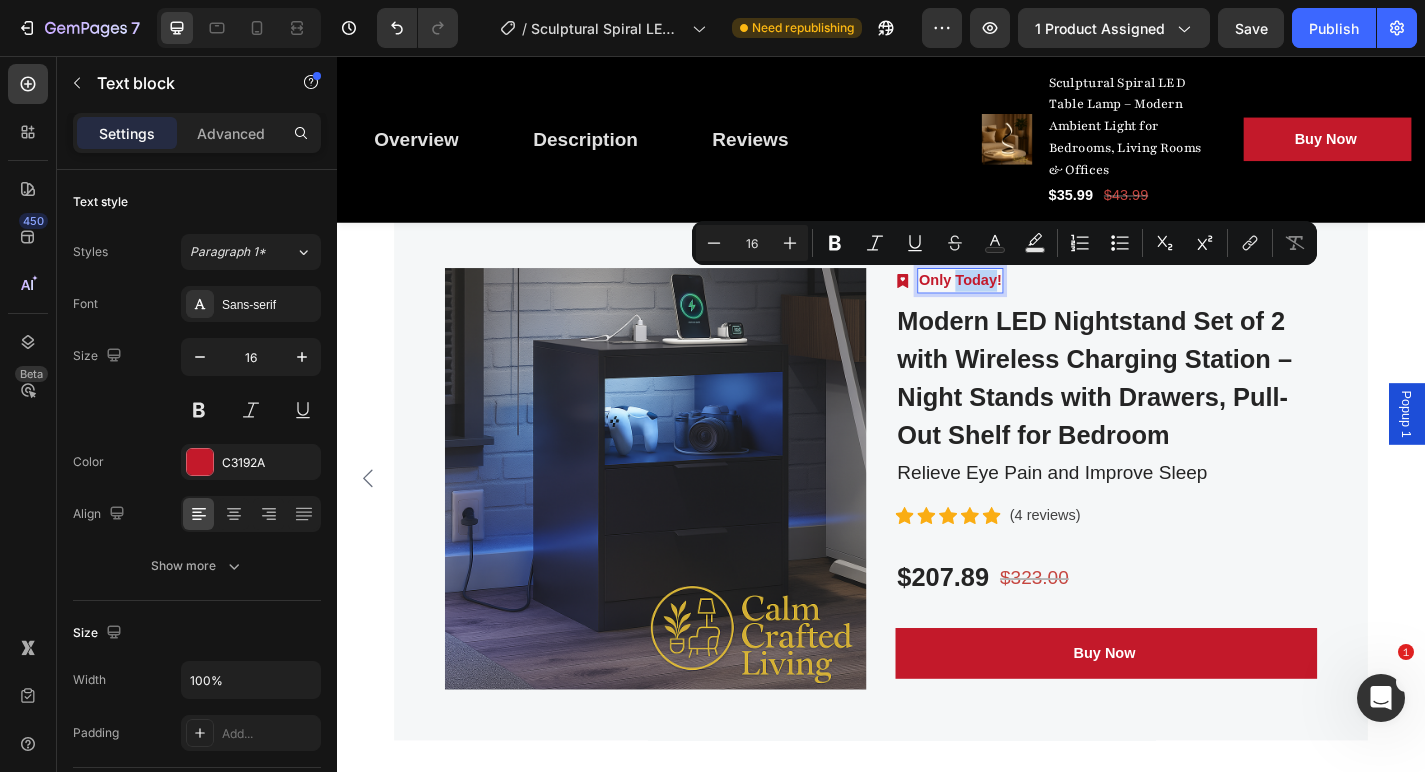 click on "Only Today!" at bounding box center [1024, 304] 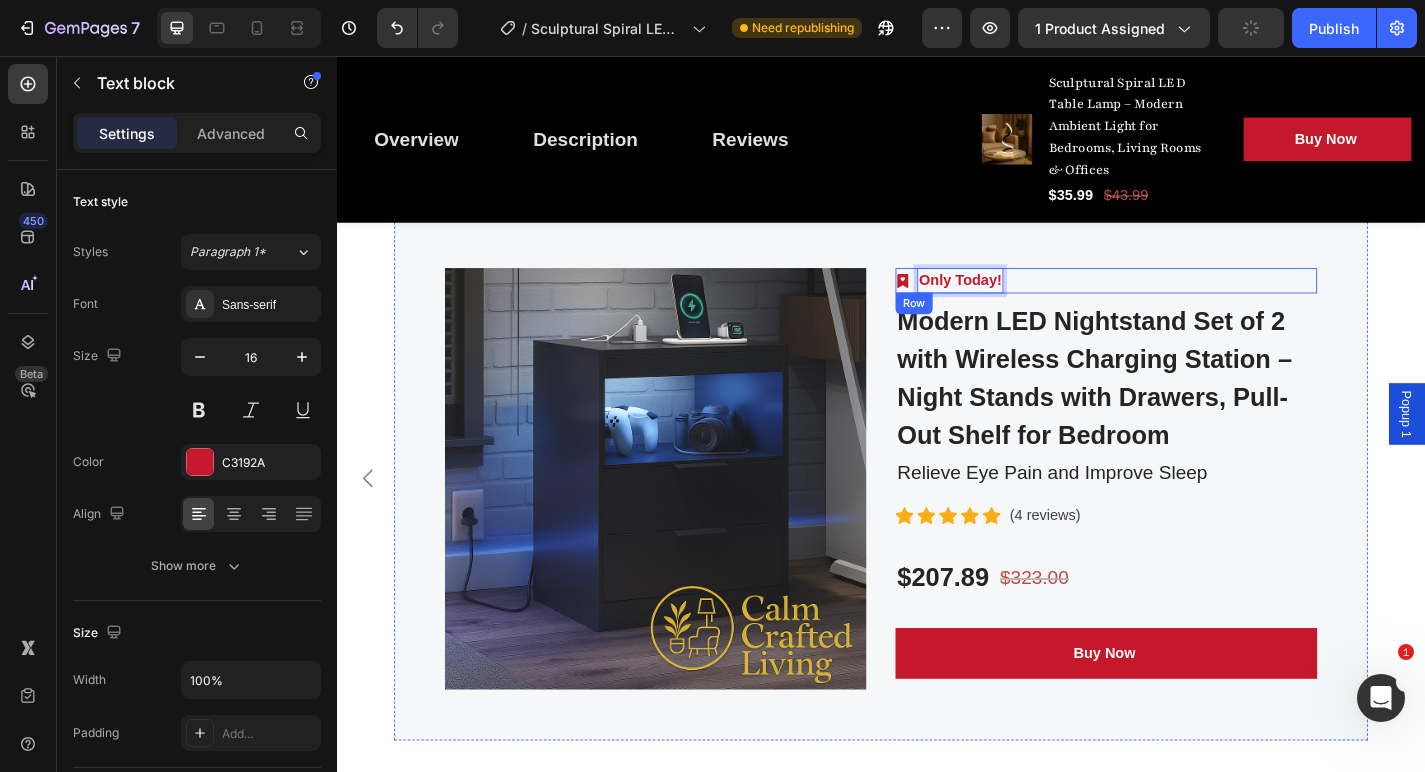 click on "Image Only Today! Text block   0 Row" at bounding box center [1185, 304] 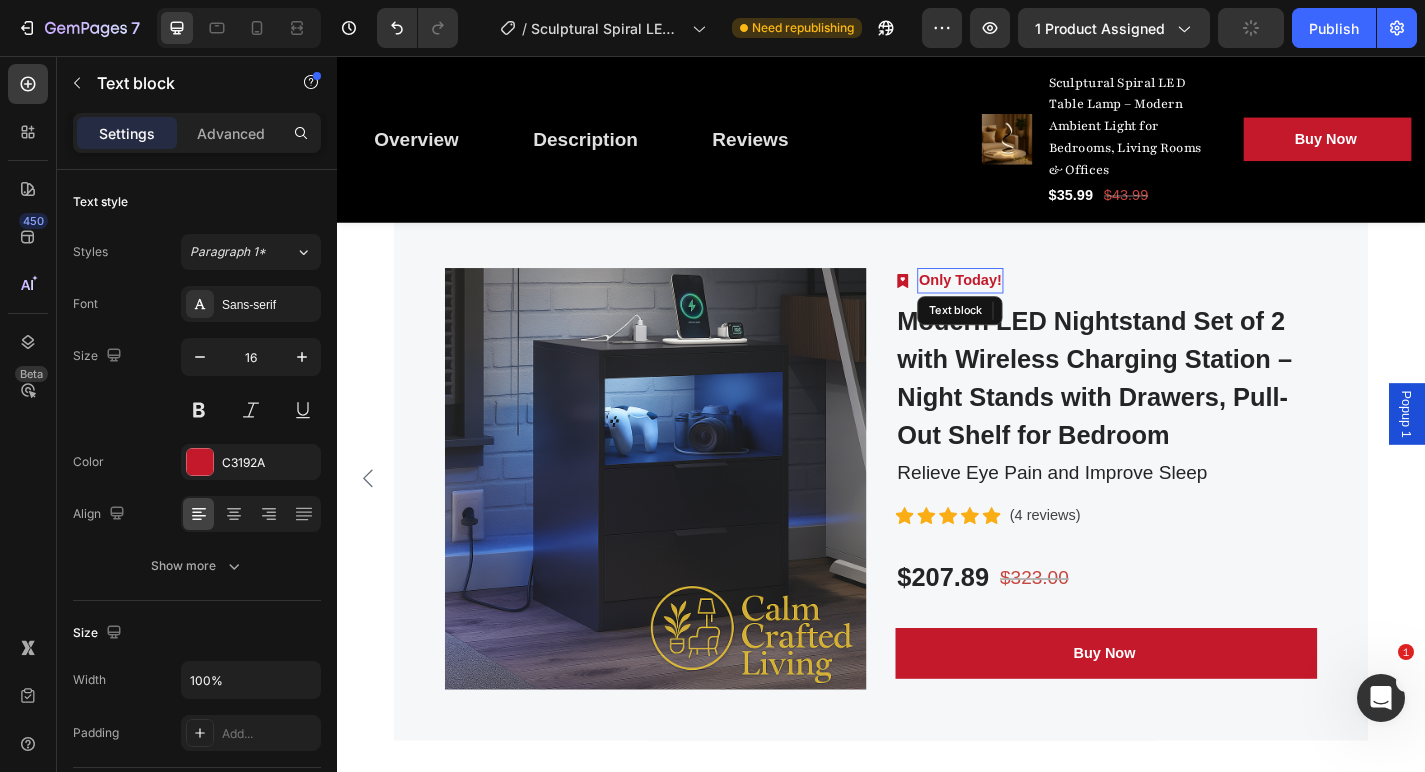 click on "Only Today!" at bounding box center [1024, 304] 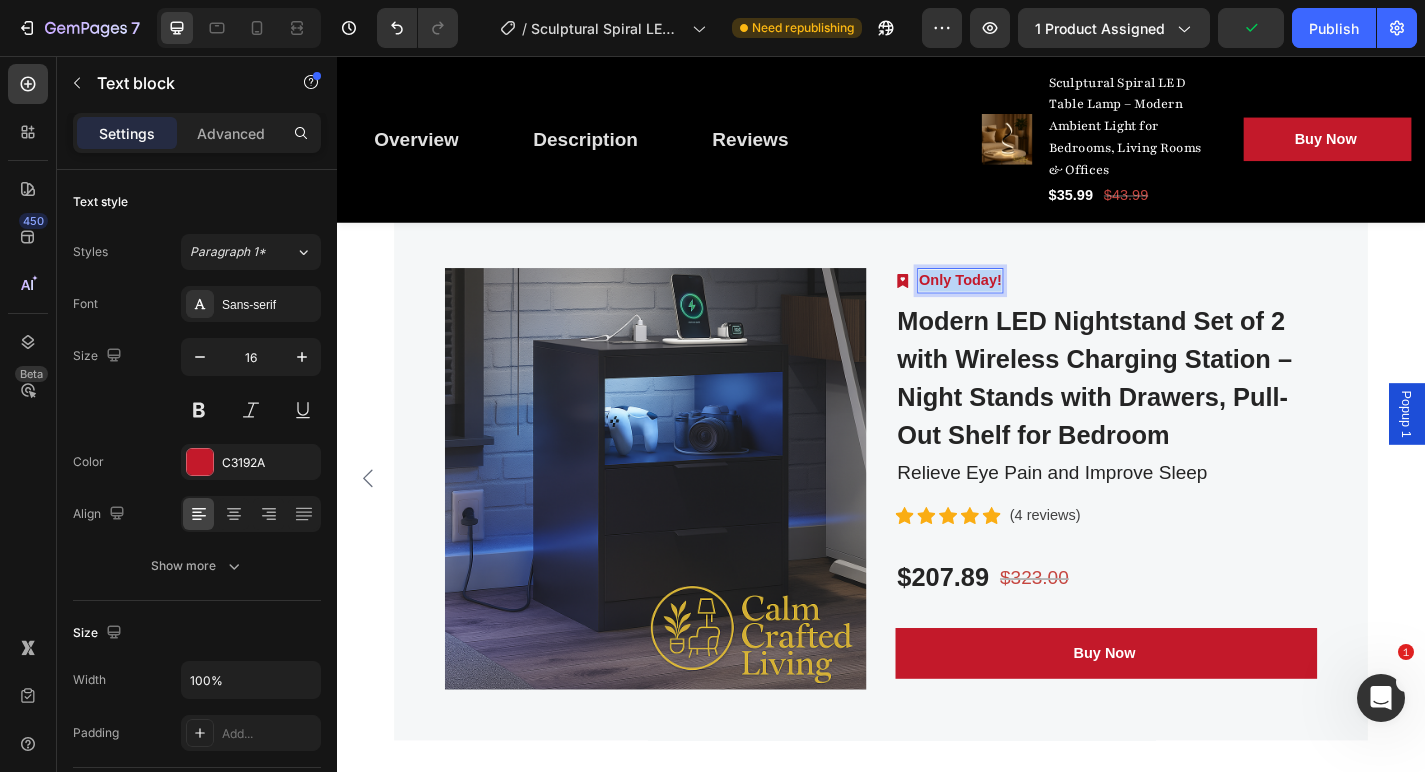 click on "Only Today!" at bounding box center (1024, 304) 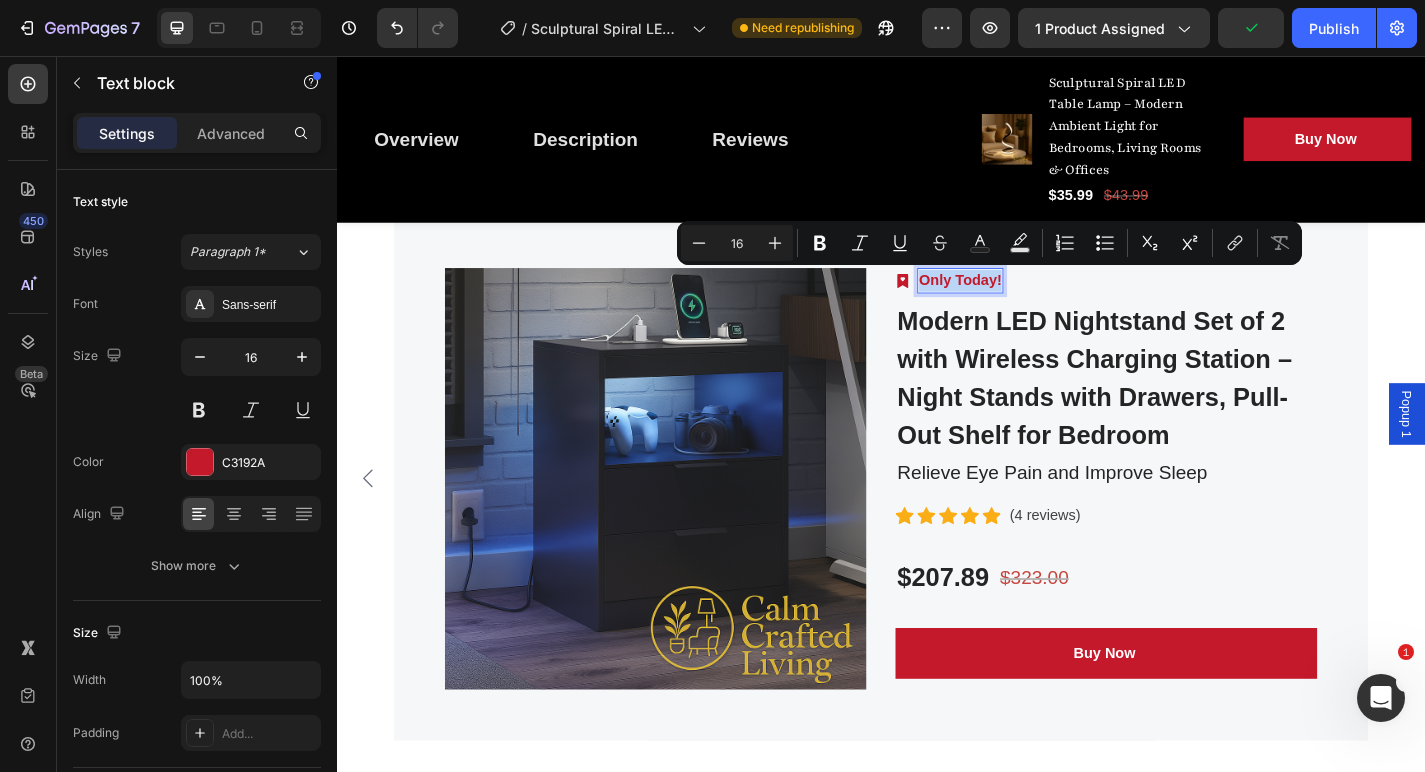 click on "Only Today!" at bounding box center (1024, 304) 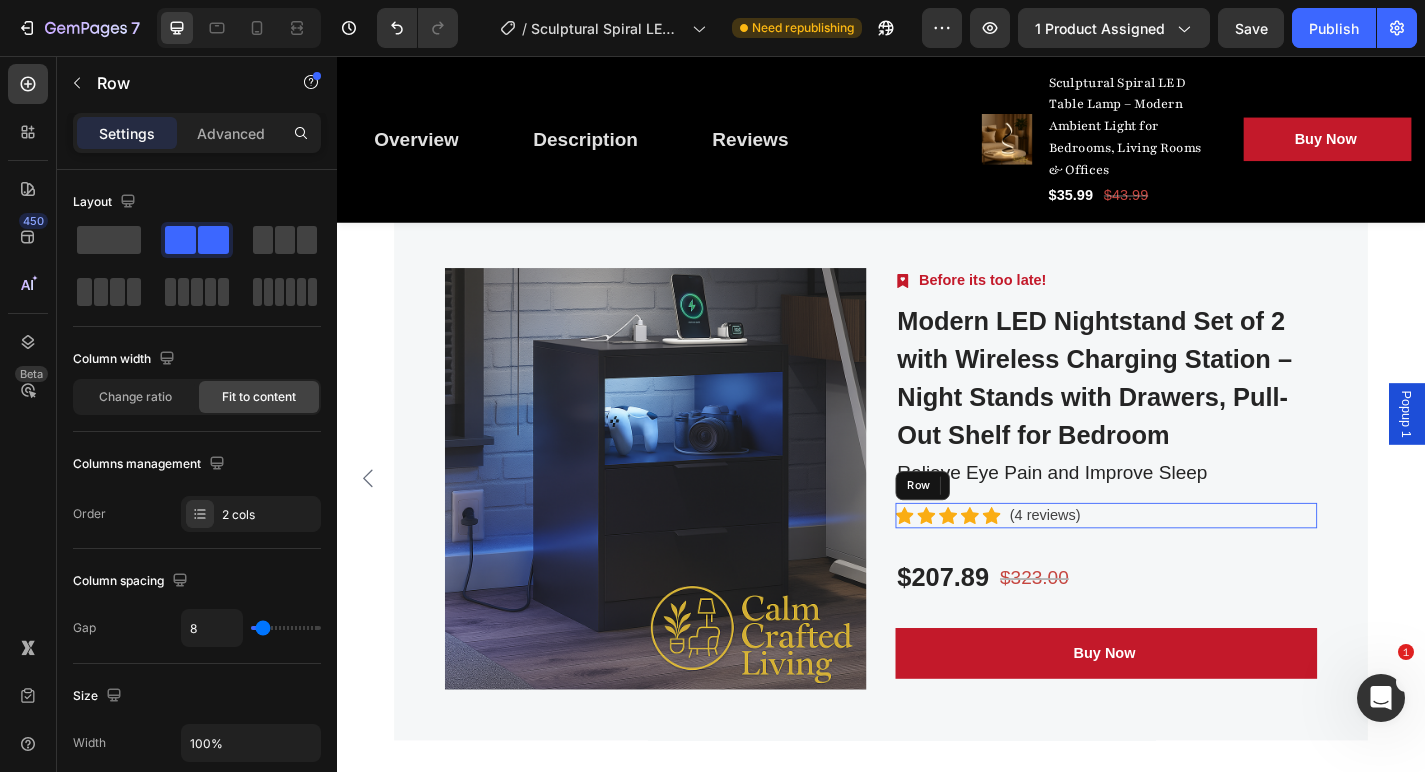 click on "Icon                Icon                Icon                Icon                Icon Icon List Hoz (4 reviews) Text block Row" at bounding box center [1185, 563] 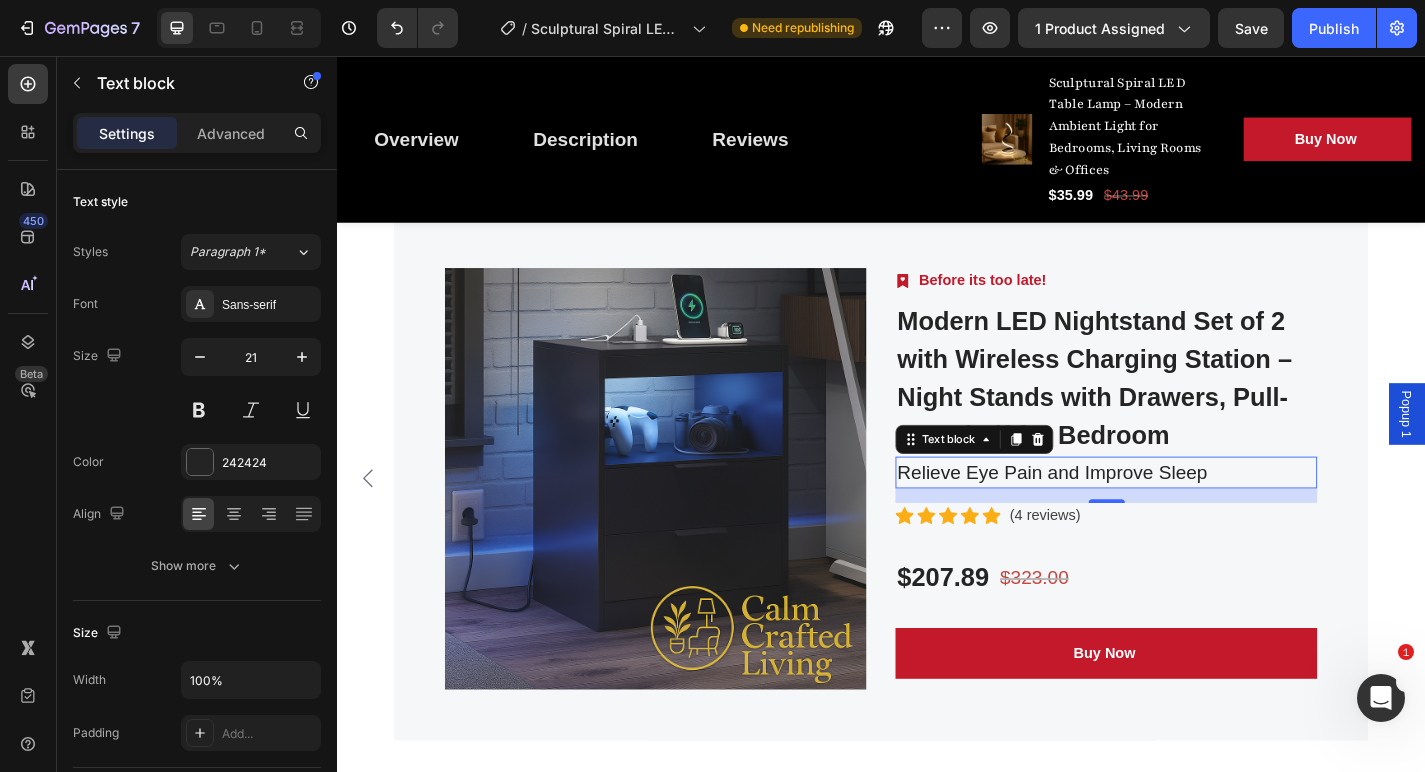 click on "Relieve Eye Pain and Improve Sleep" at bounding box center [1185, 516] 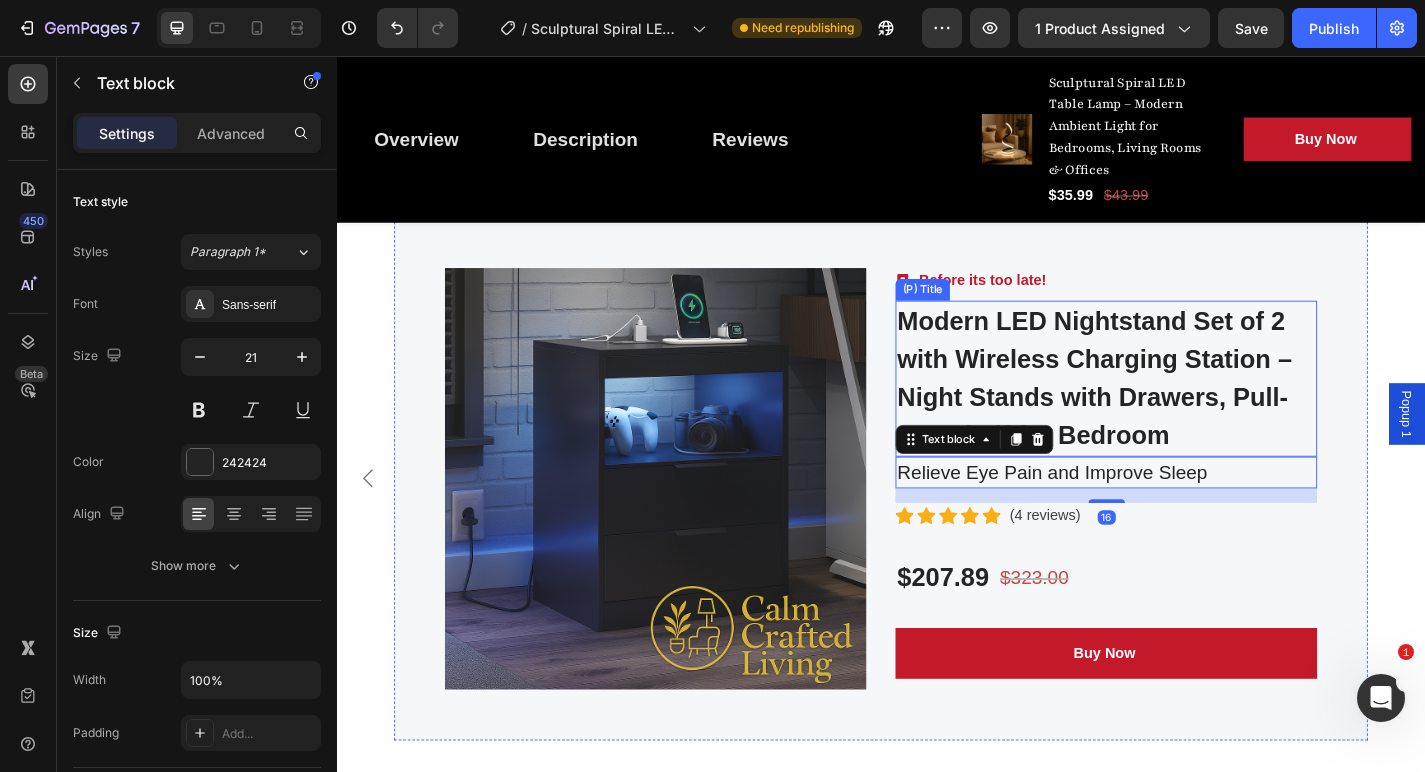 click on "Modern LED Nightstand Set of 2 with Wireless Charging Station – Night Stands with Drawers, Pull-Out Shelf for Bedroom" at bounding box center [1185, 412] 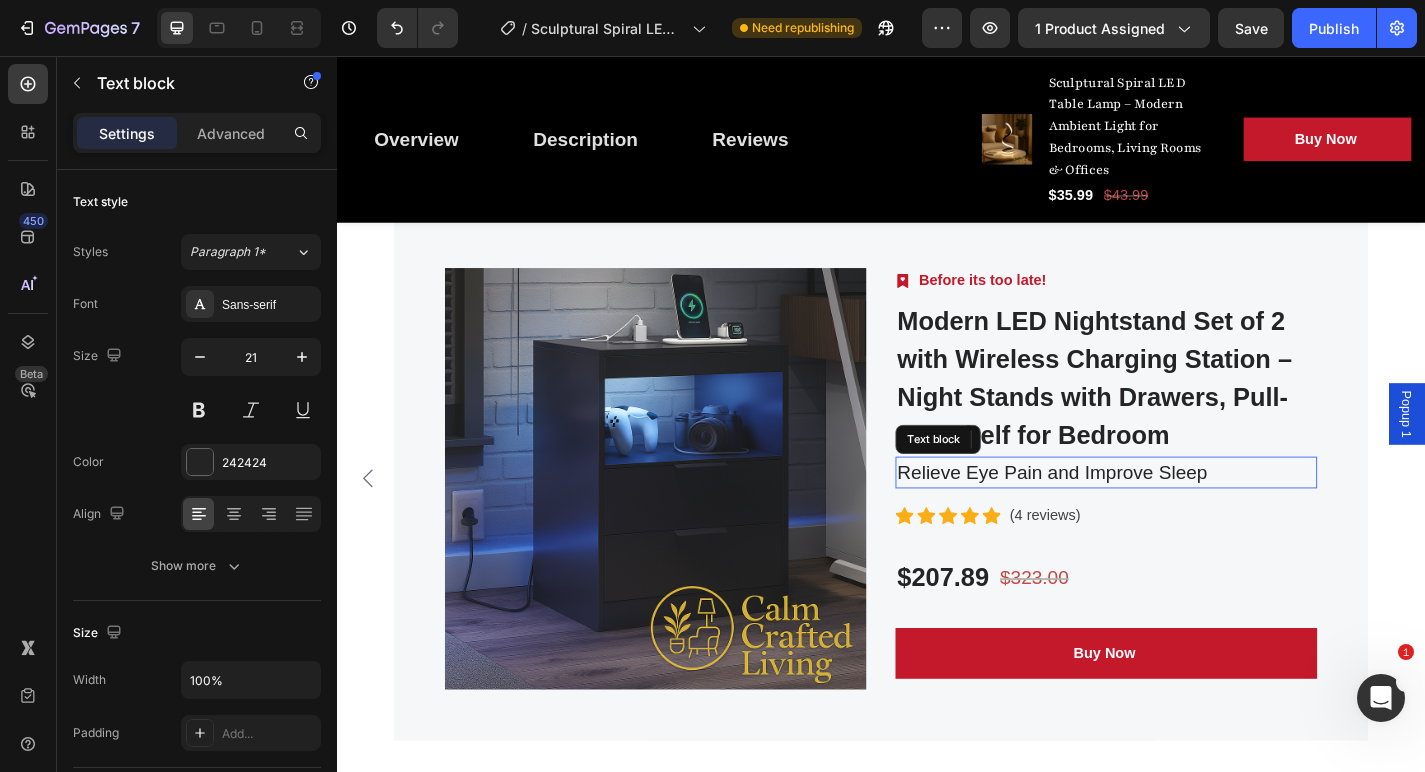 click on "Relieve Eye Pain and Improve Sleep" at bounding box center (1185, 516) 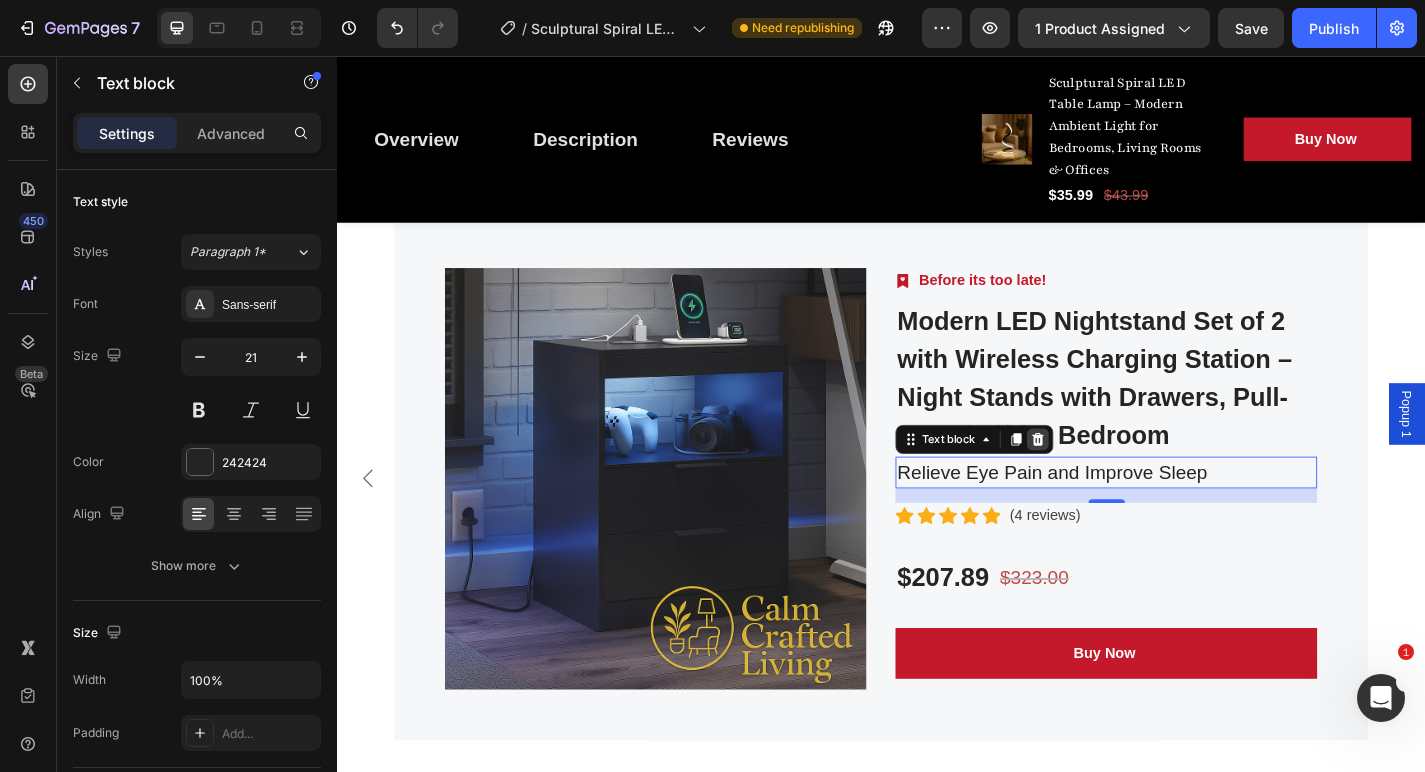 click 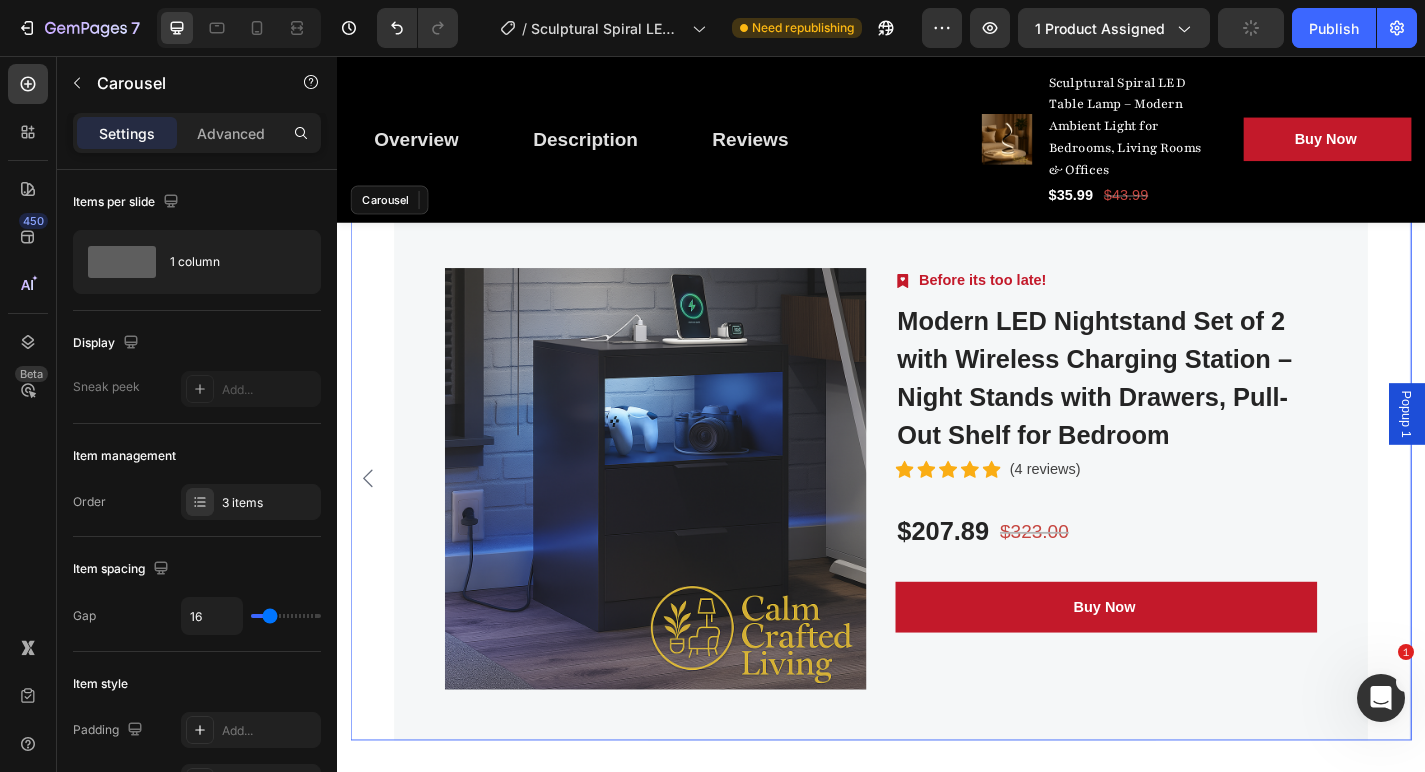 click 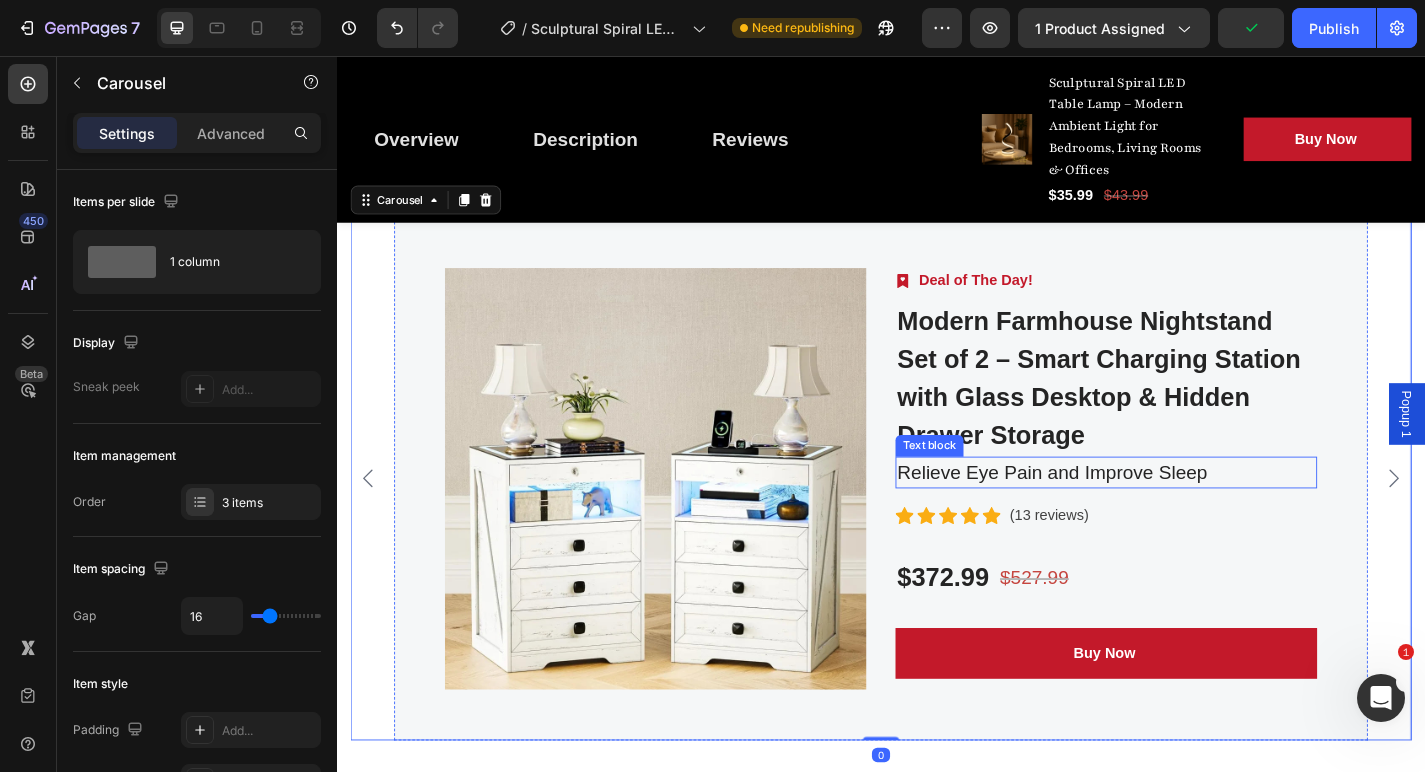 click on "Relieve Eye Pain and Improve Sleep" at bounding box center (1185, 516) 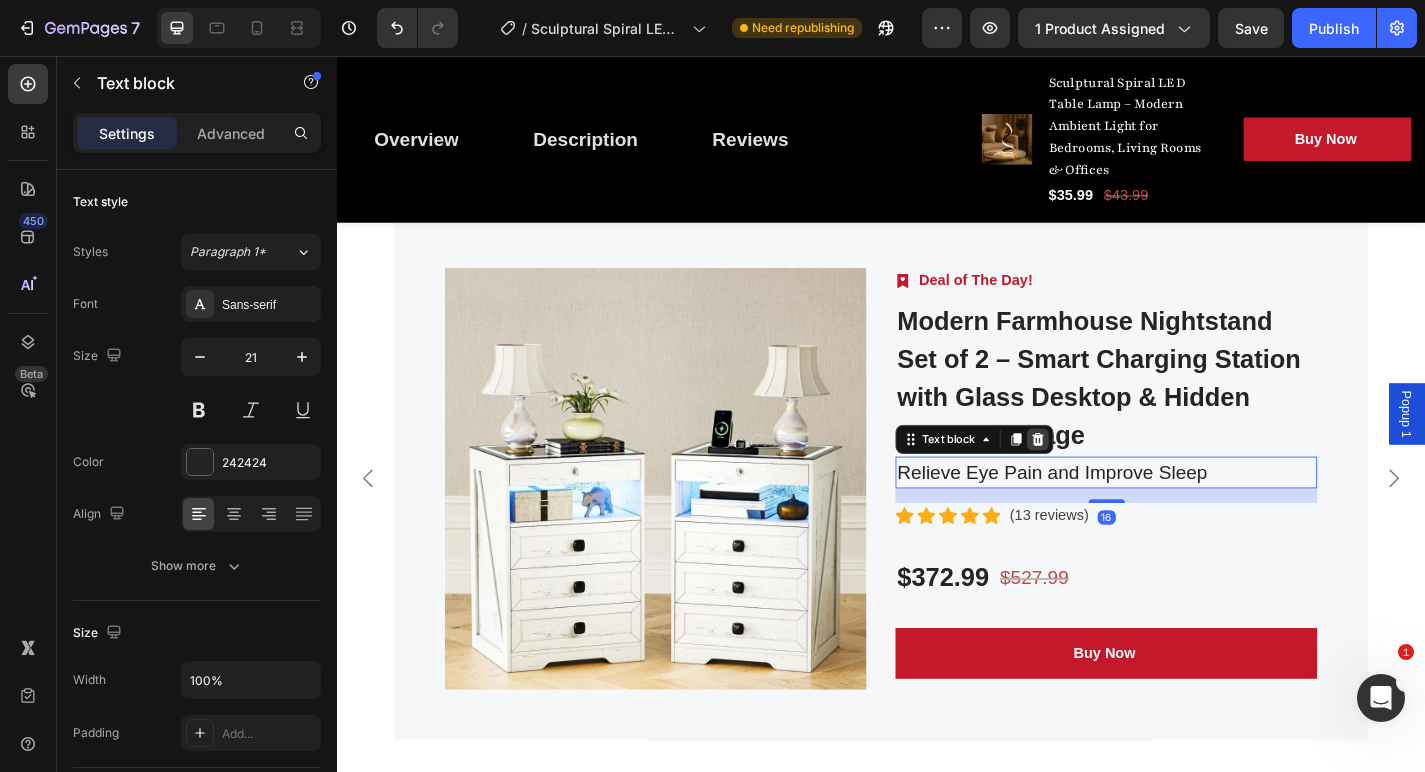 click 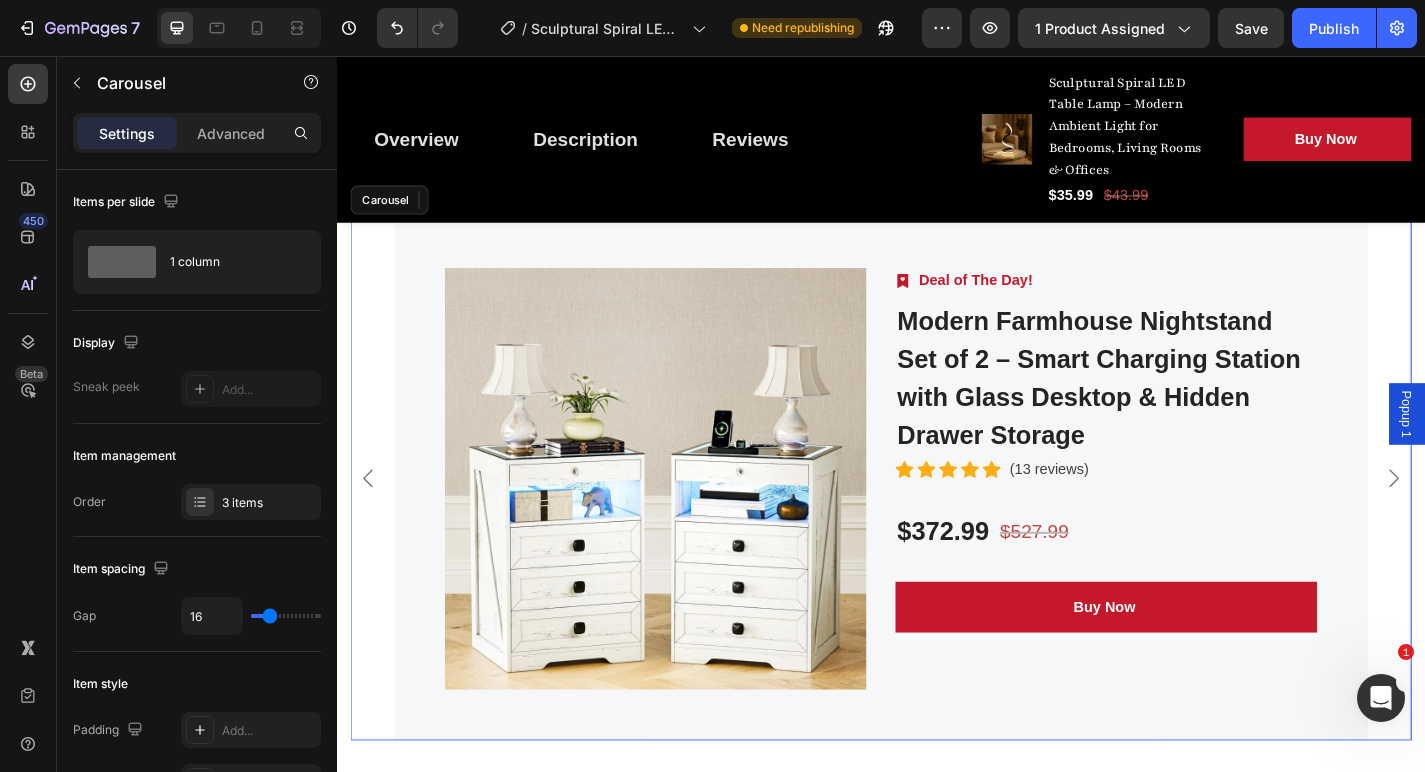 click 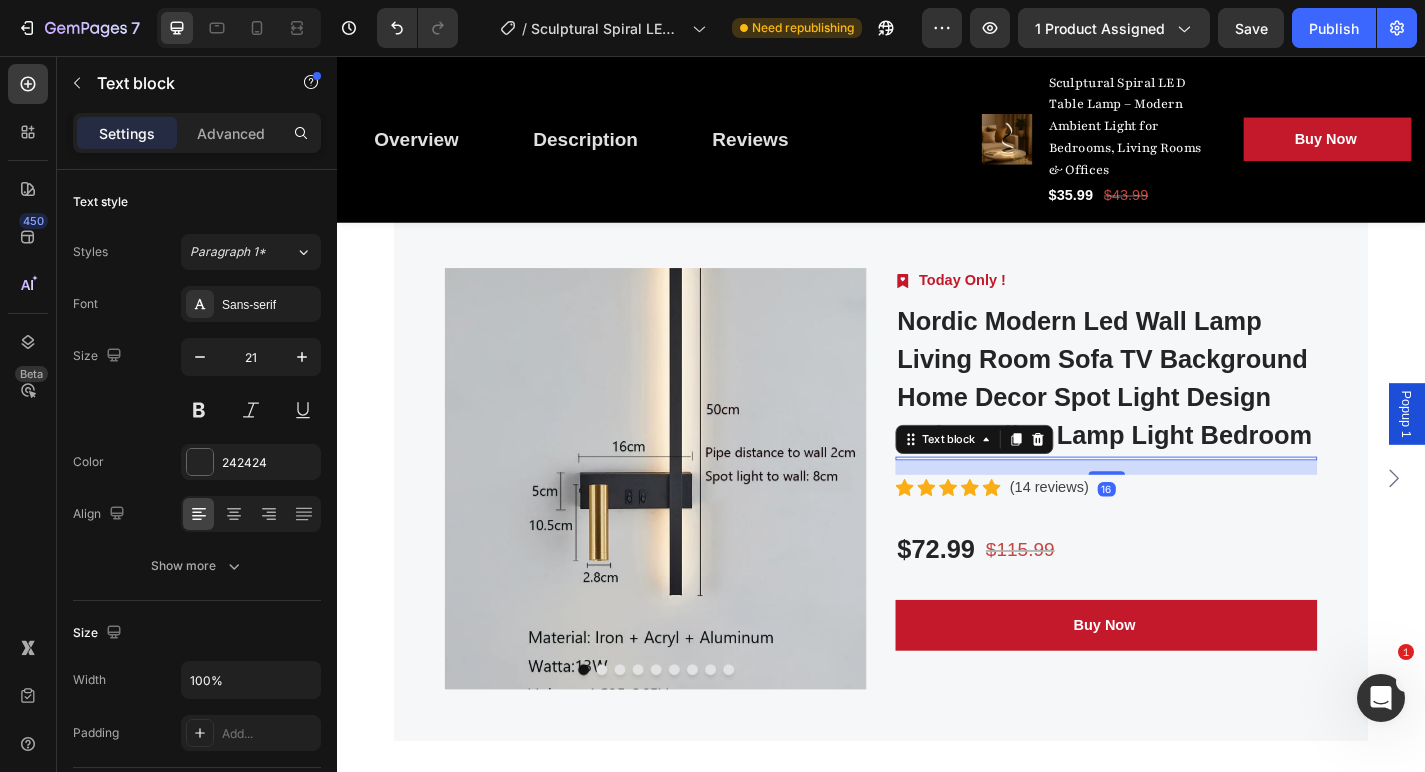 click at bounding box center [1185, 500] 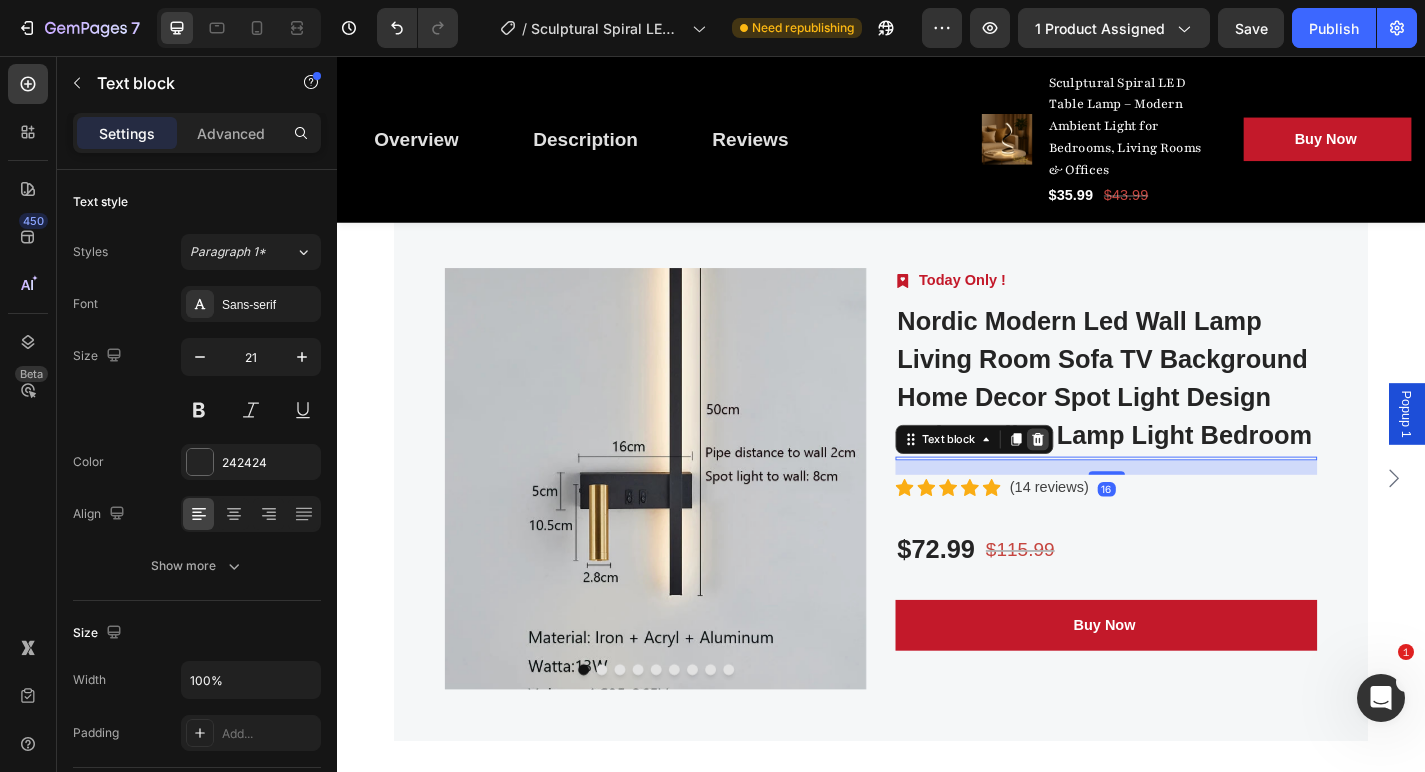 click 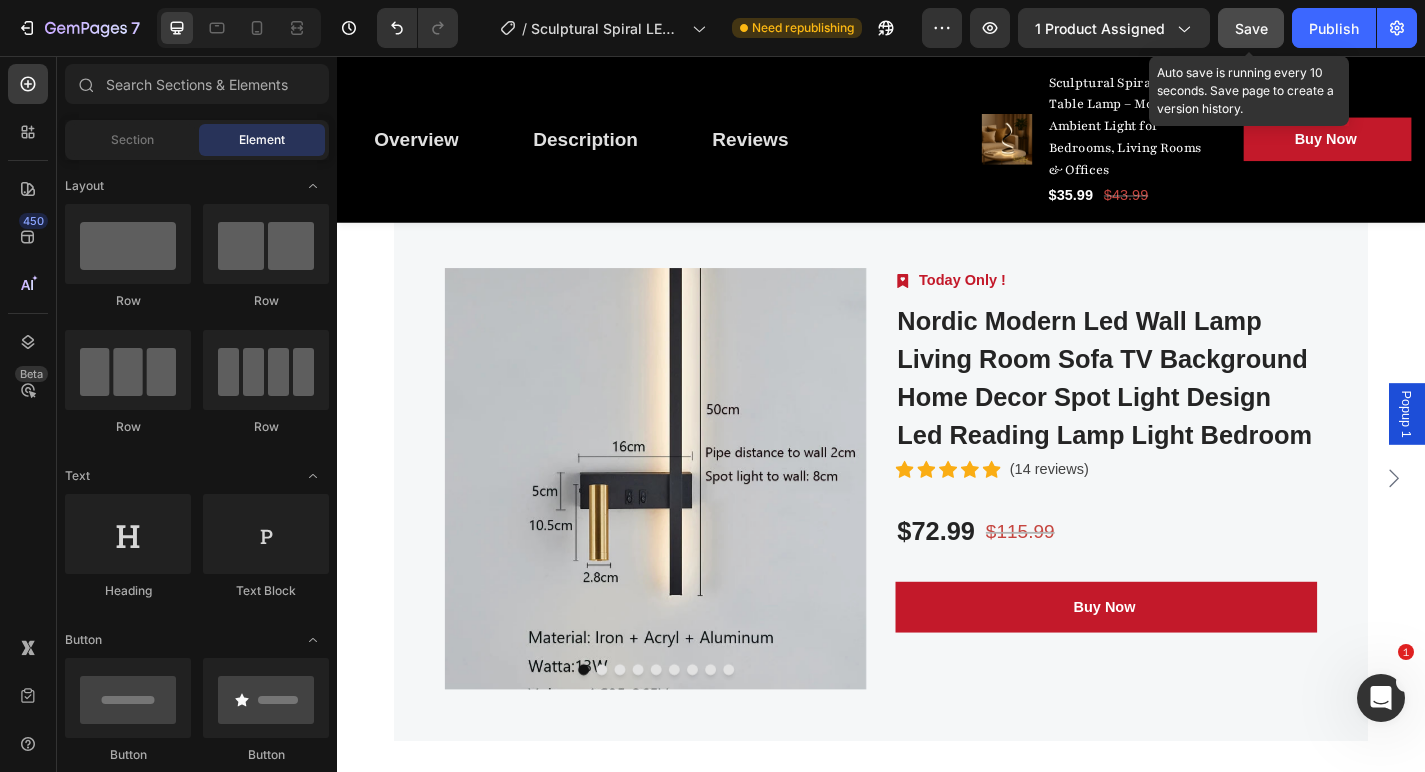click on "Save" at bounding box center (1251, 28) 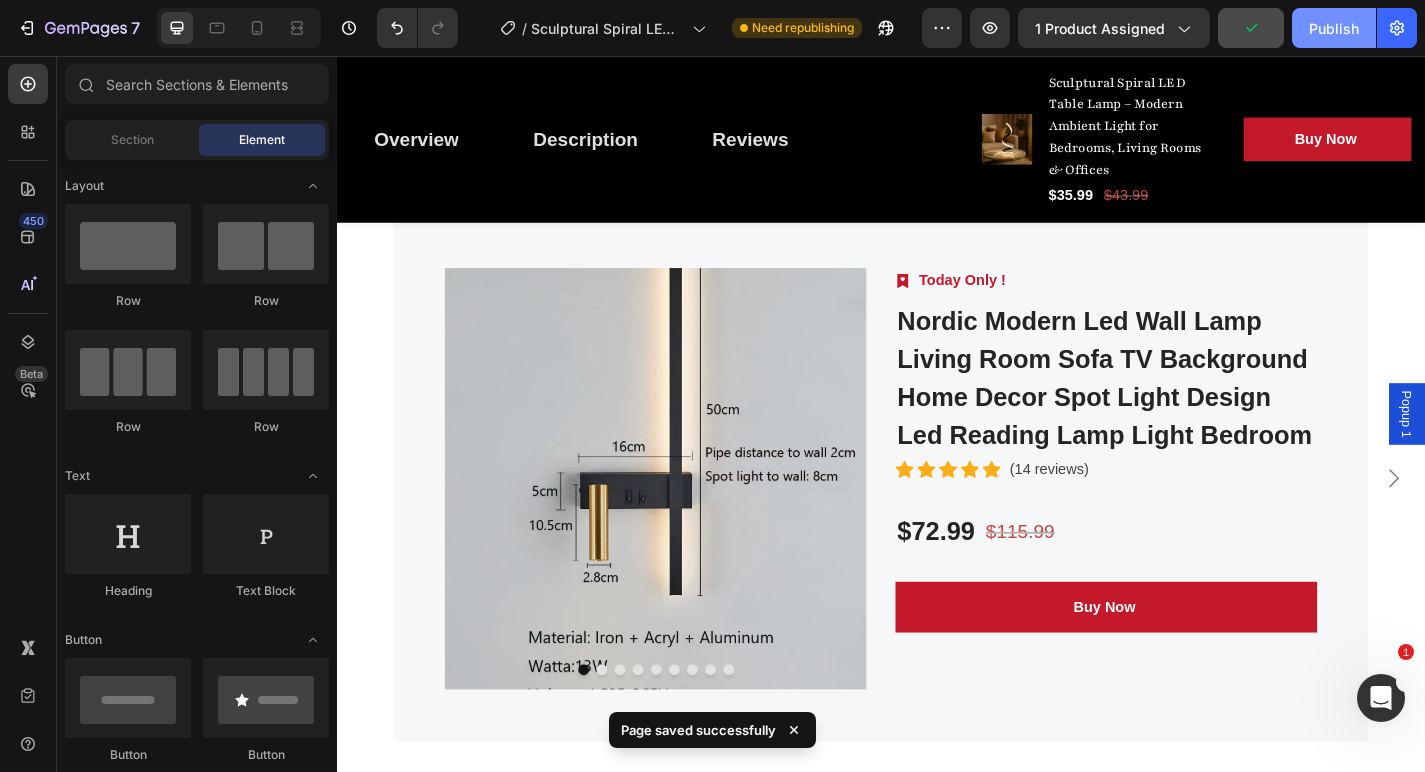 click on "Publish" at bounding box center [1334, 28] 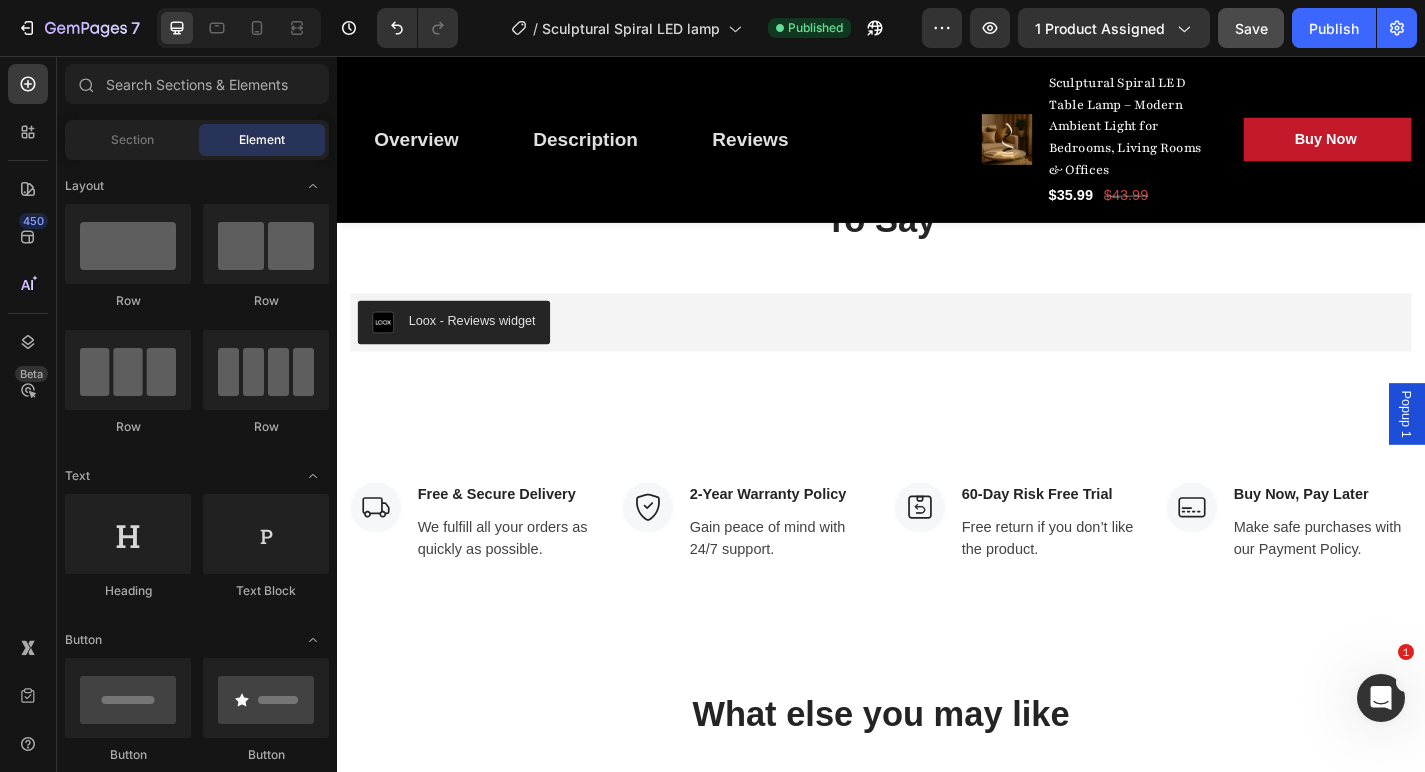 scroll, scrollTop: 3303, scrollLeft: 0, axis: vertical 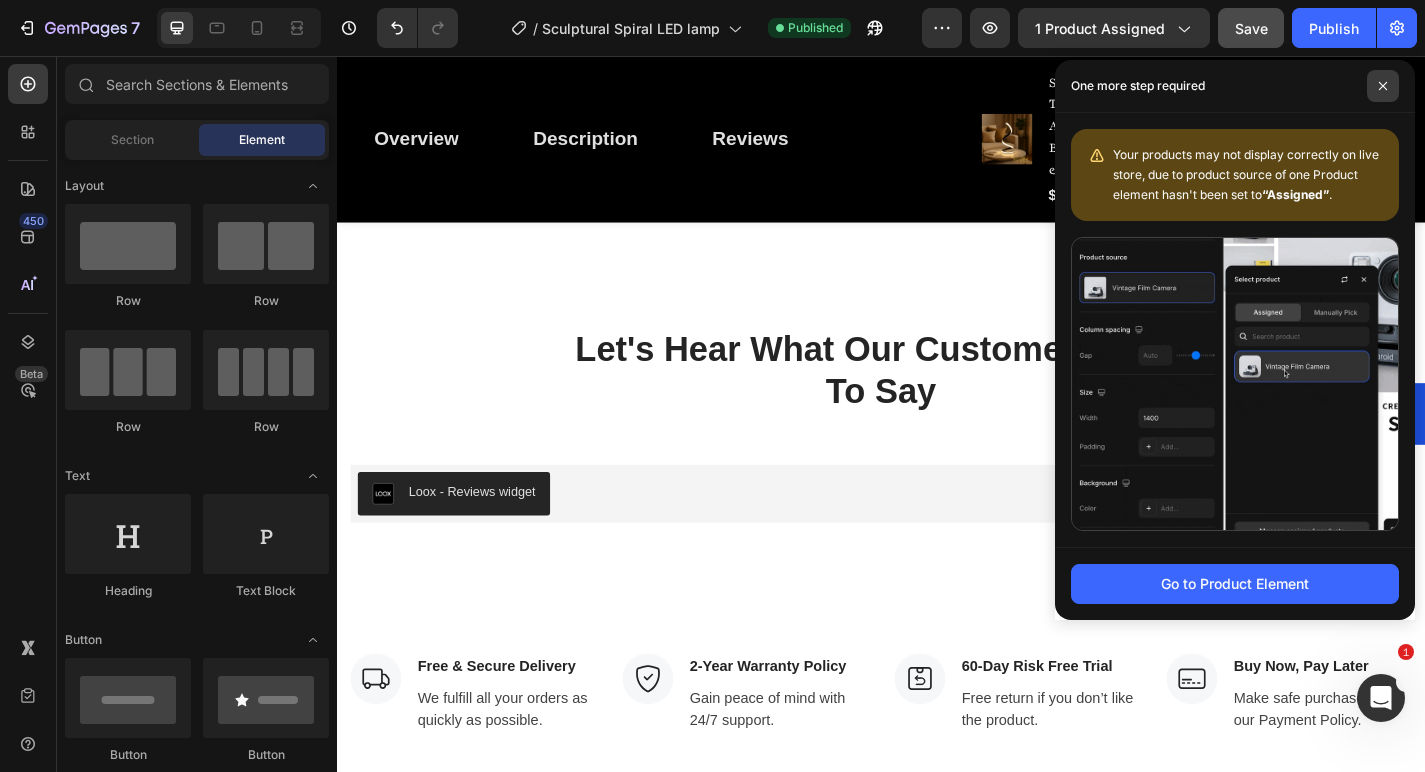 click at bounding box center (1383, 86) 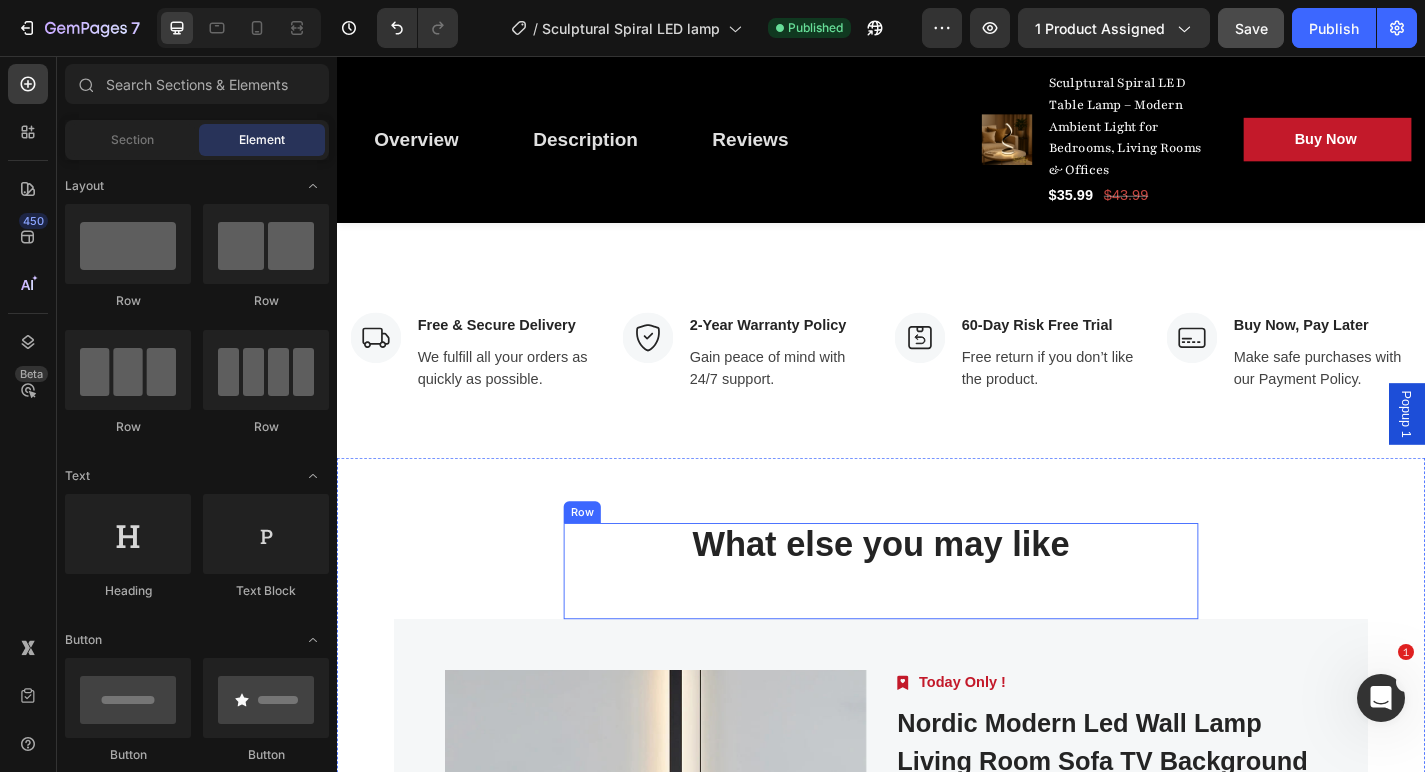scroll, scrollTop: 4574, scrollLeft: 0, axis: vertical 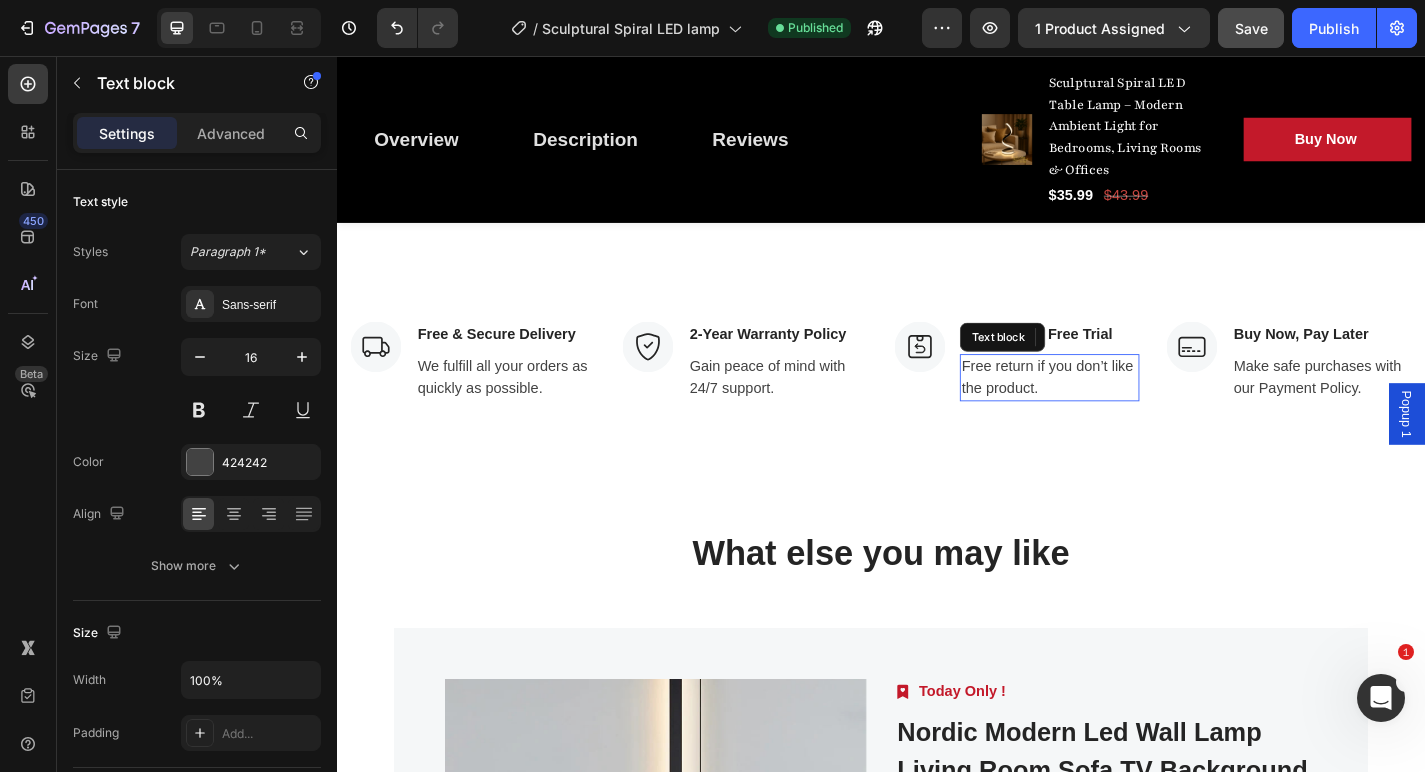 click on "Free return if you don’t like the product." at bounding box center (1123, 411) 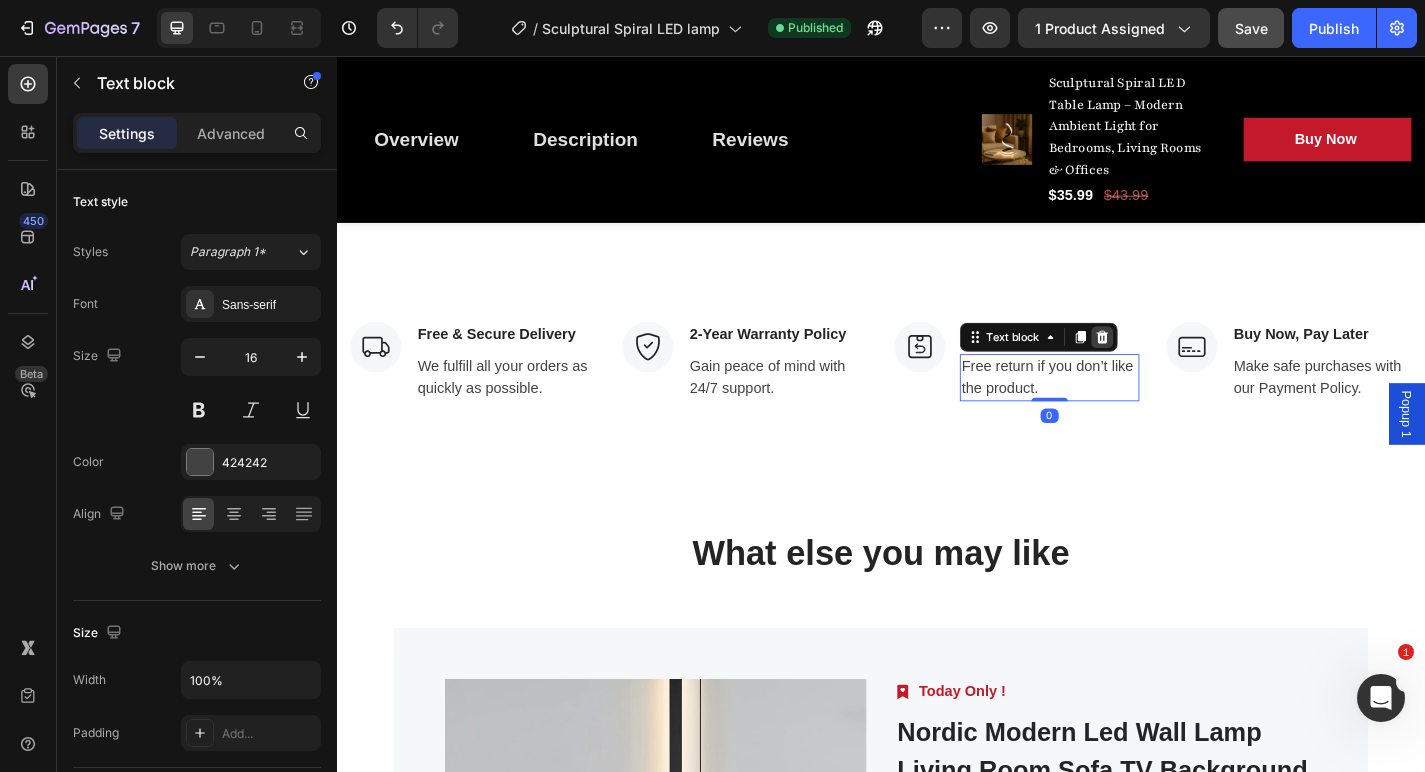 click 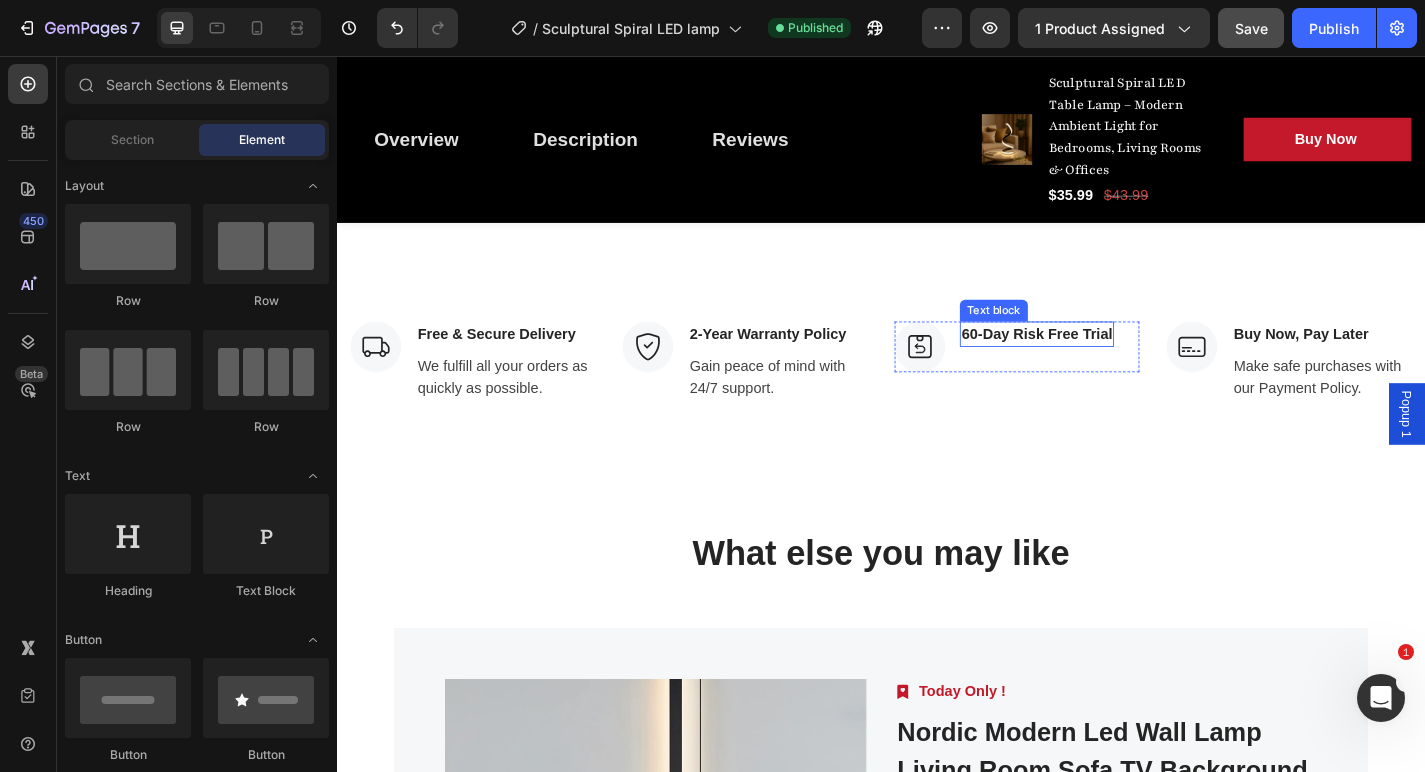 click on "60-Day Risk Free Trial" at bounding box center (1109, 363) 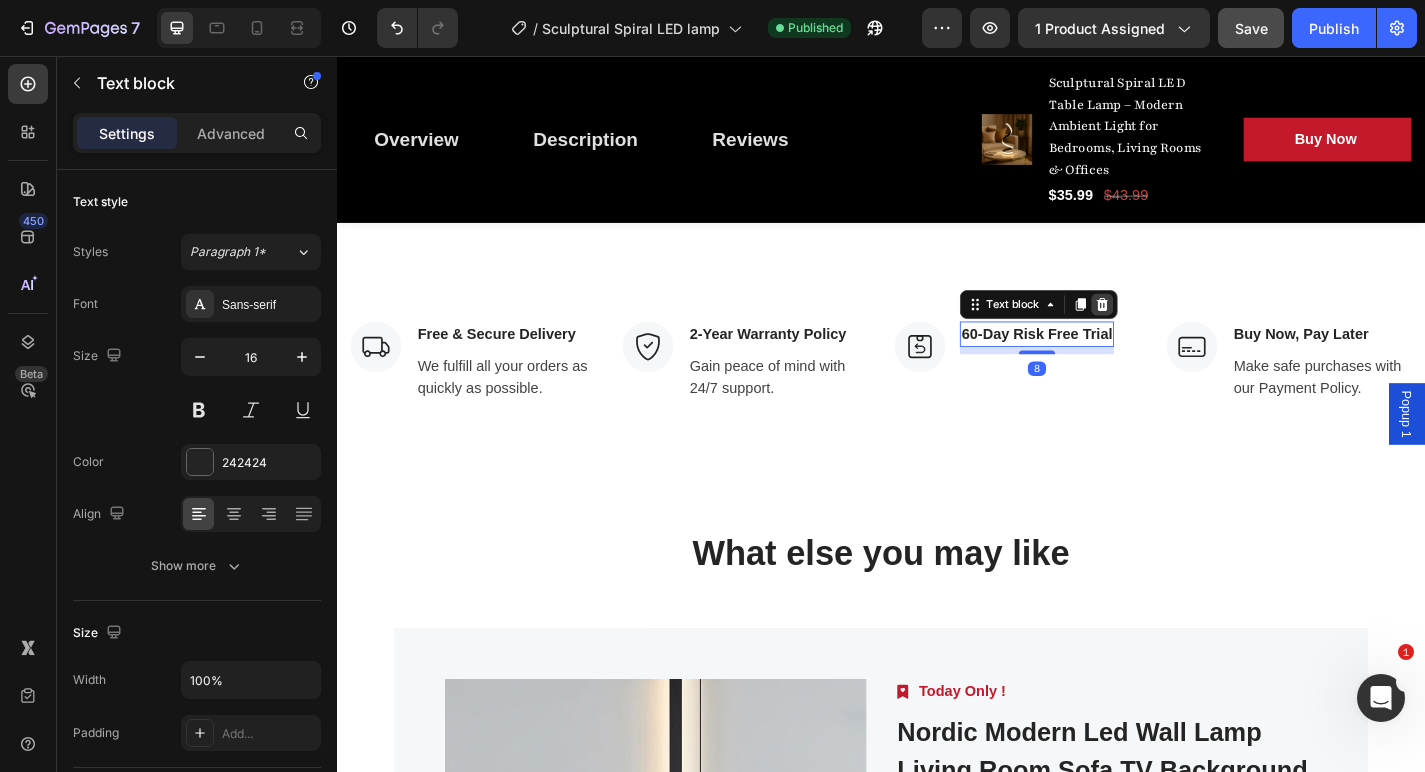 click 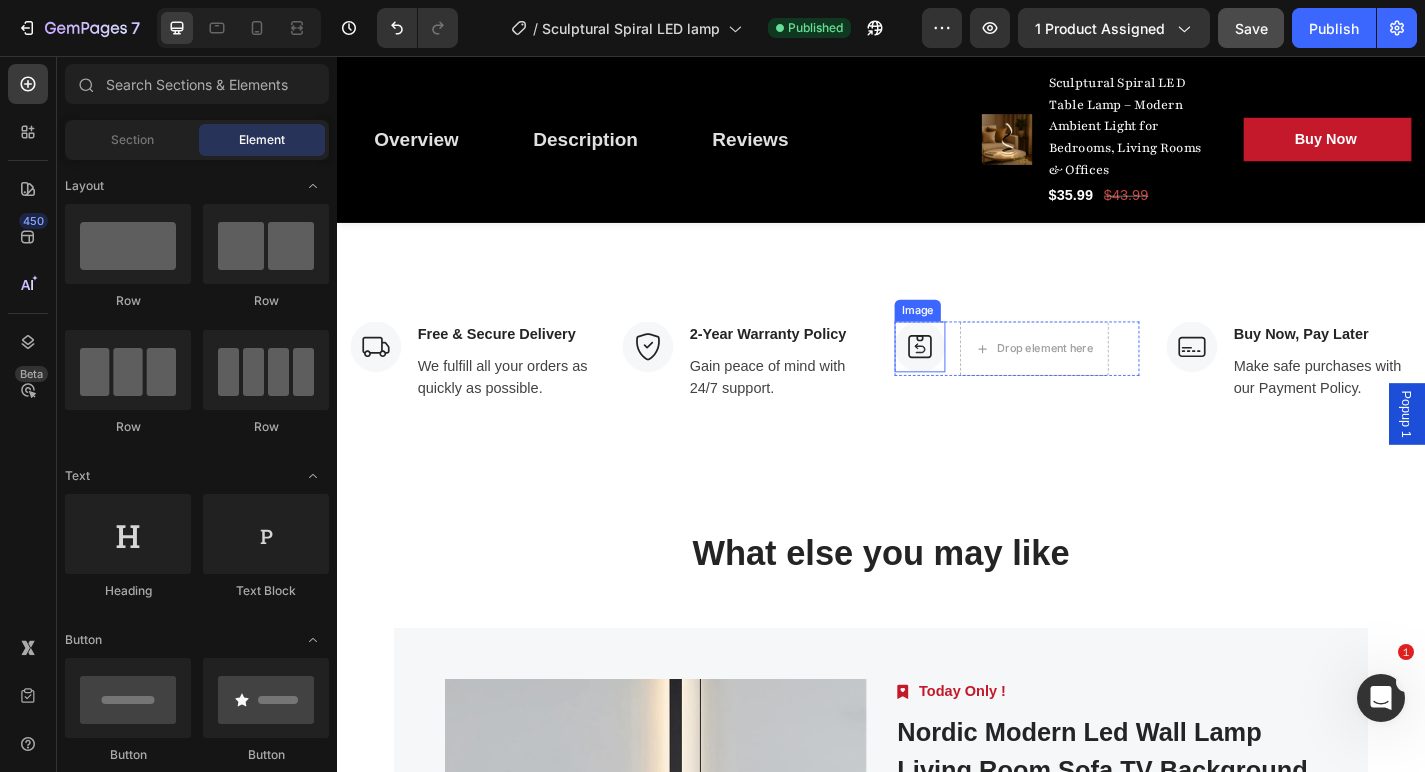 click at bounding box center [980, 377] 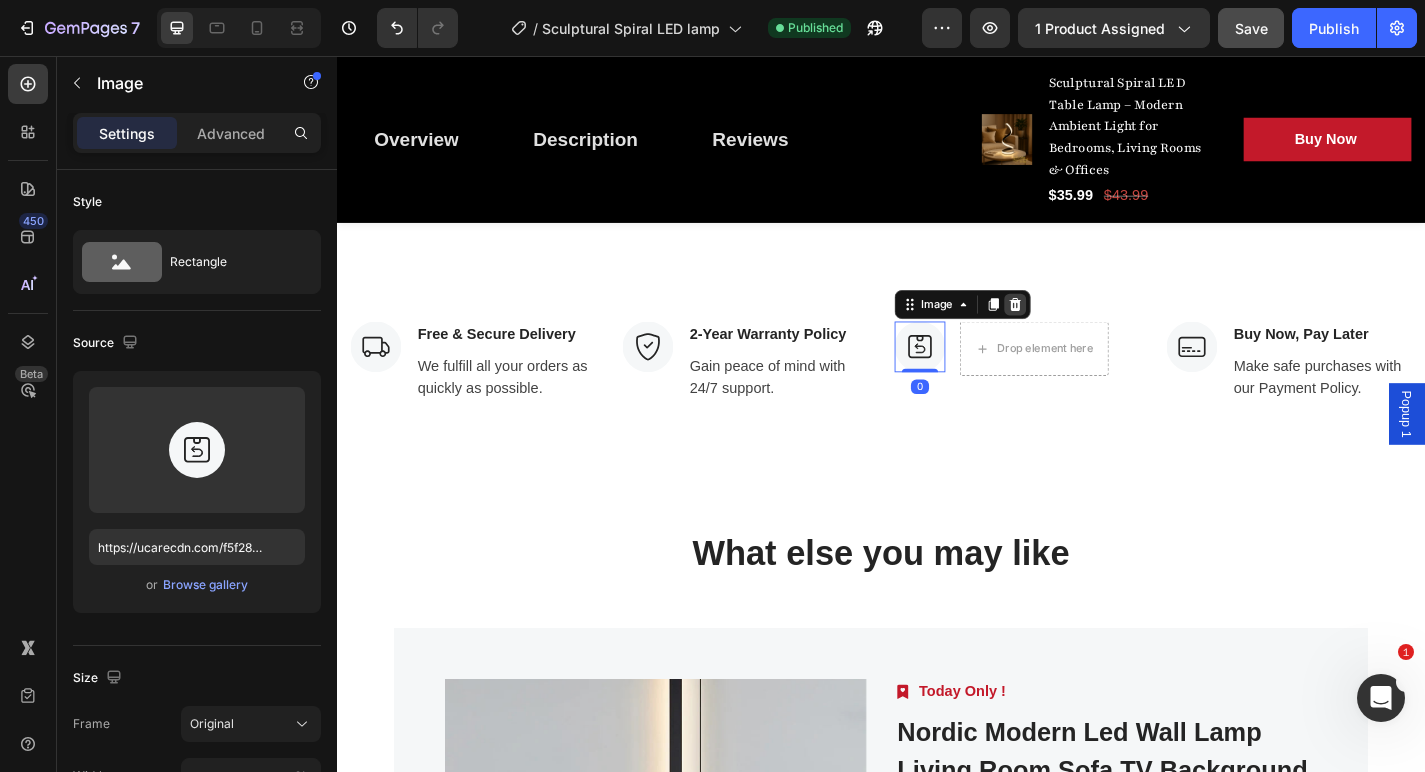 click at bounding box center [1085, 330] 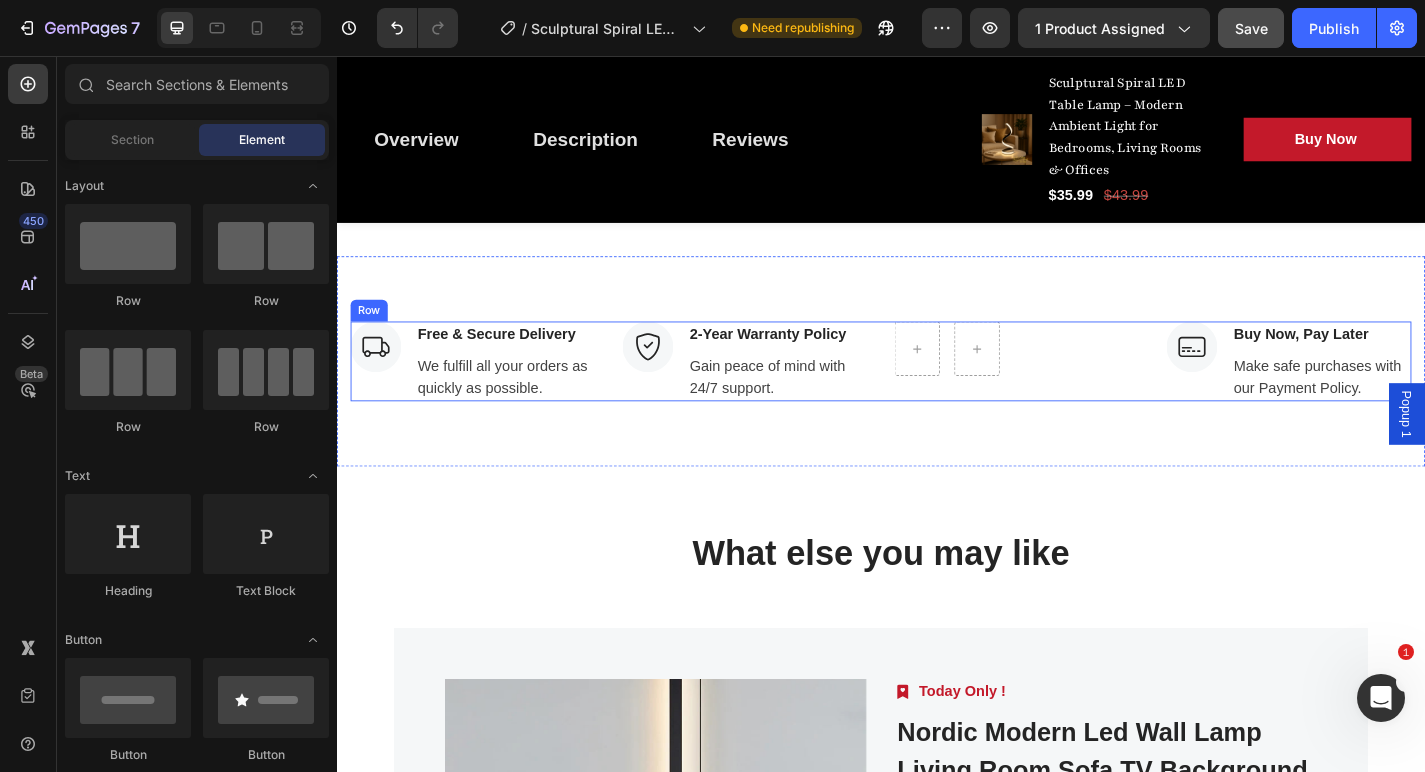 click on "Row" at bounding box center [1087, 393] 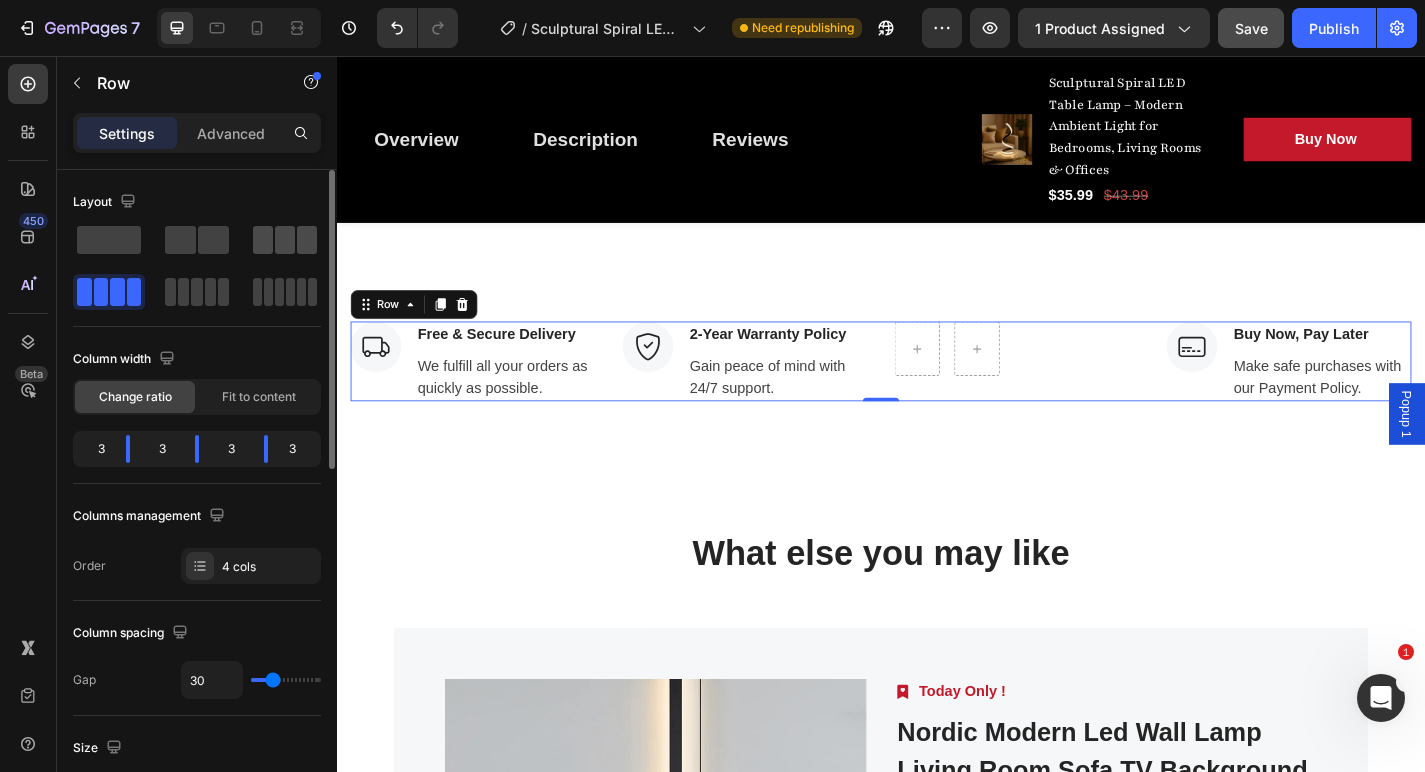 click 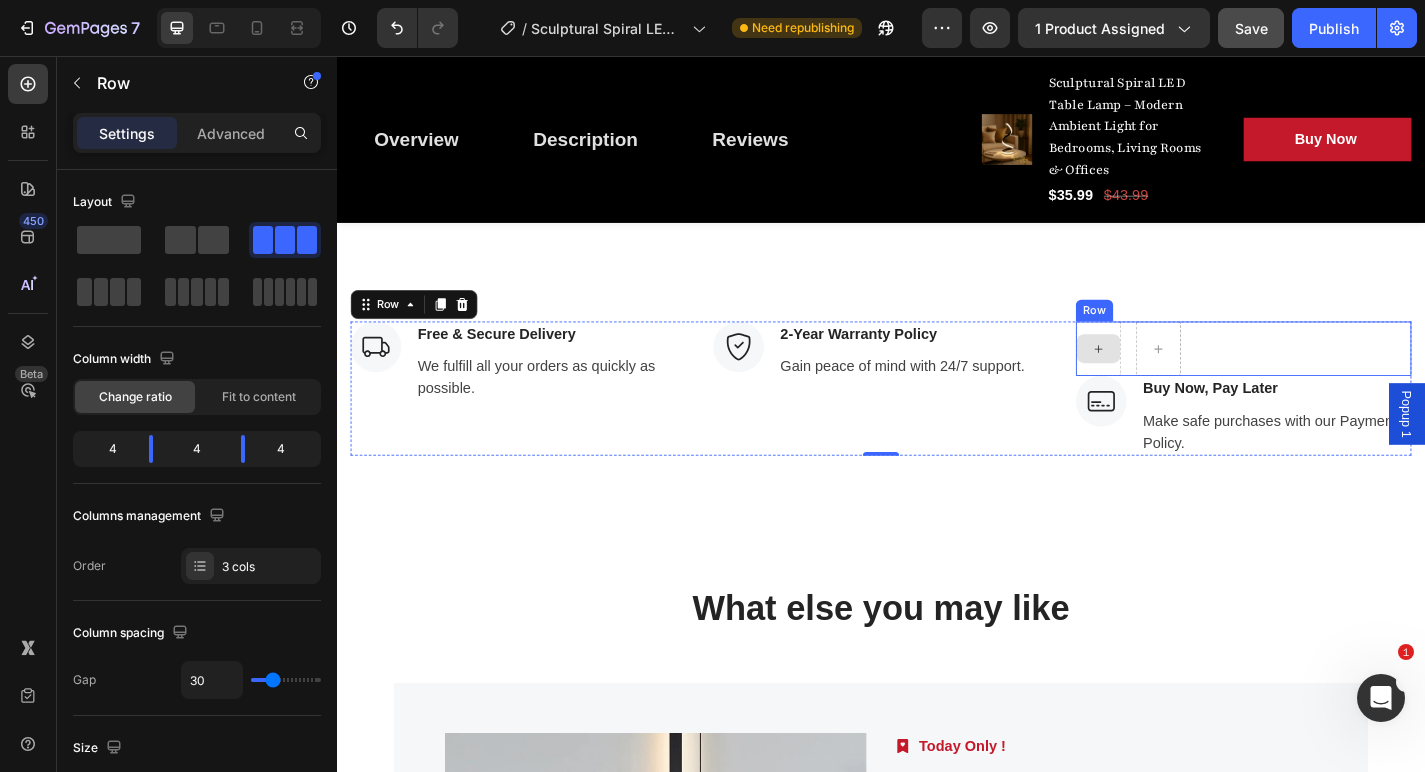 click at bounding box center [1177, 379] 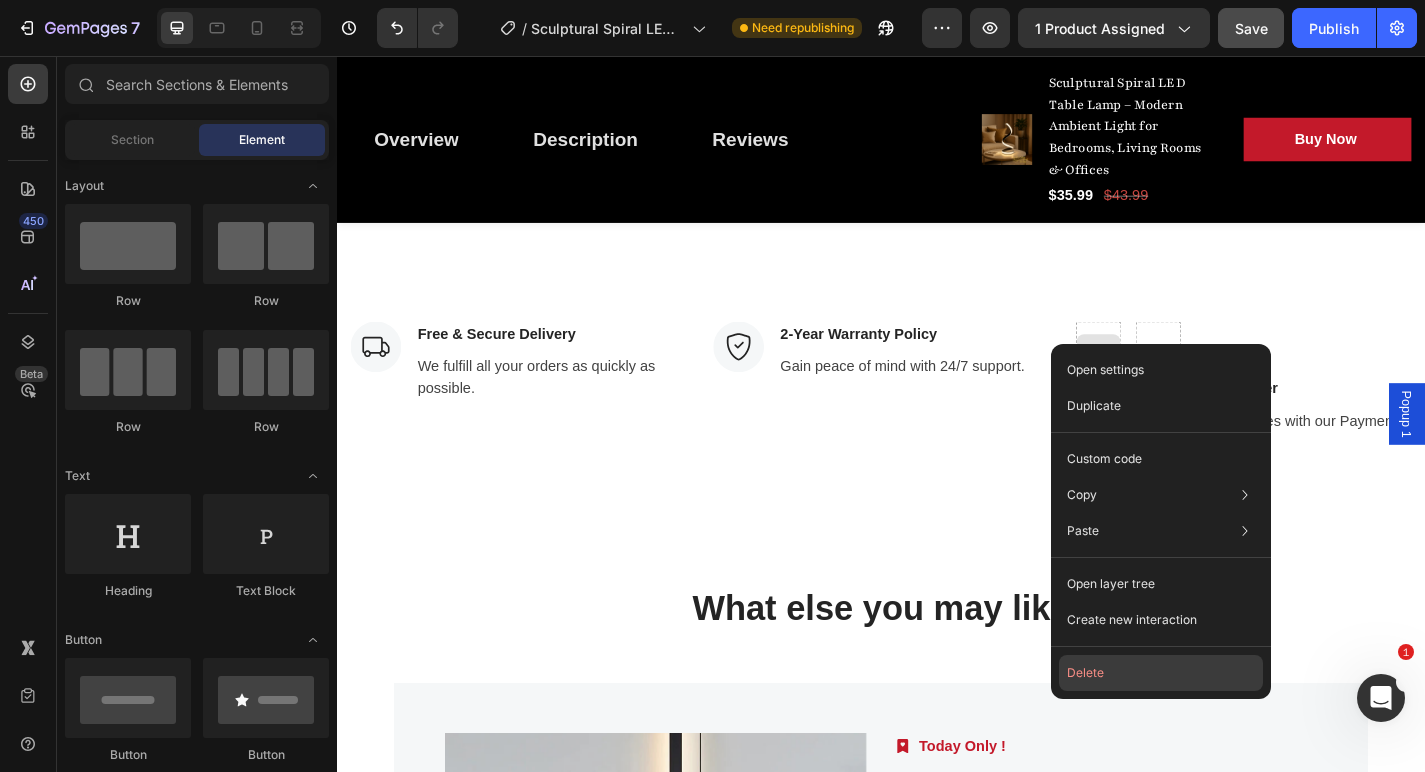 click on "Delete" 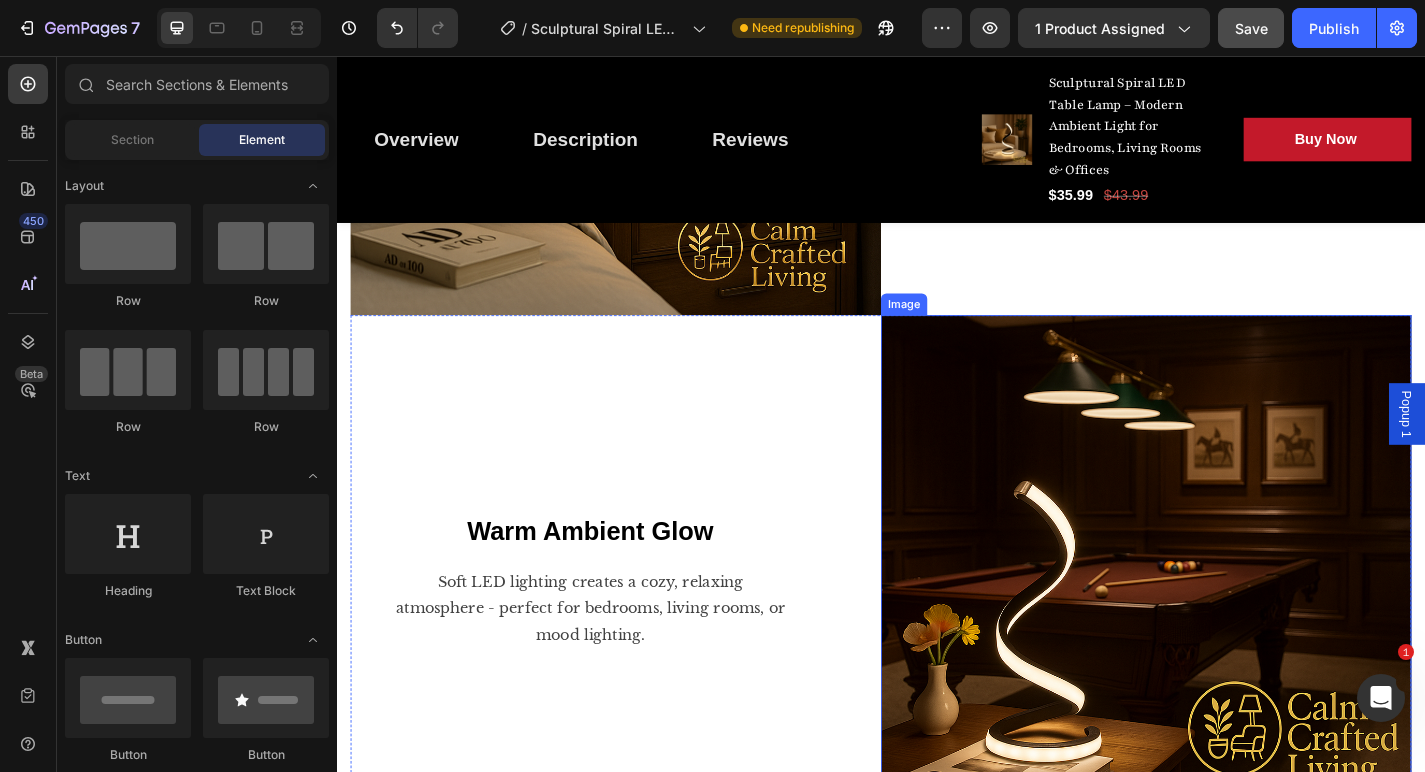scroll, scrollTop: 2615, scrollLeft: 0, axis: vertical 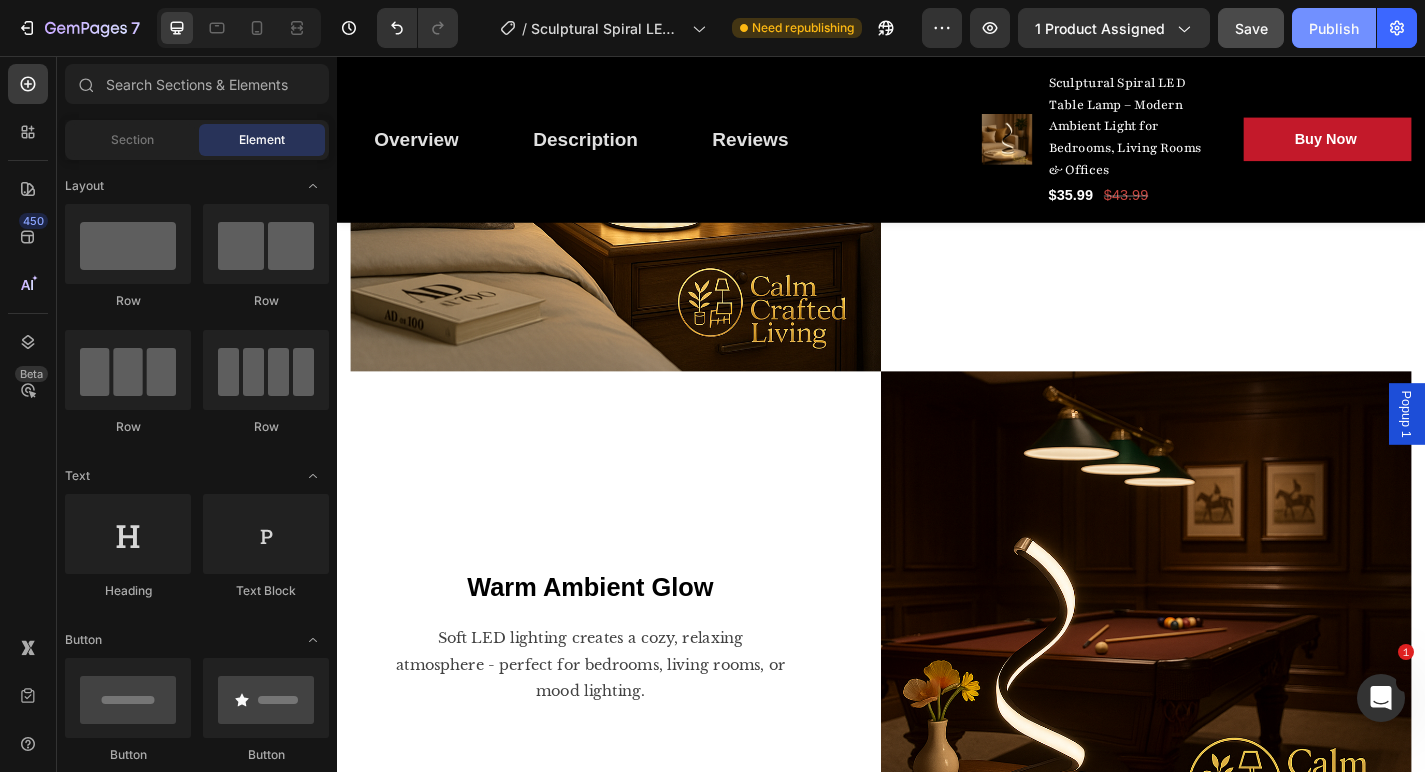 click on "Publish" 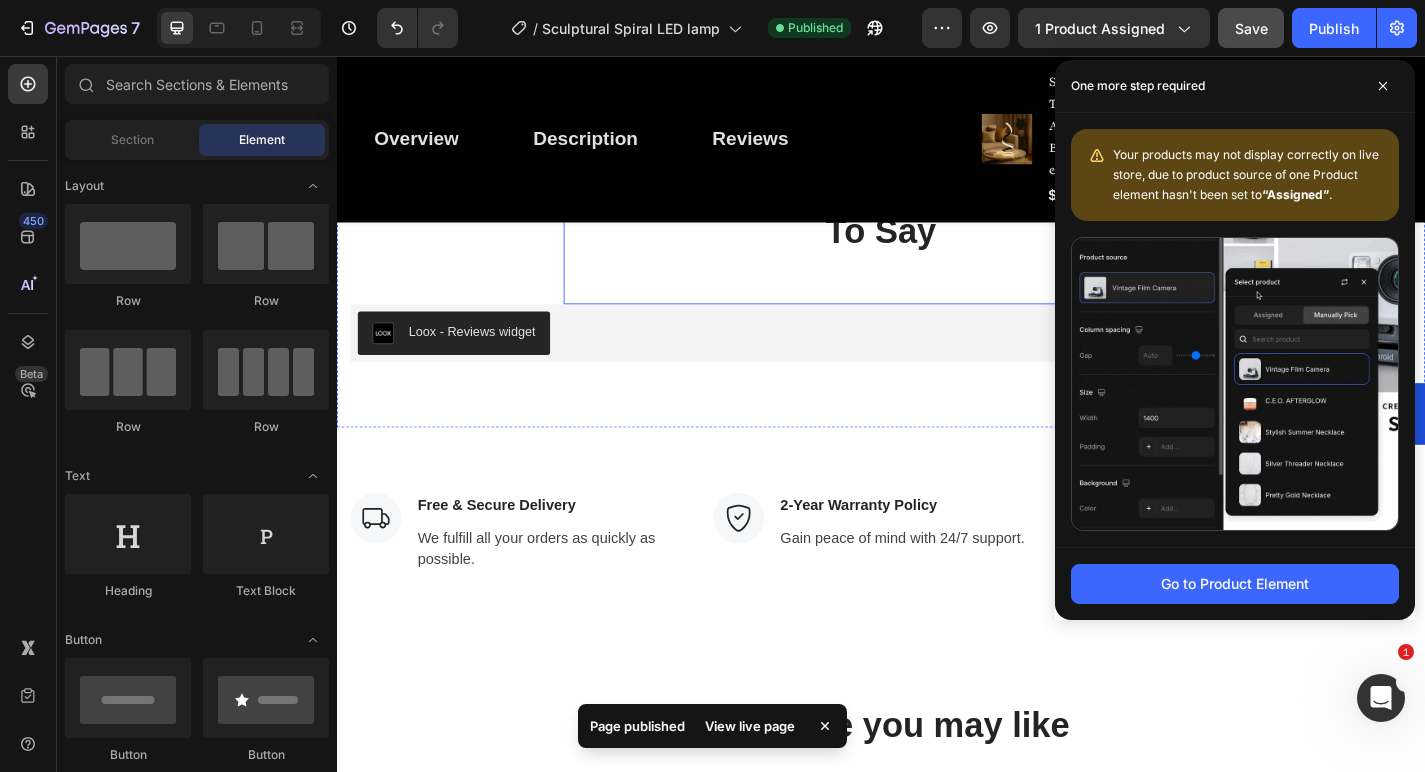 scroll, scrollTop: 4392, scrollLeft: 0, axis: vertical 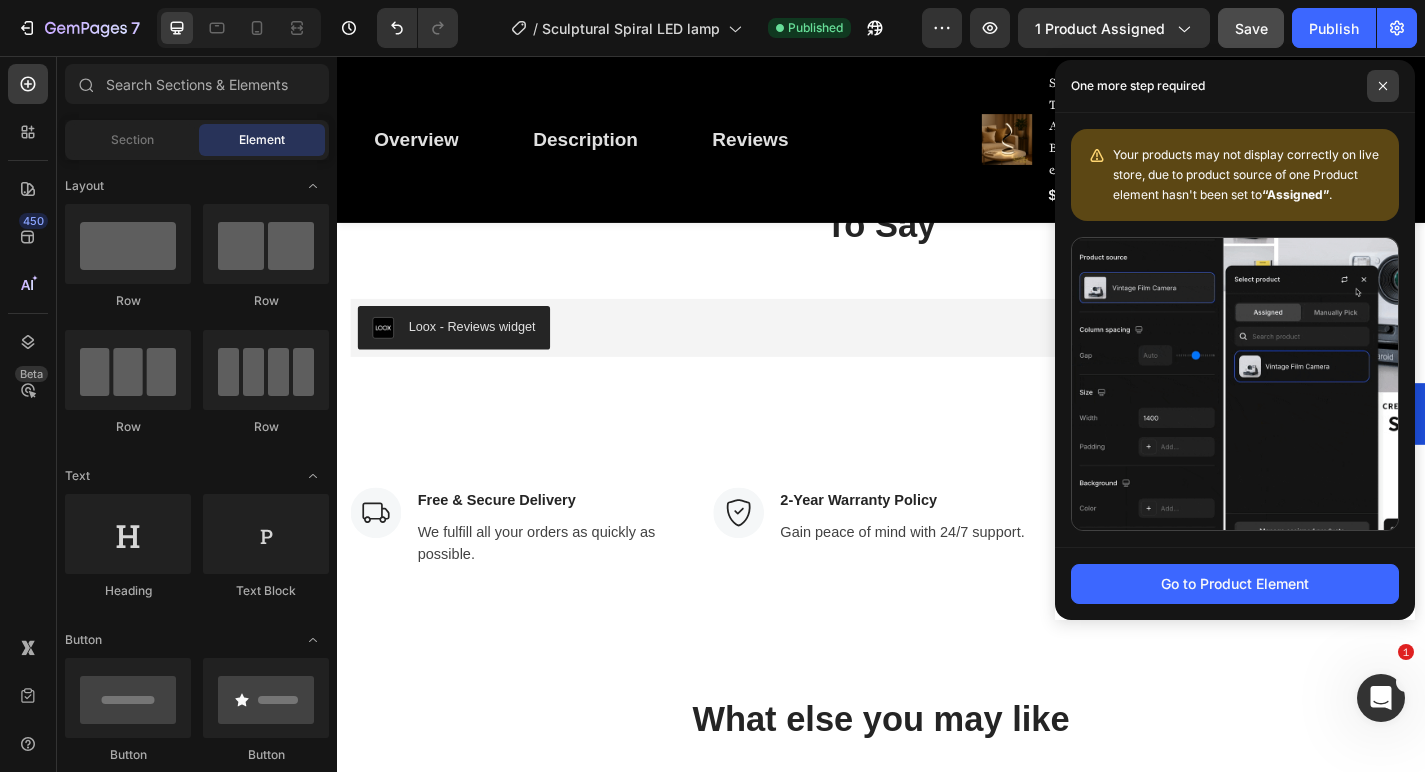 click 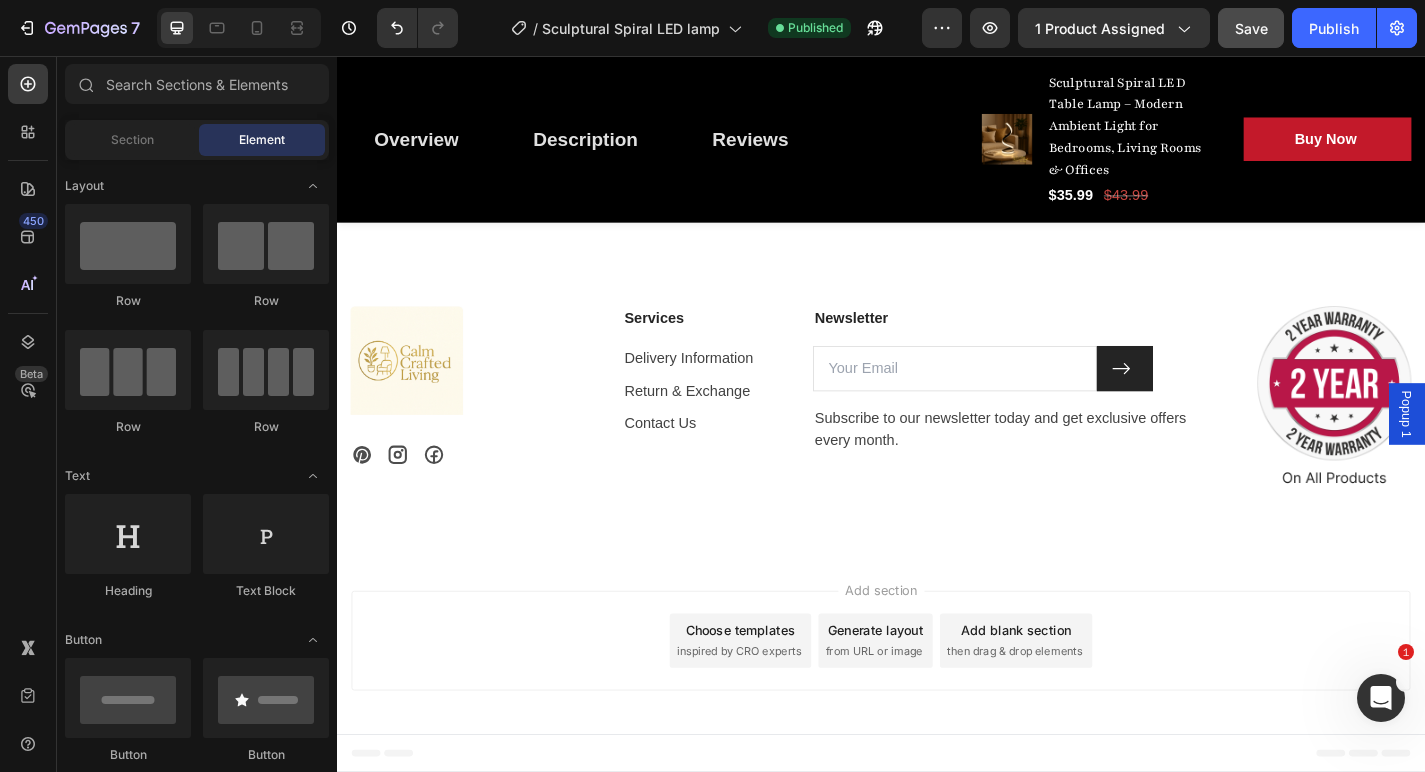 scroll, scrollTop: 6259, scrollLeft: 0, axis: vertical 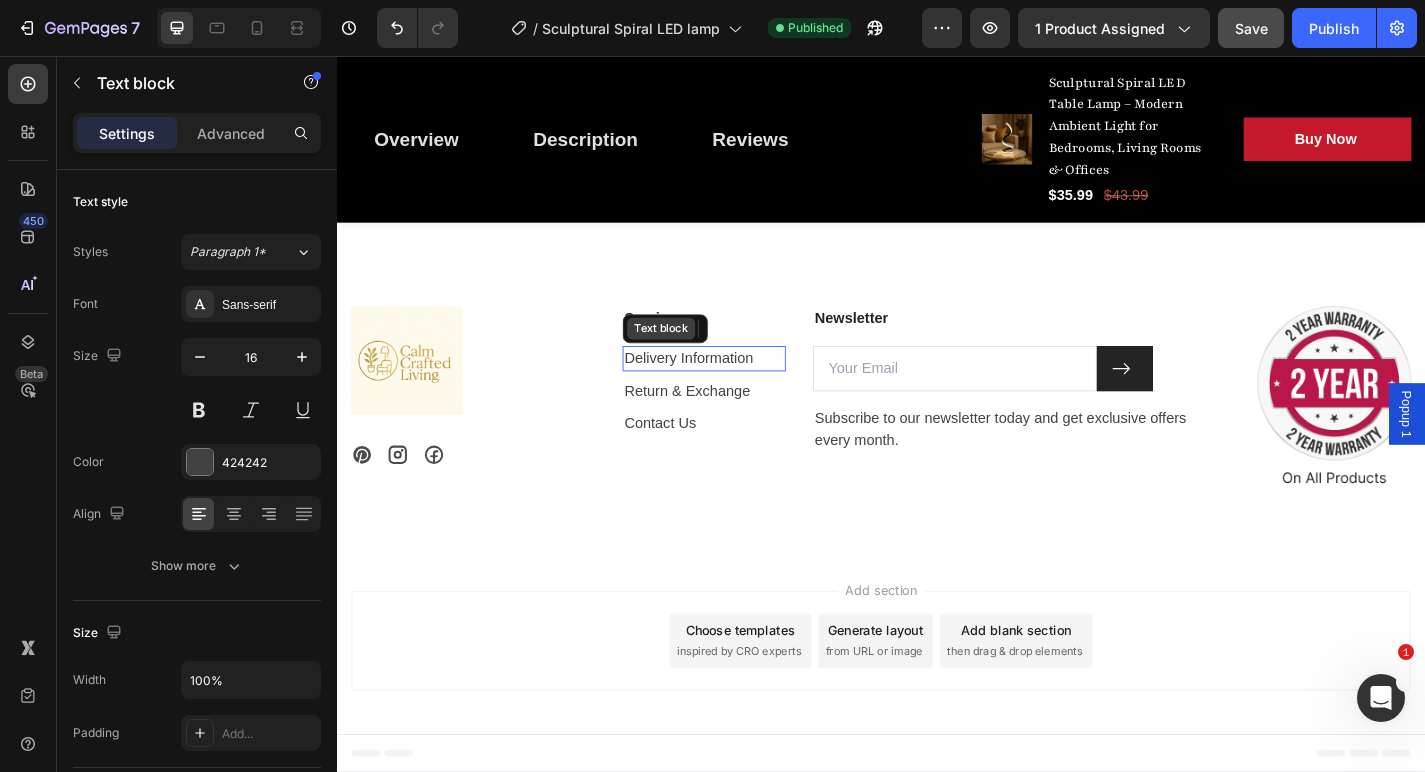 click on "Text block" at bounding box center [694, 357] 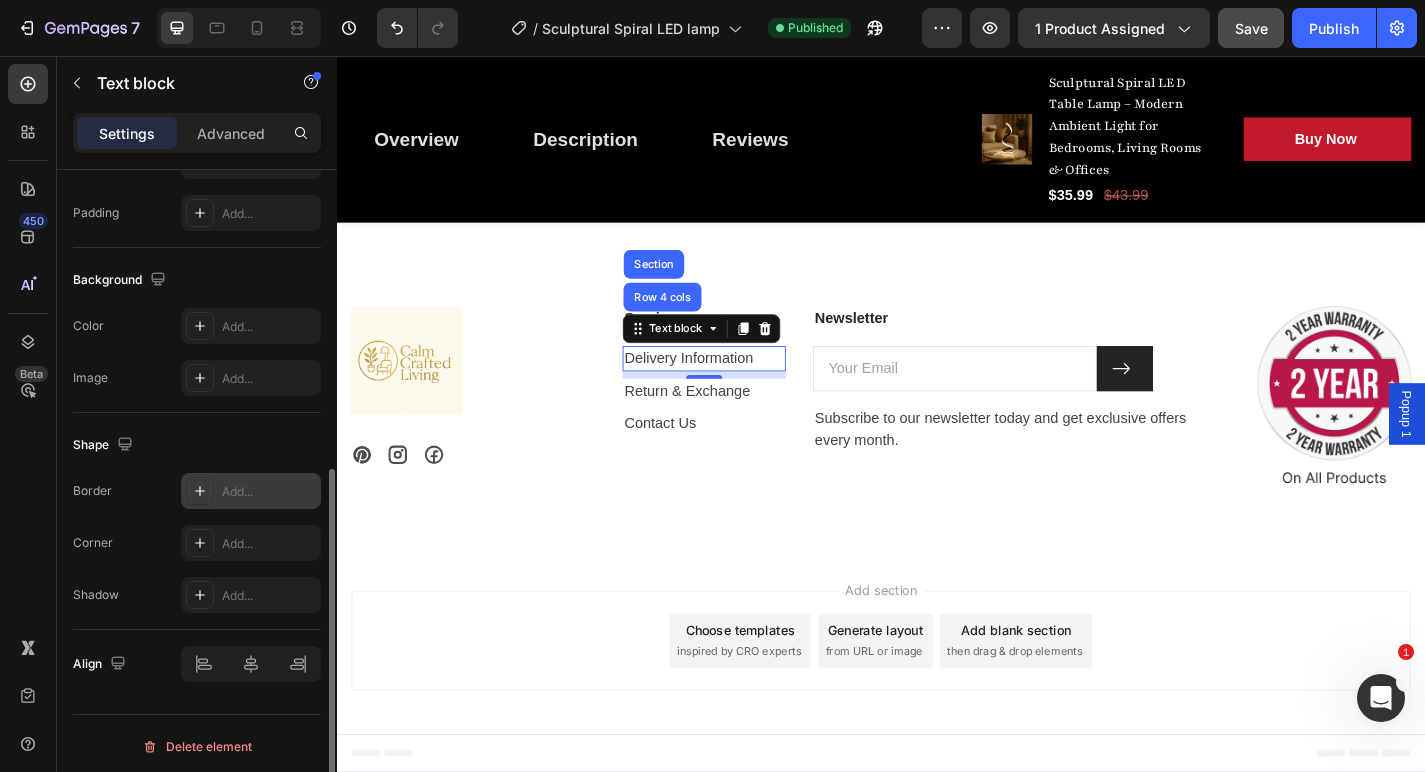 scroll, scrollTop: 526, scrollLeft: 0, axis: vertical 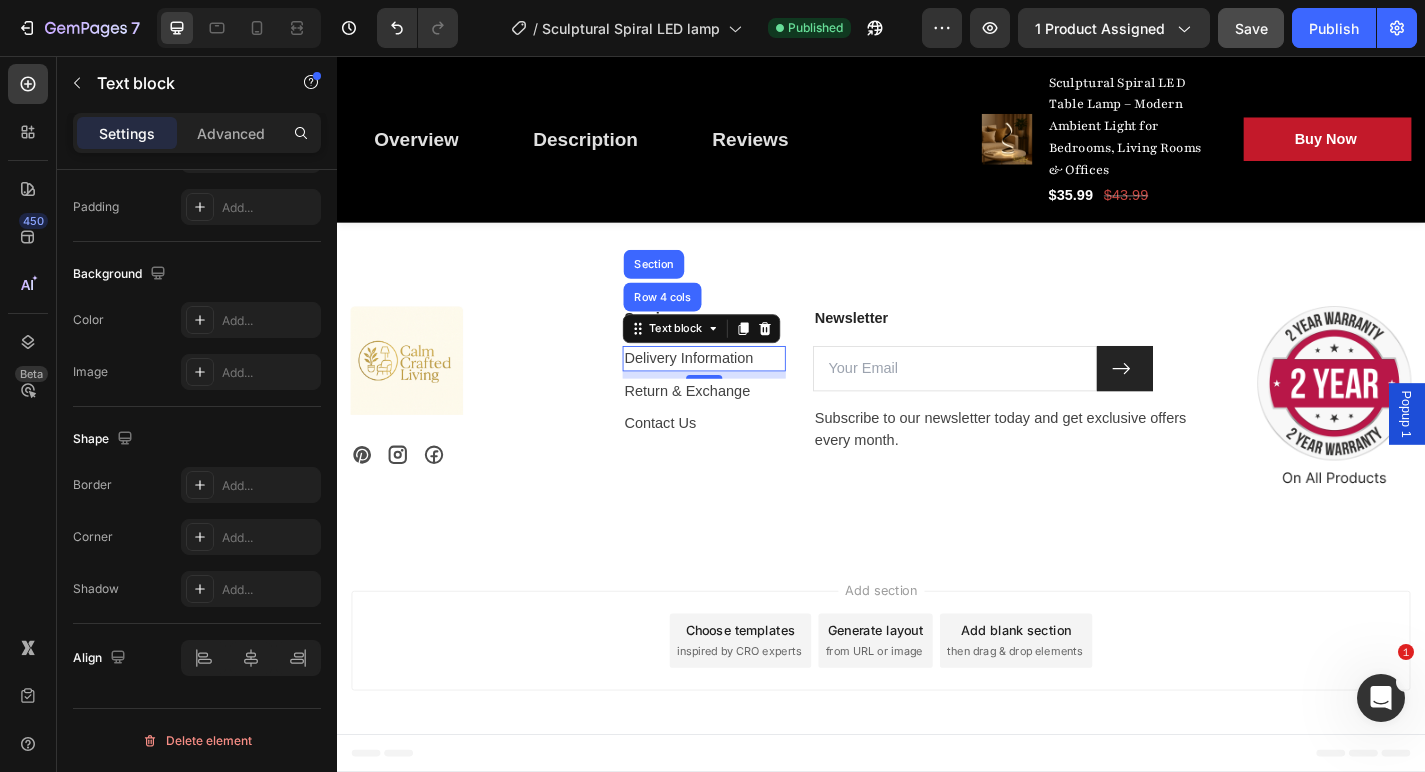 click on "Settings Advanced" at bounding box center (197, 141) 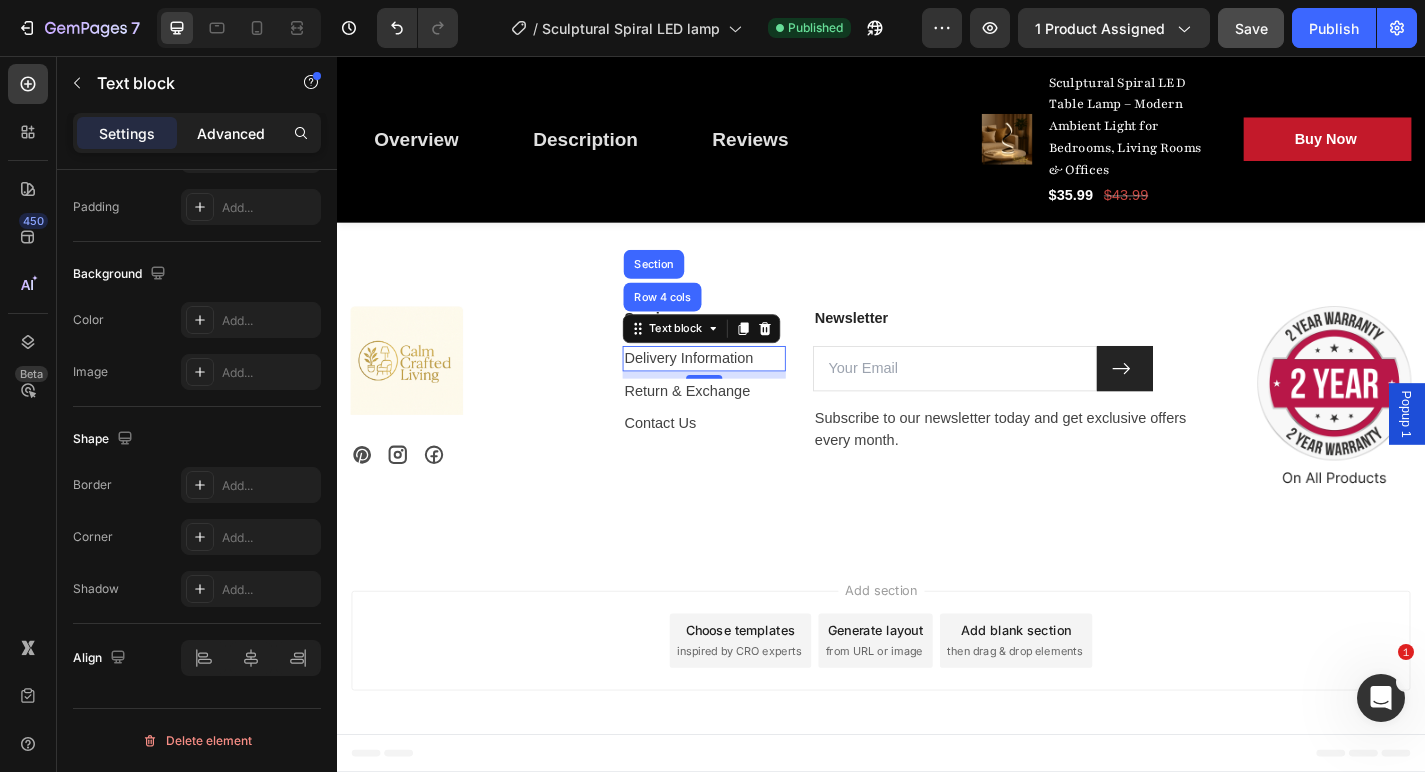 click on "Advanced" at bounding box center [231, 133] 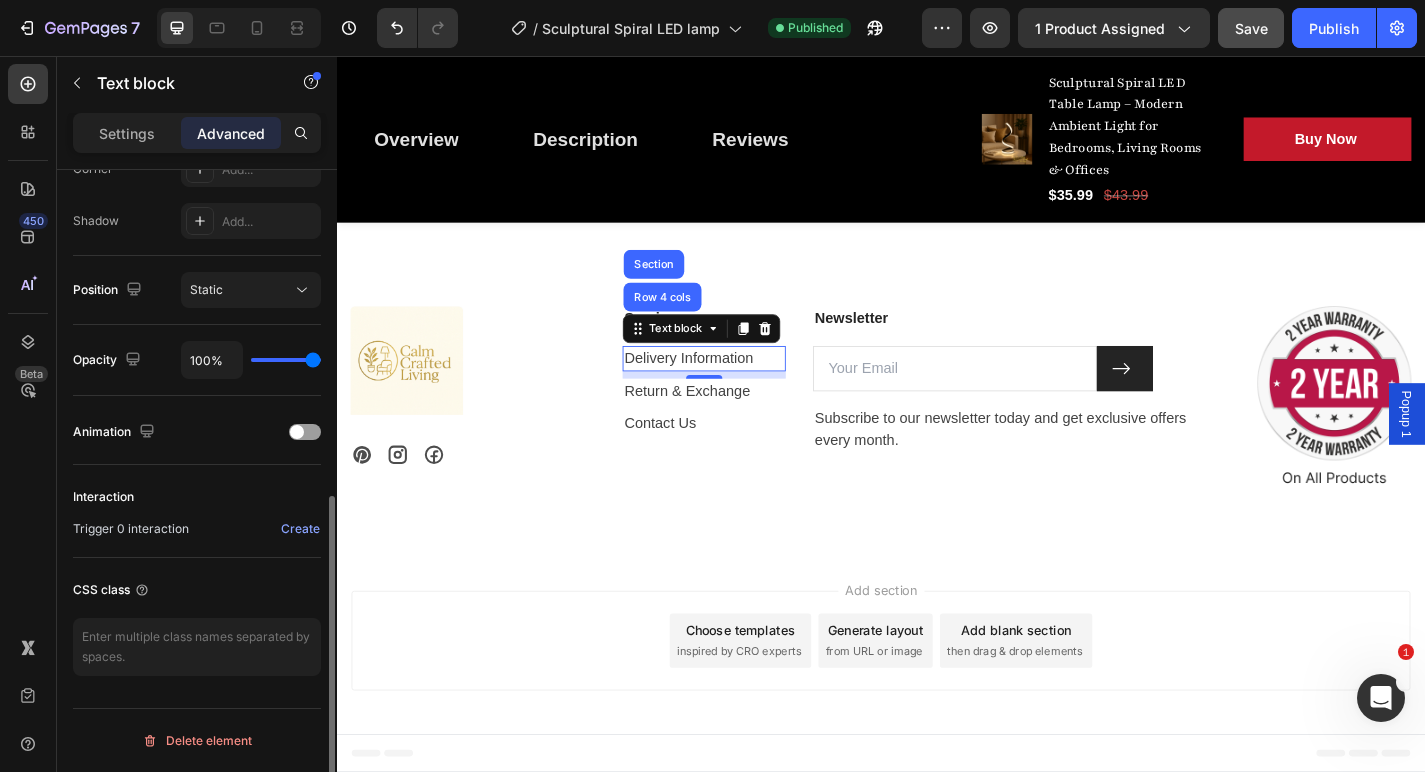 scroll, scrollTop: 645, scrollLeft: 0, axis: vertical 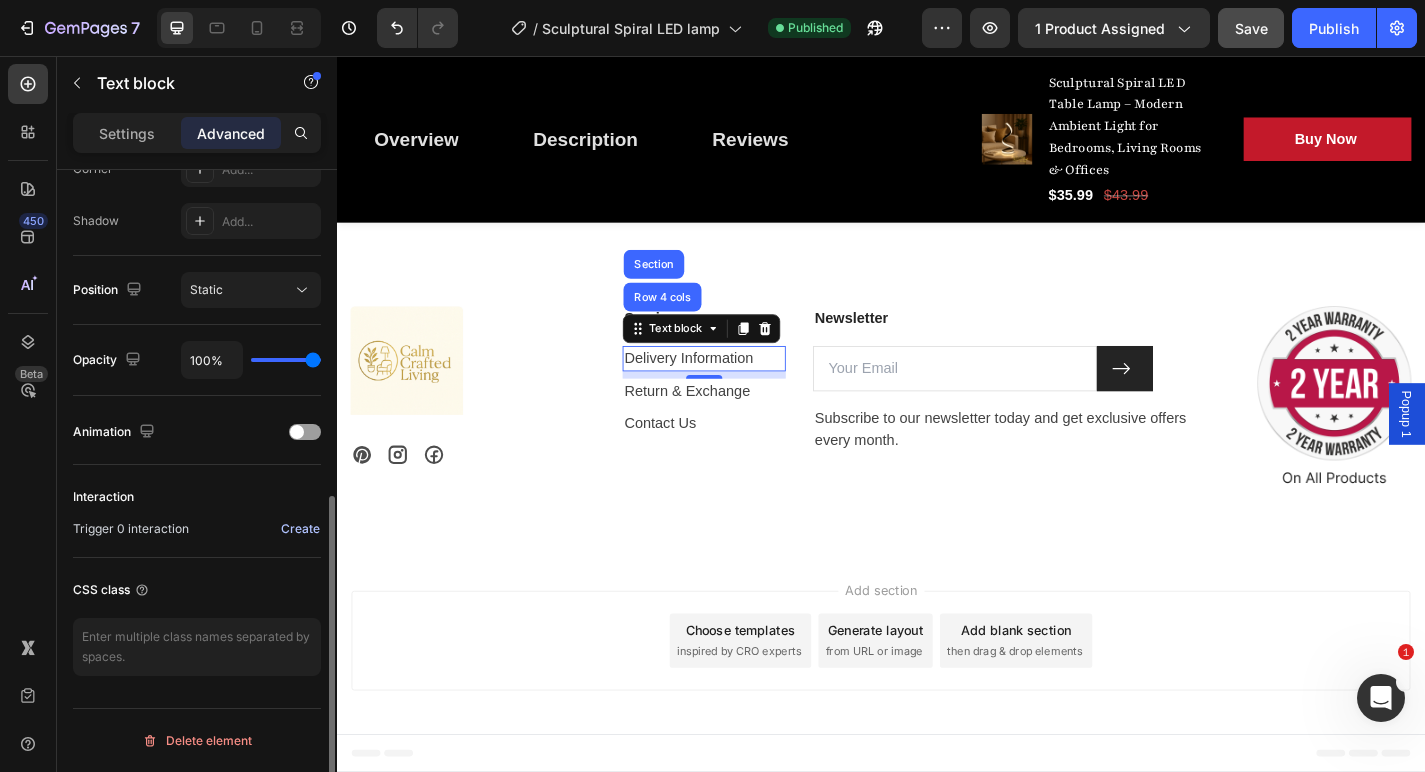 click on "Create" at bounding box center [300, 529] 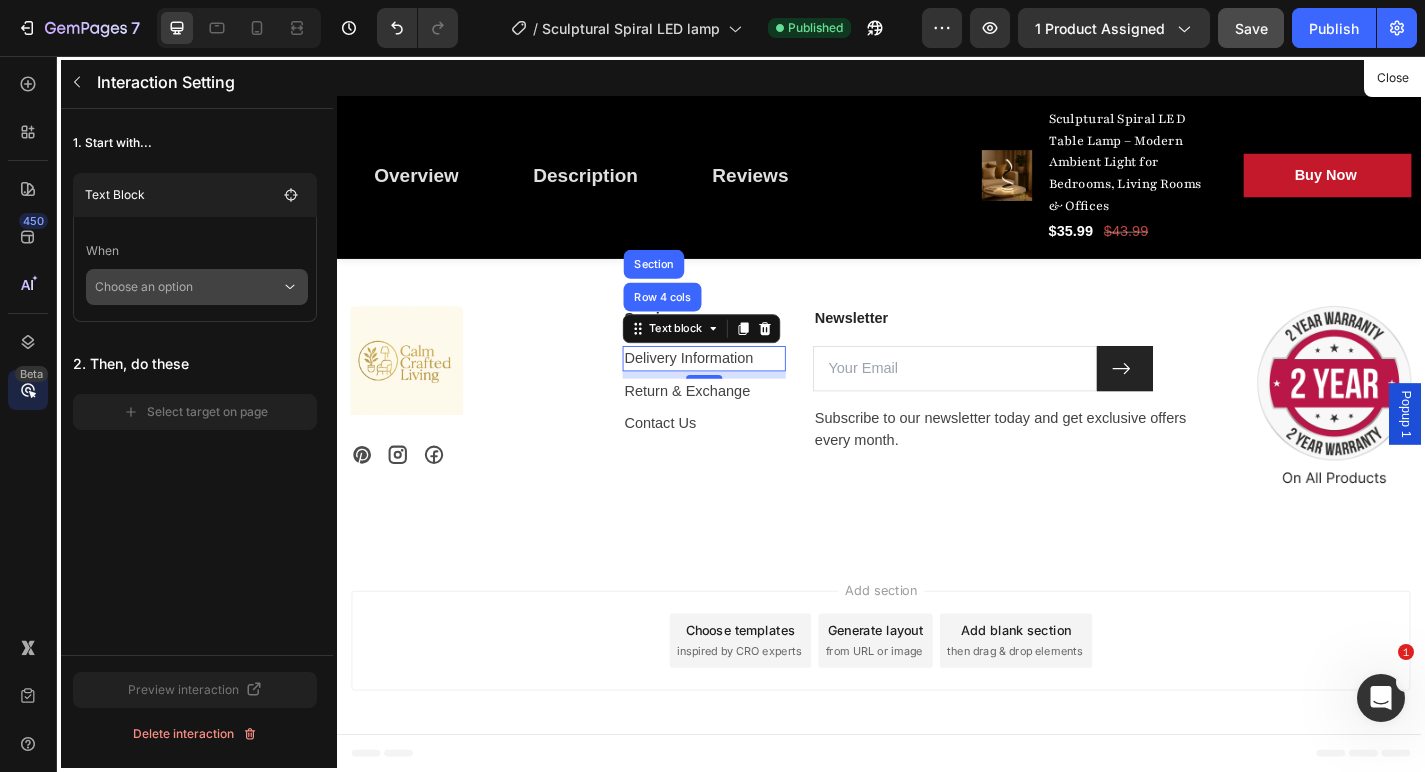 click on "Choose an option" at bounding box center [188, 287] 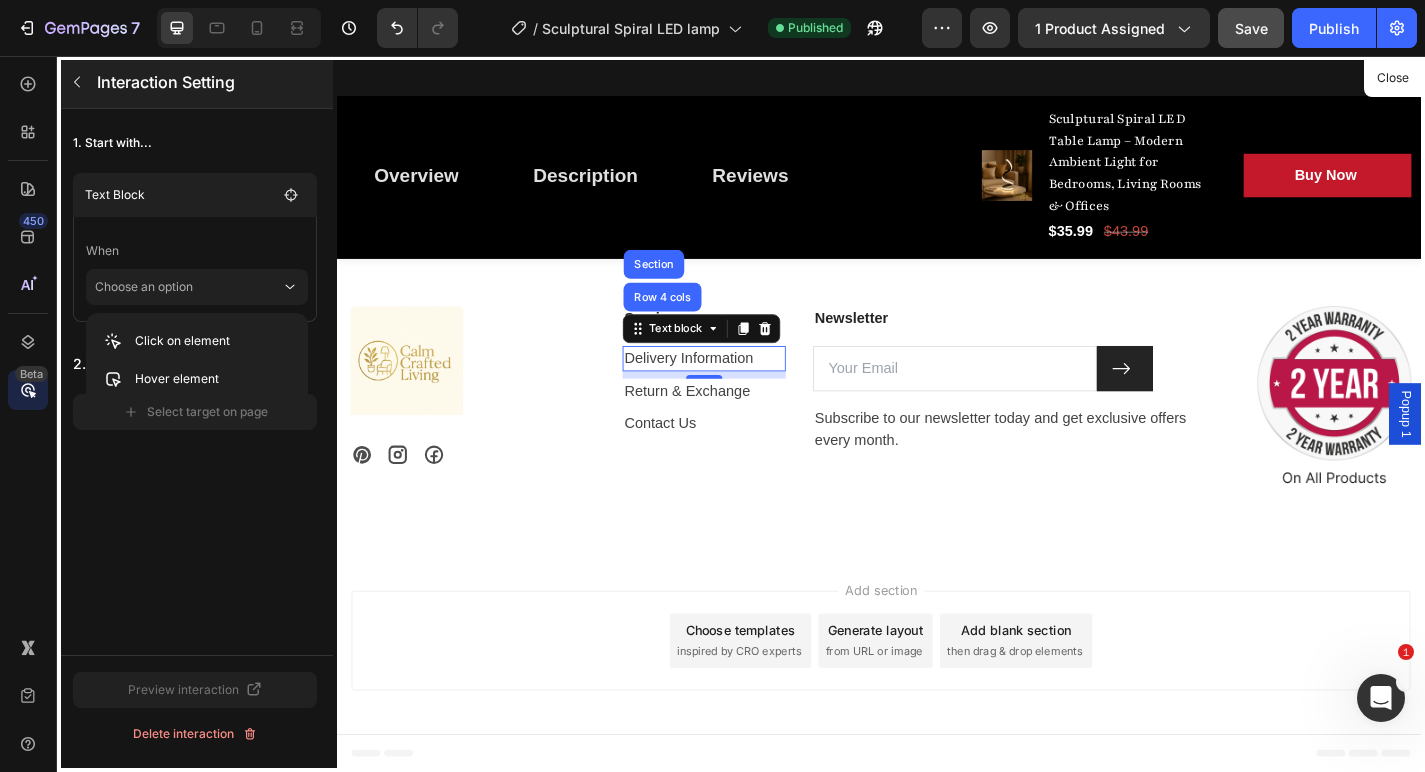 click at bounding box center (77, 82) 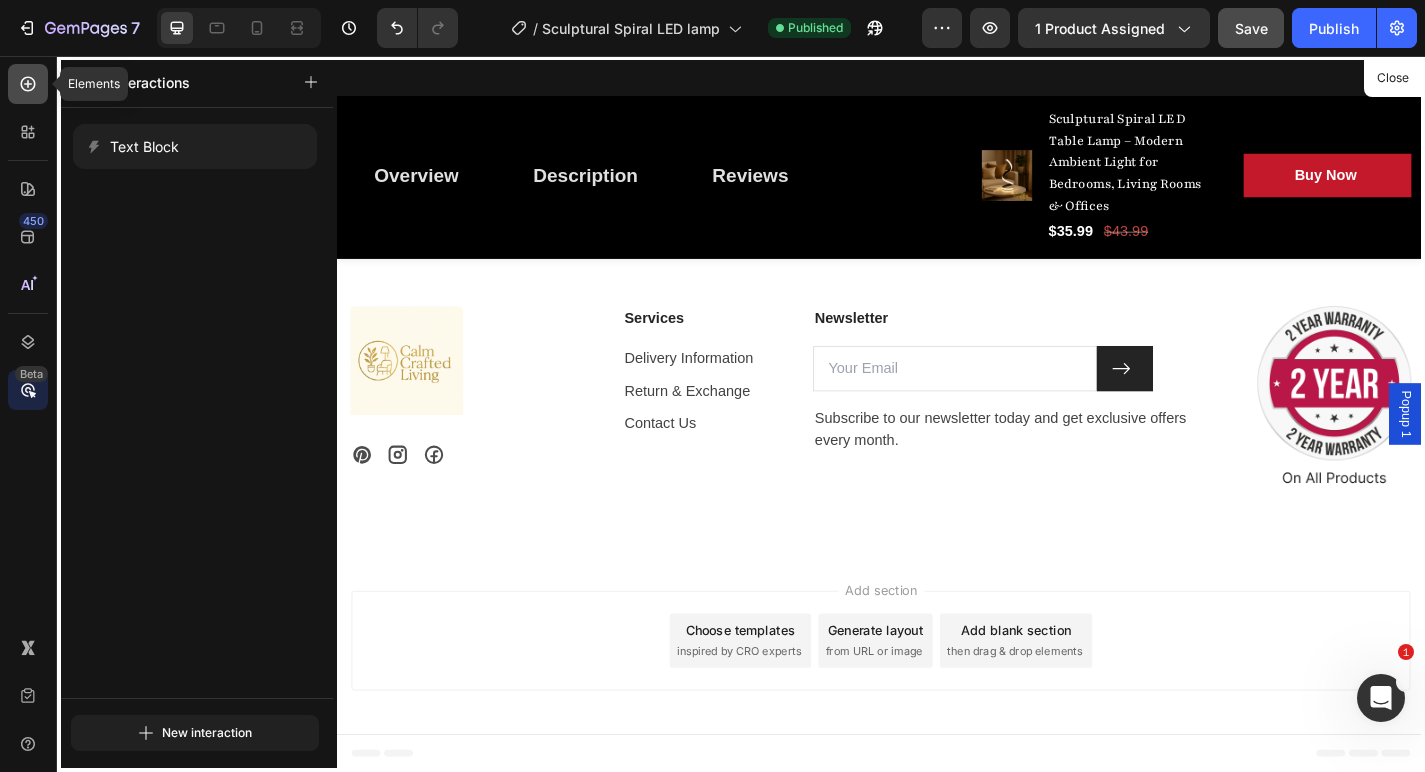 click 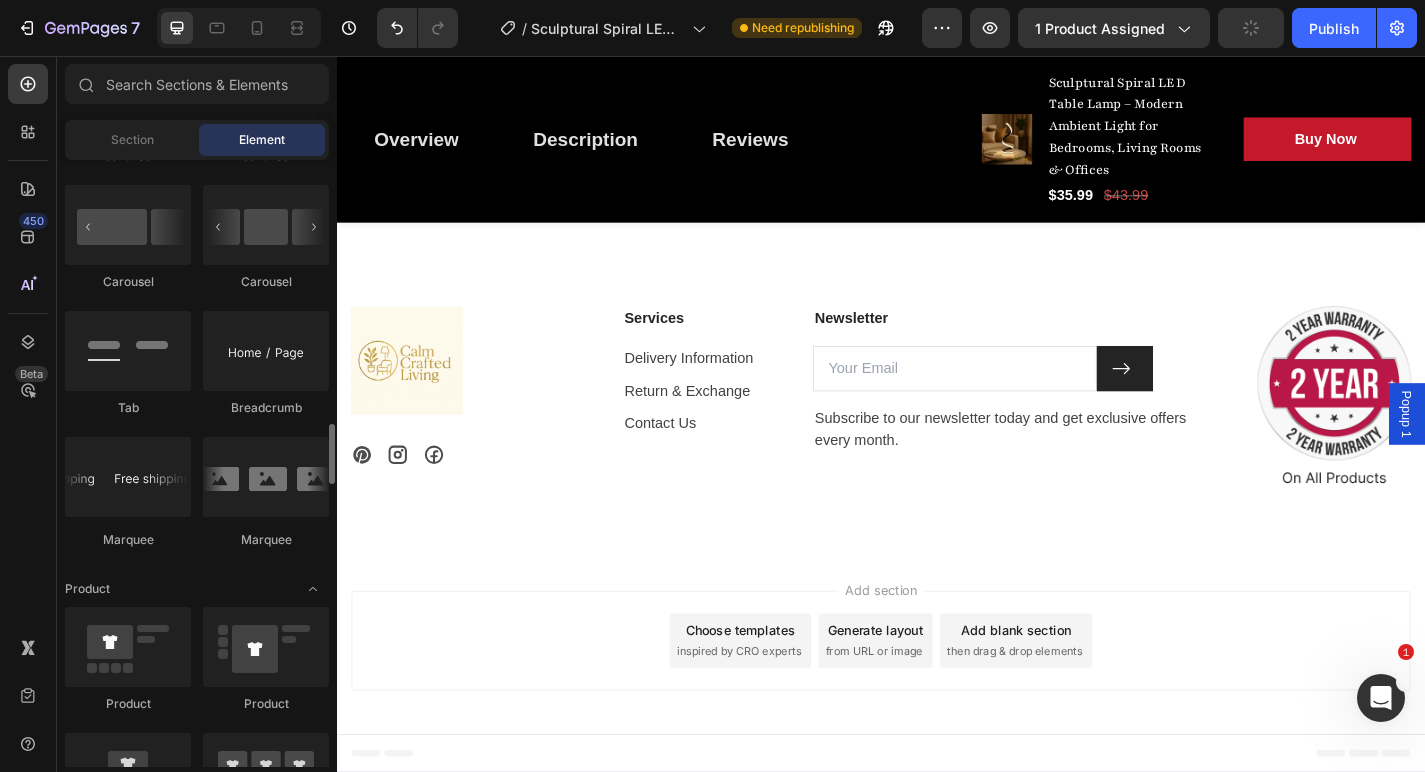 scroll, scrollTop: 2188, scrollLeft: 0, axis: vertical 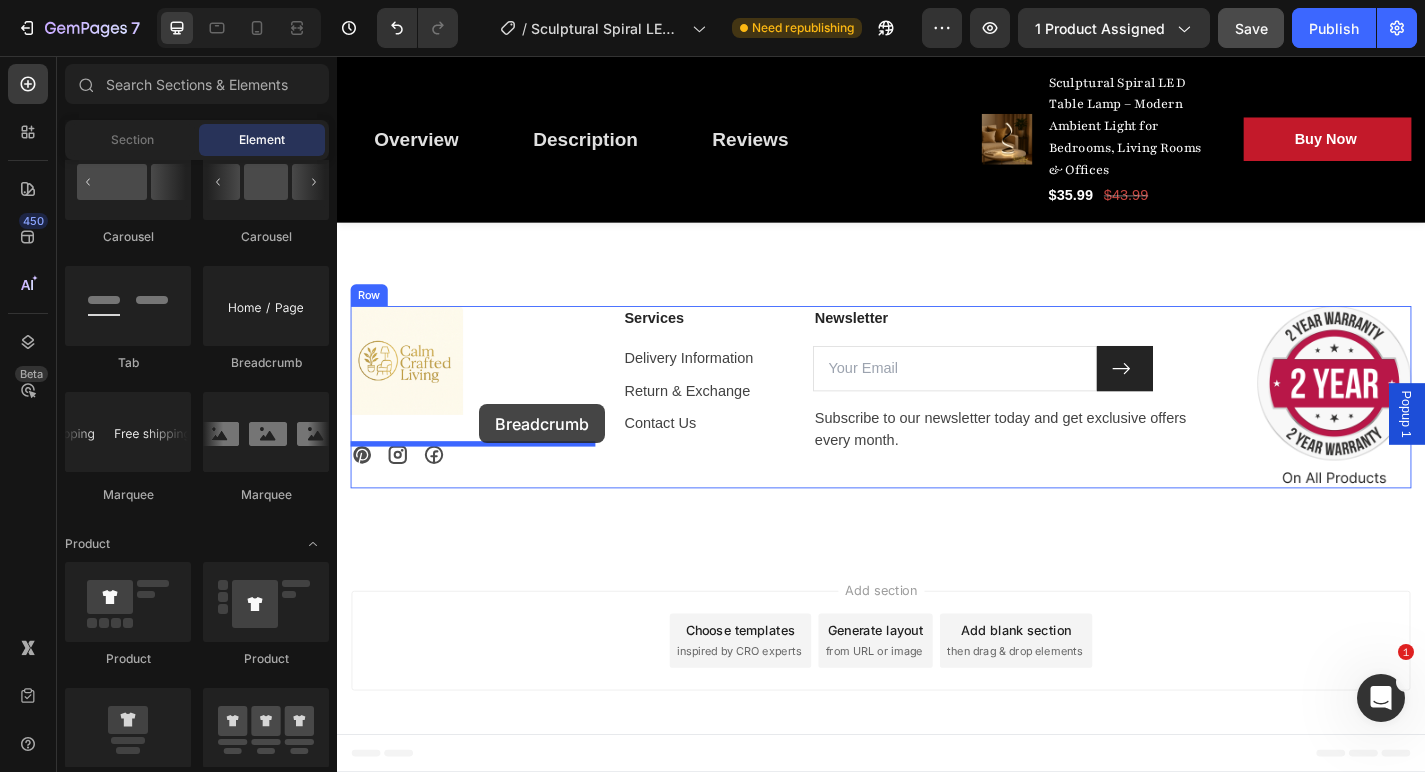 drag, startPoint x: 603, startPoint y: 382, endPoint x: 494, endPoint y: 440, distance: 123.47064 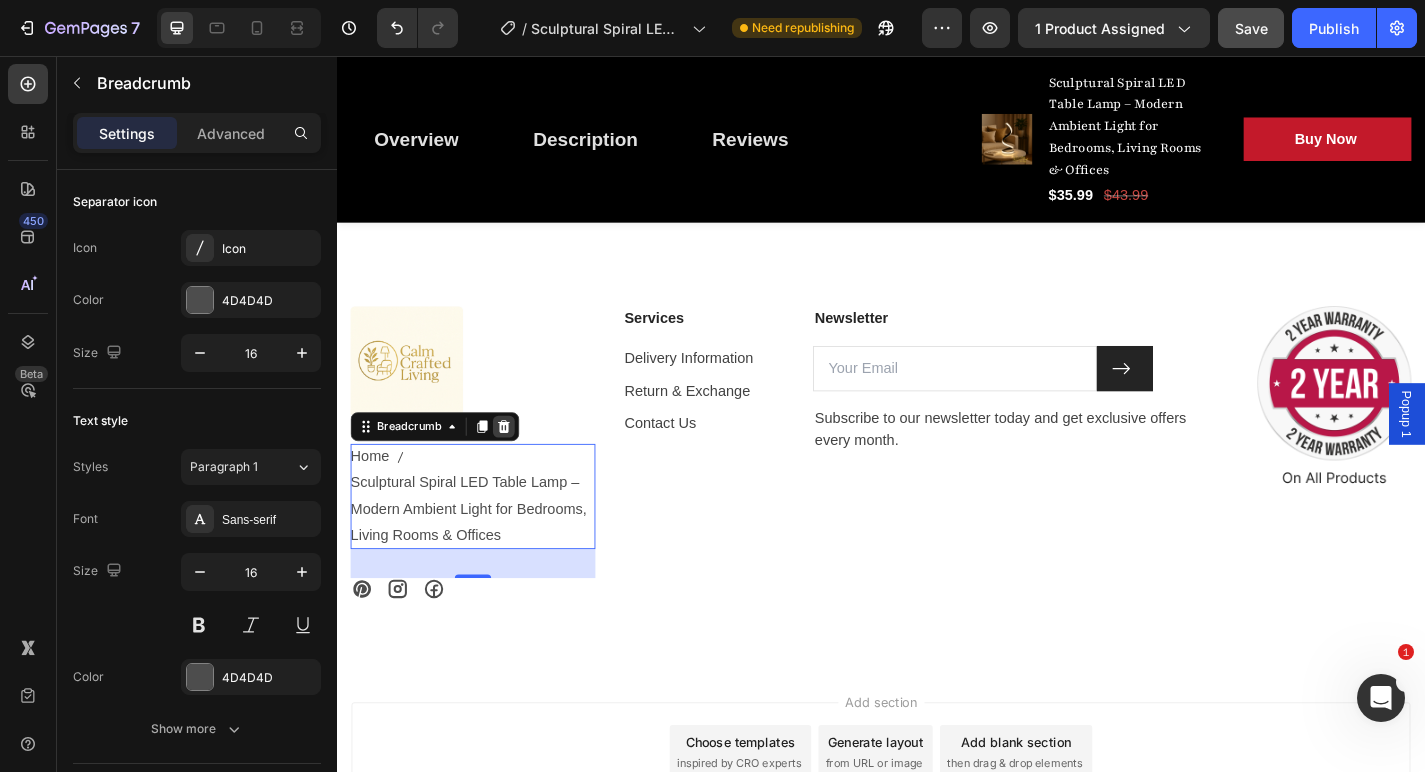click 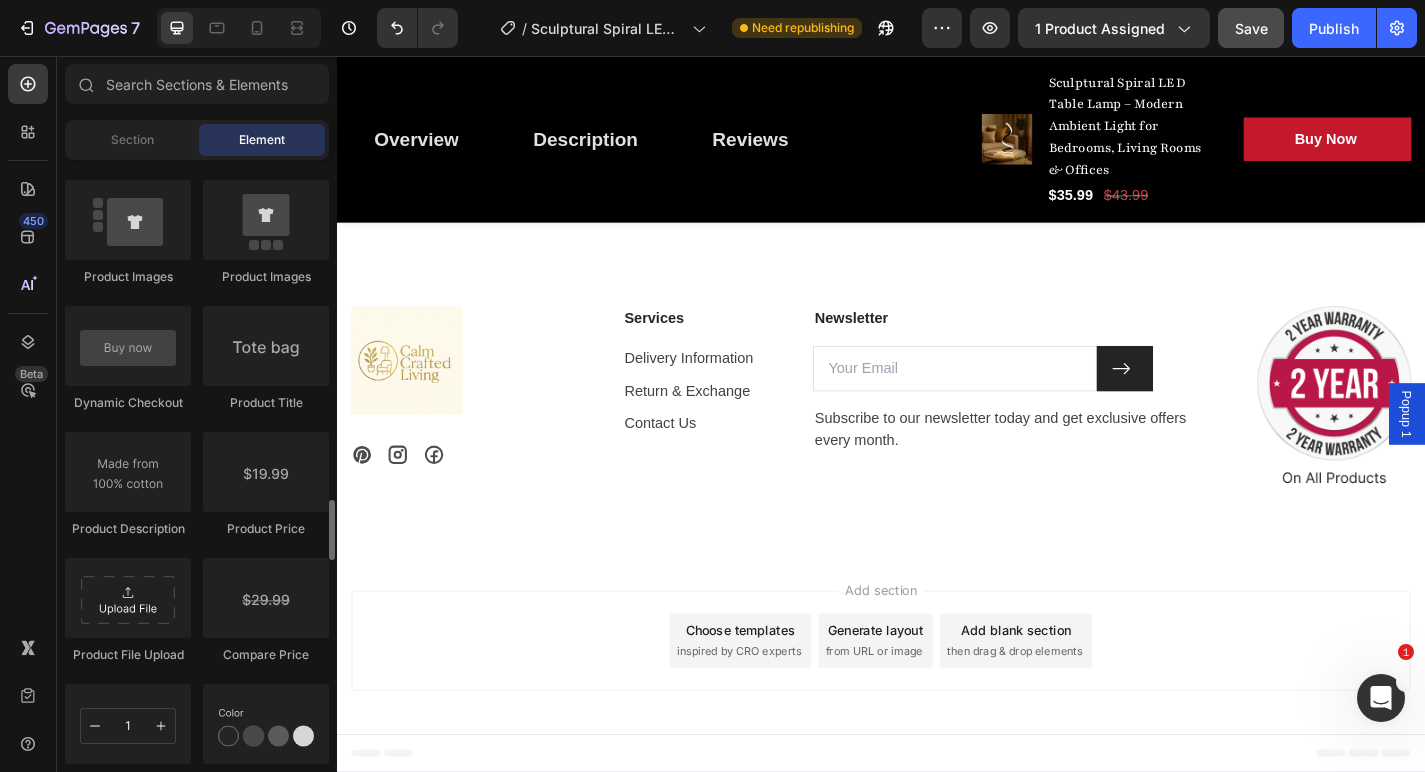 scroll, scrollTop: 3070, scrollLeft: 0, axis: vertical 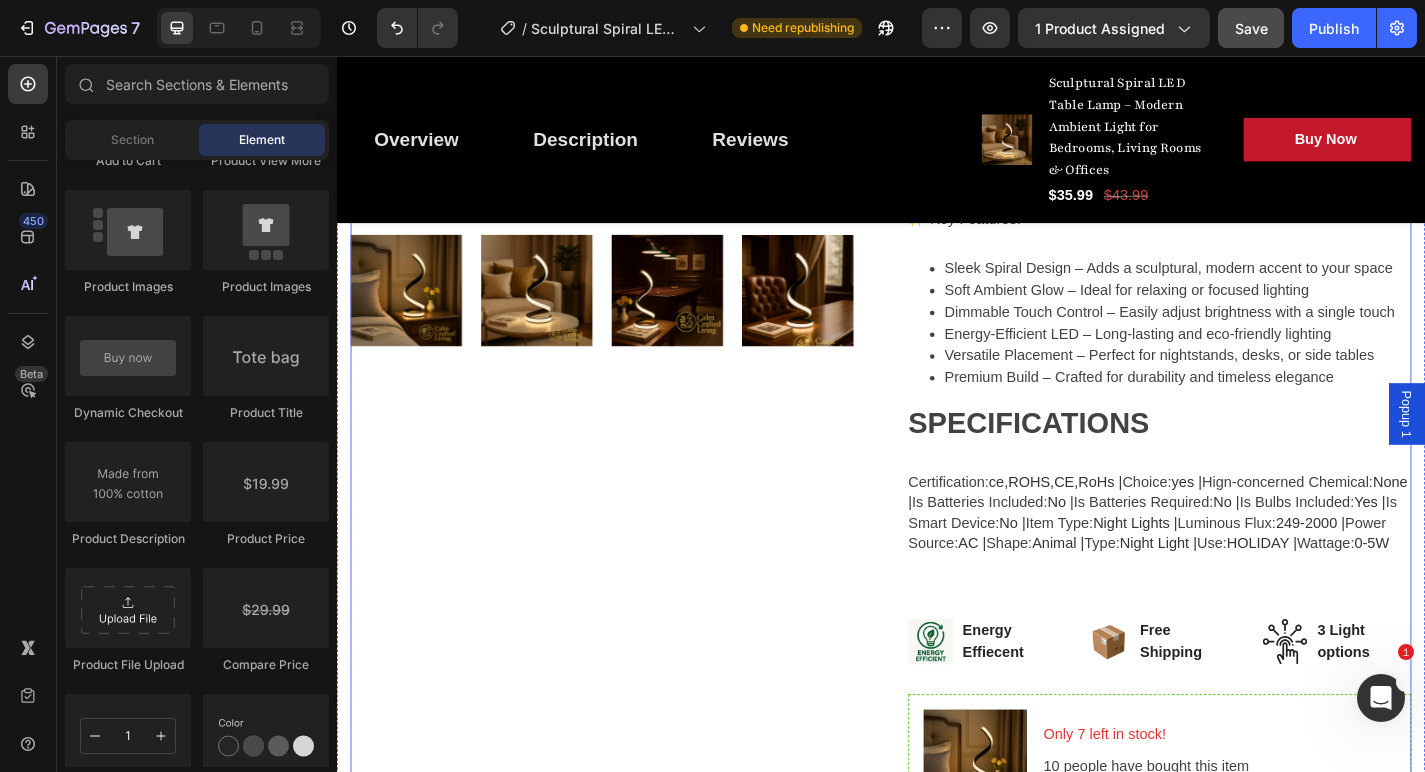 click on "Product Images" at bounding box center (629, 394) 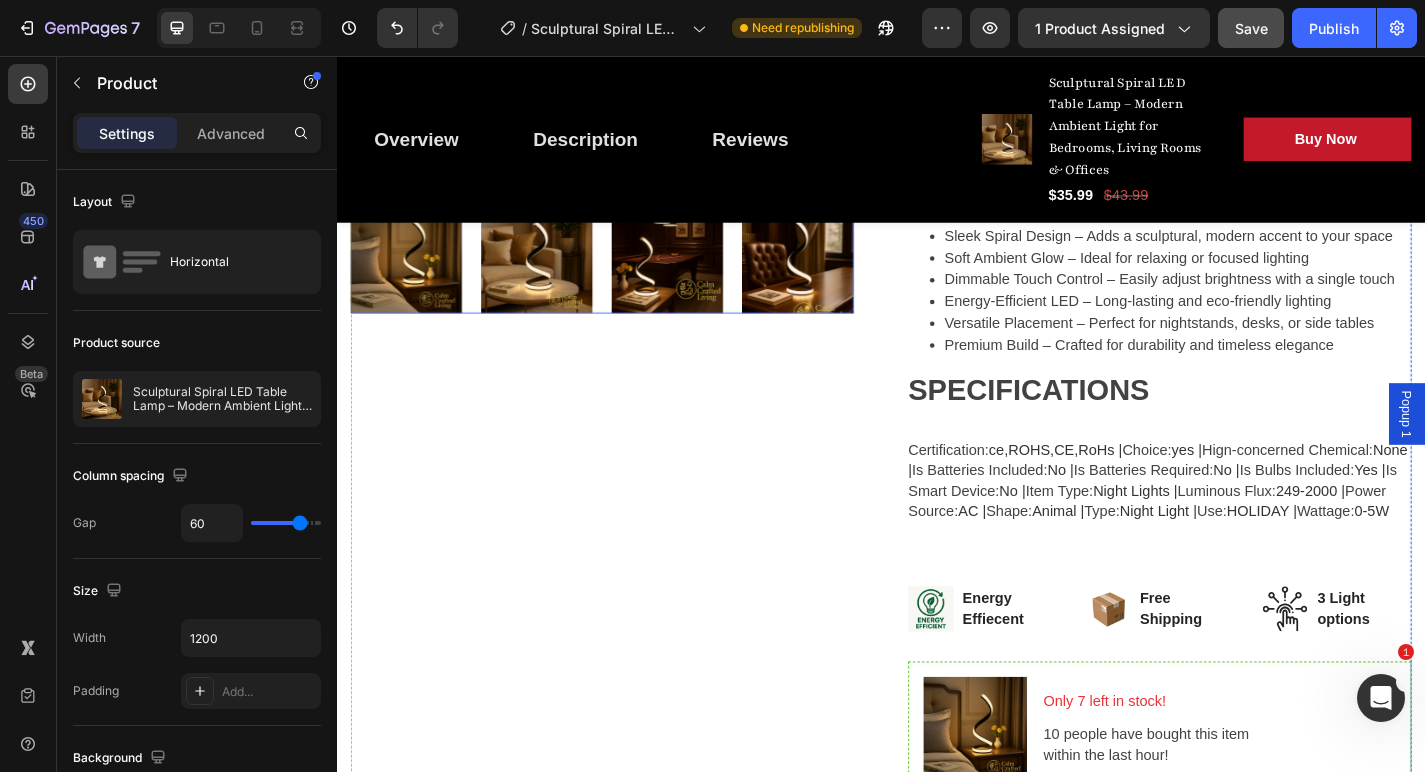 scroll, scrollTop: 1127, scrollLeft: 0, axis: vertical 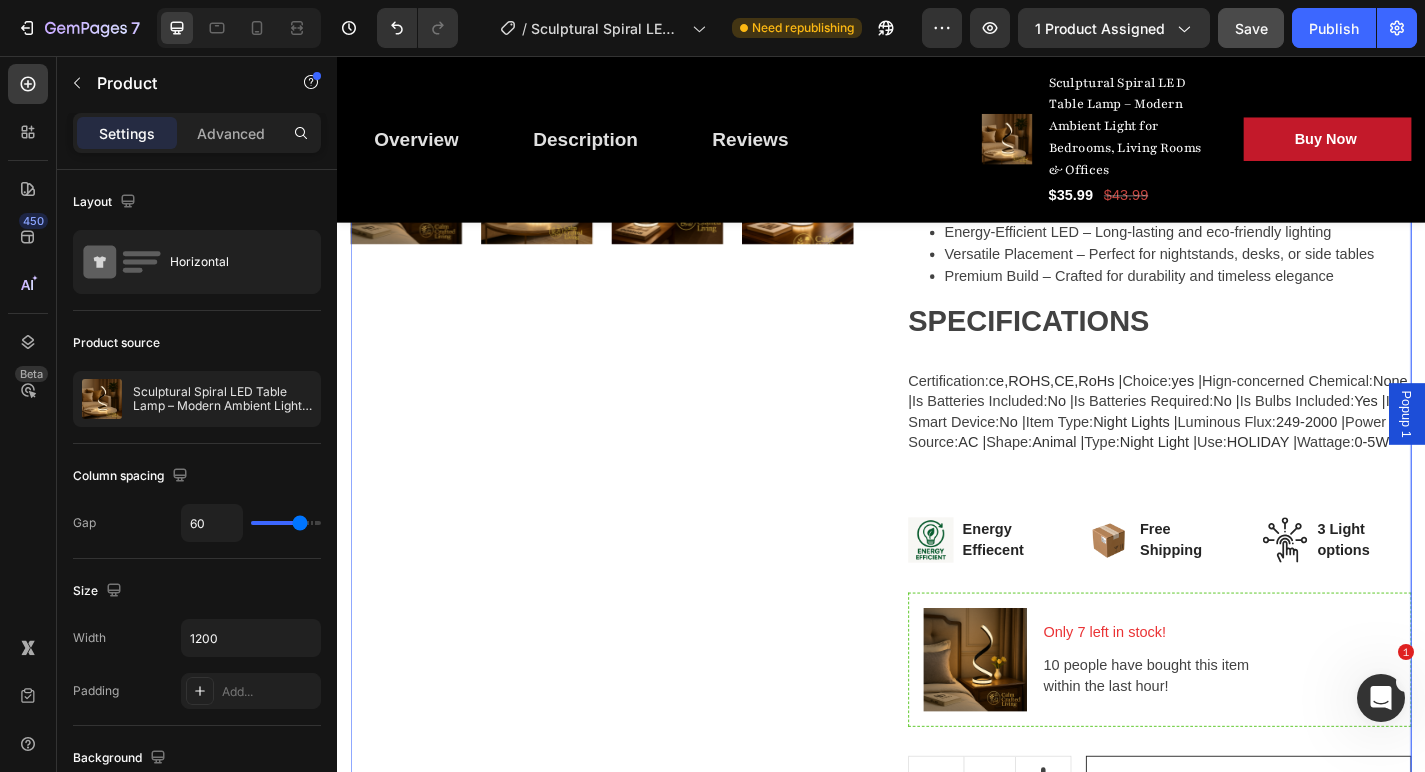click on "Product Images" at bounding box center (629, 282) 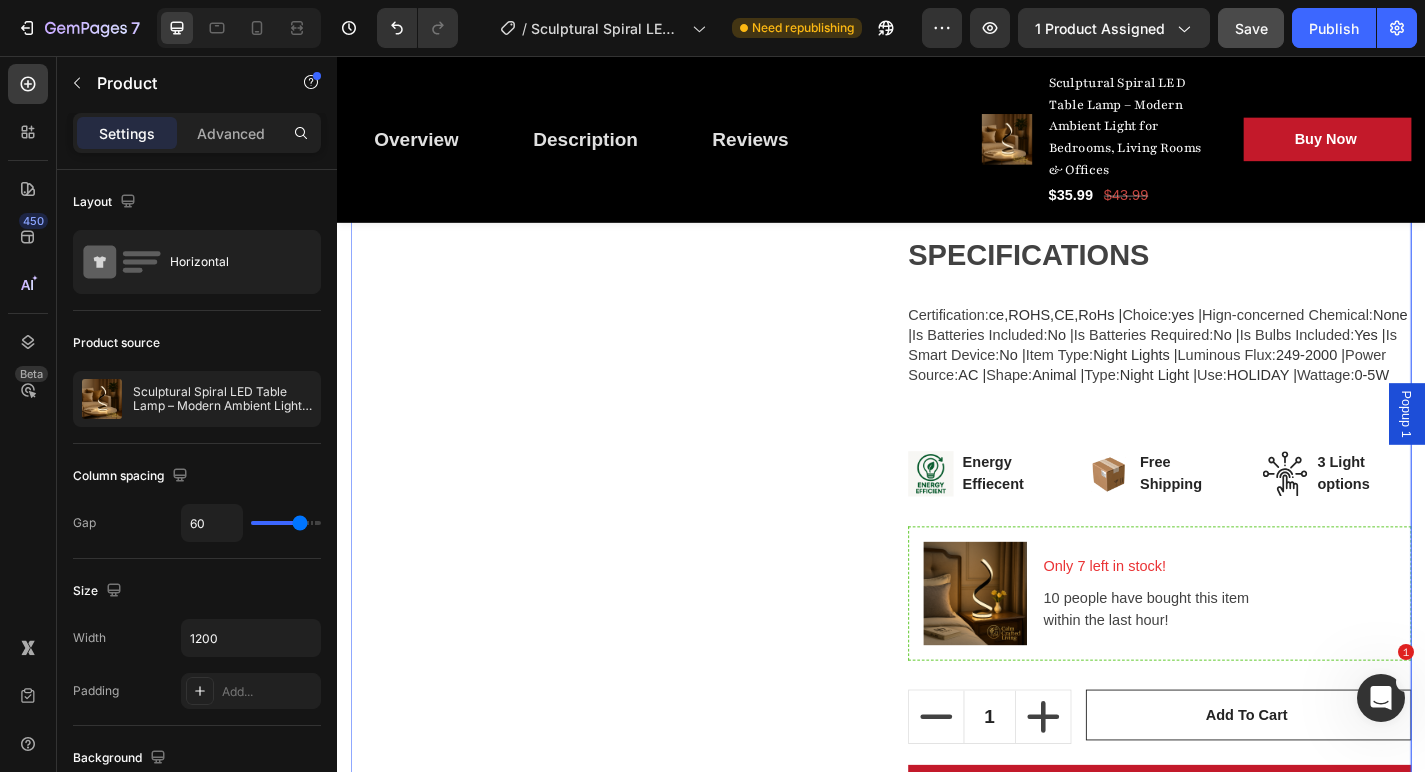 scroll, scrollTop: 1203, scrollLeft: 0, axis: vertical 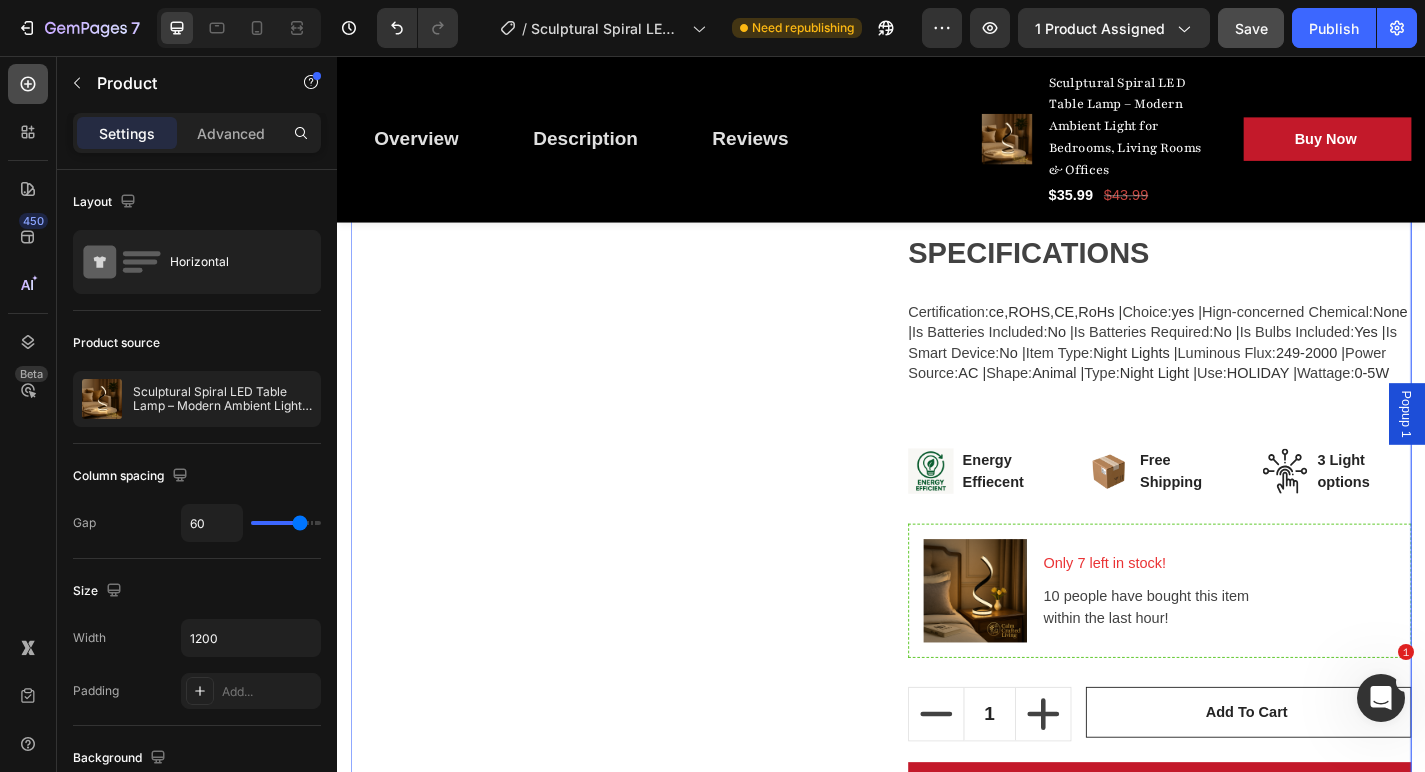 click 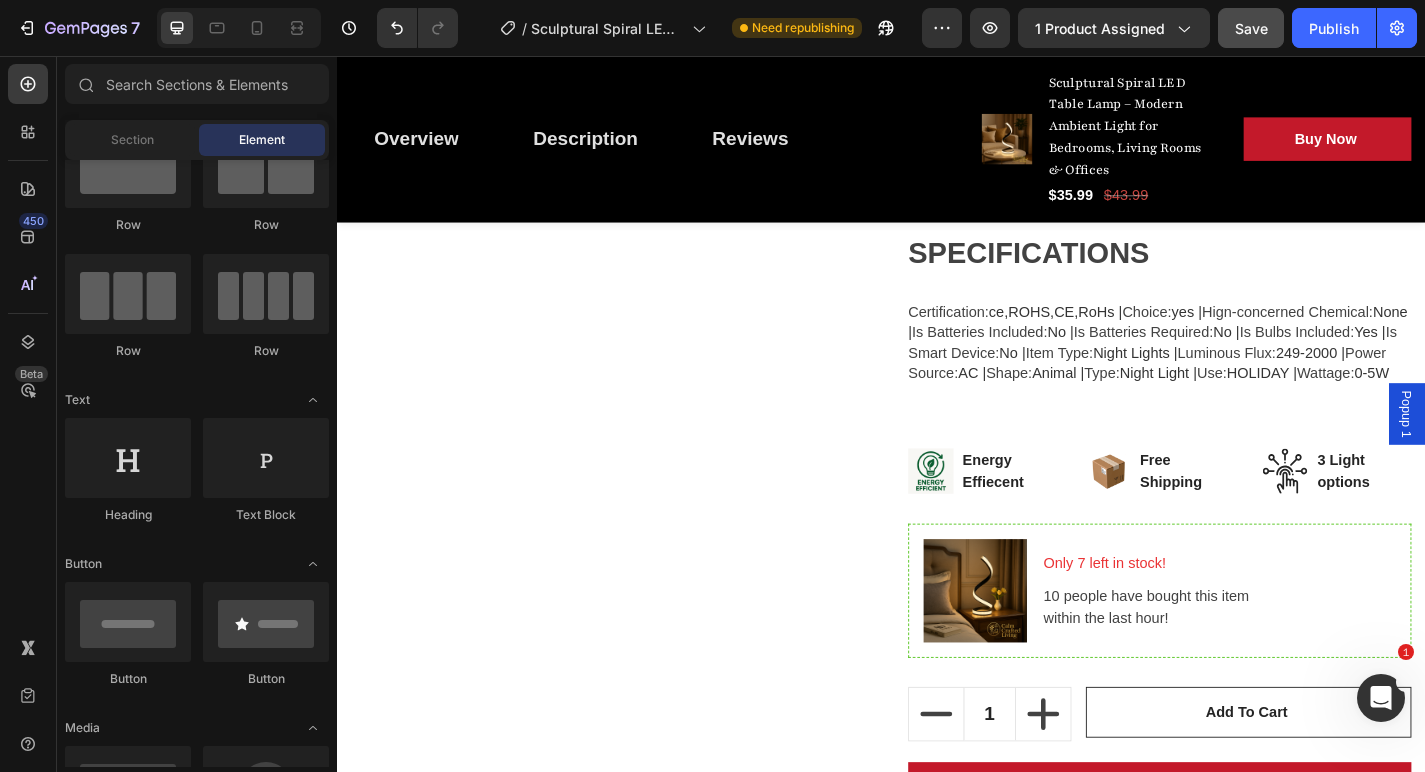 scroll, scrollTop: 0, scrollLeft: 0, axis: both 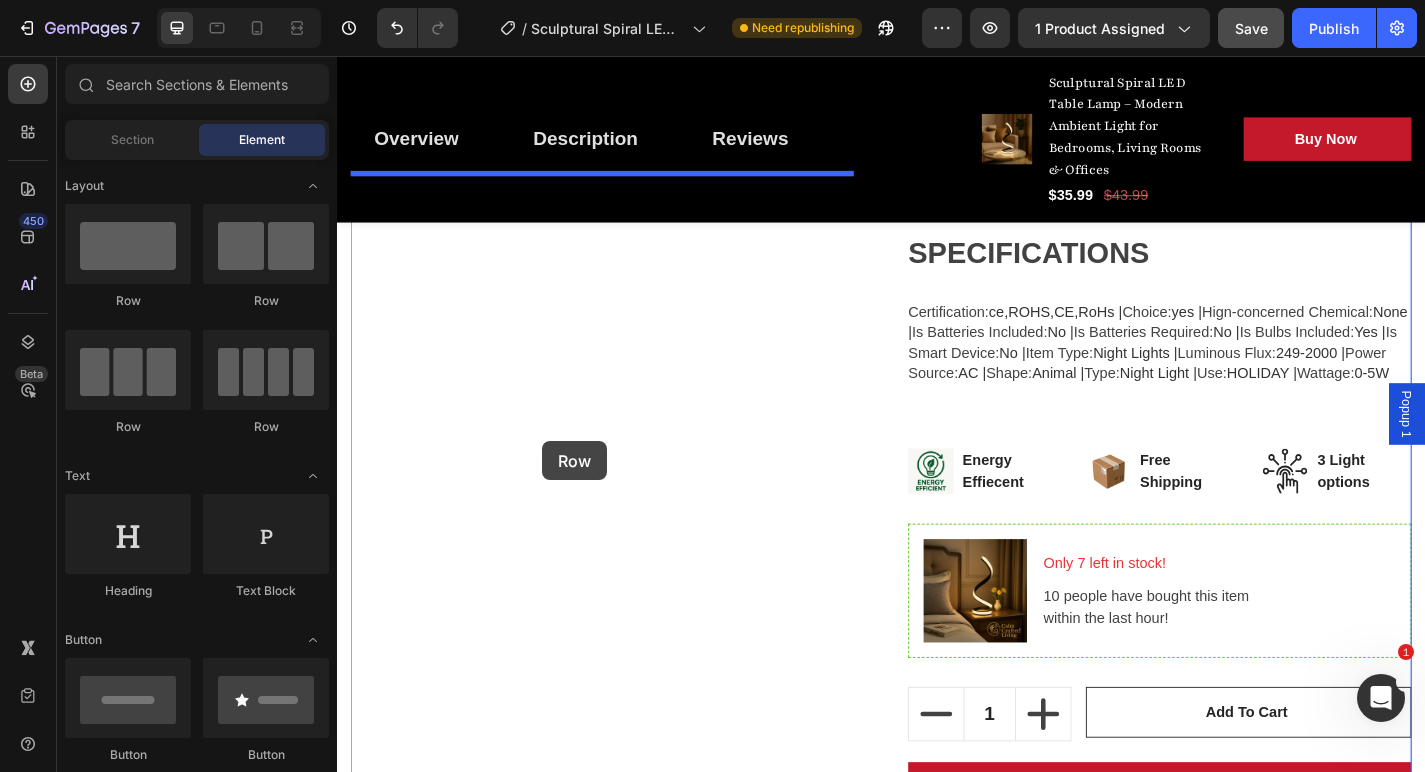 drag, startPoint x: 452, startPoint y: 306, endPoint x: 563, endPoint y: 481, distance: 207.23416 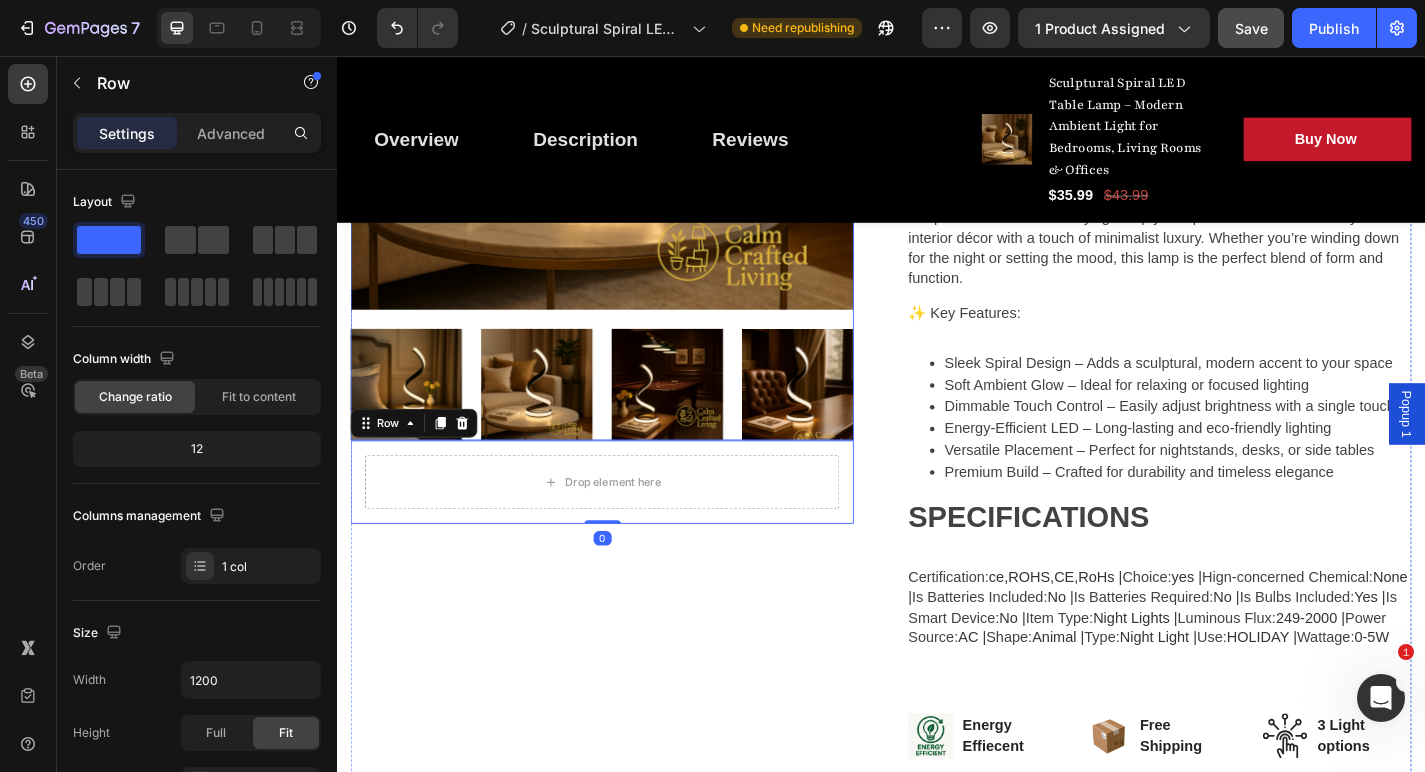 scroll, scrollTop: 917, scrollLeft: 0, axis: vertical 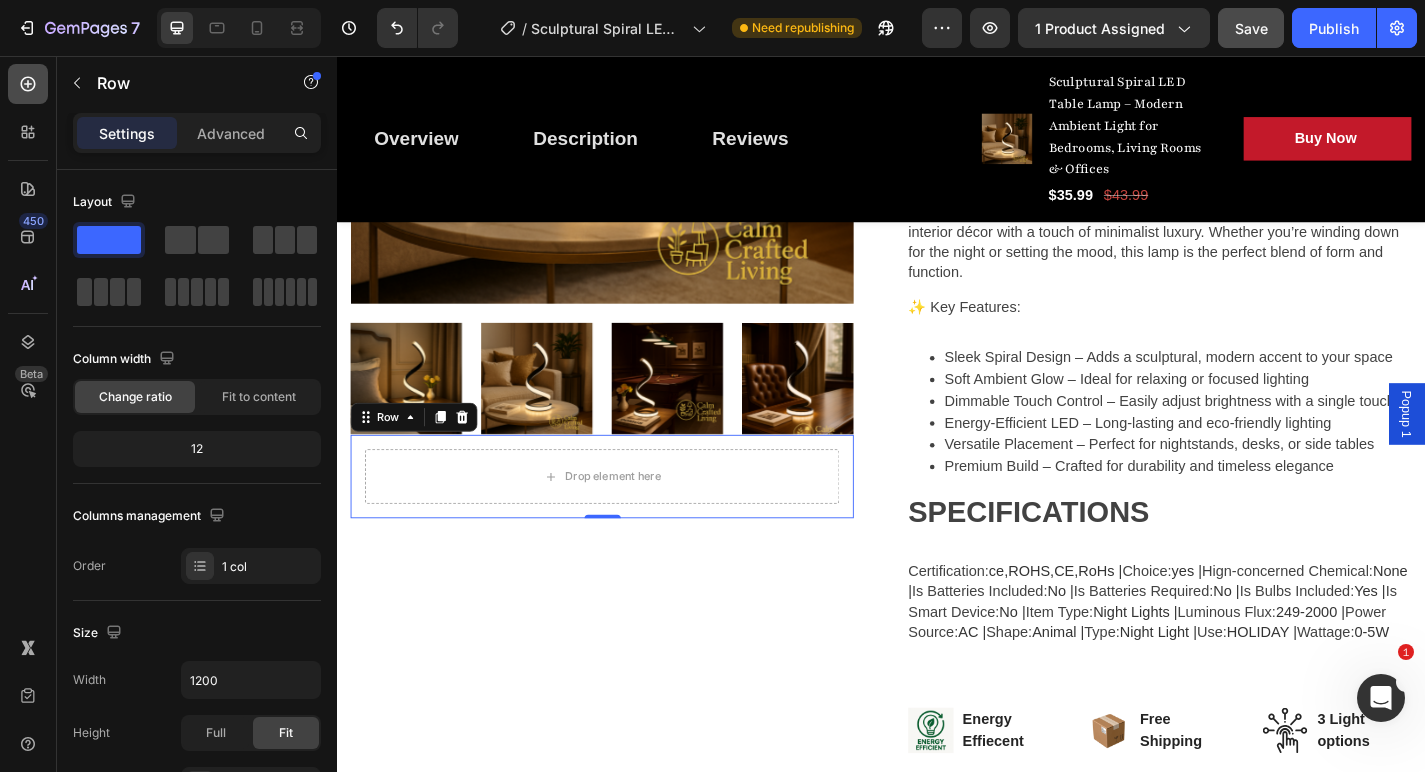 click 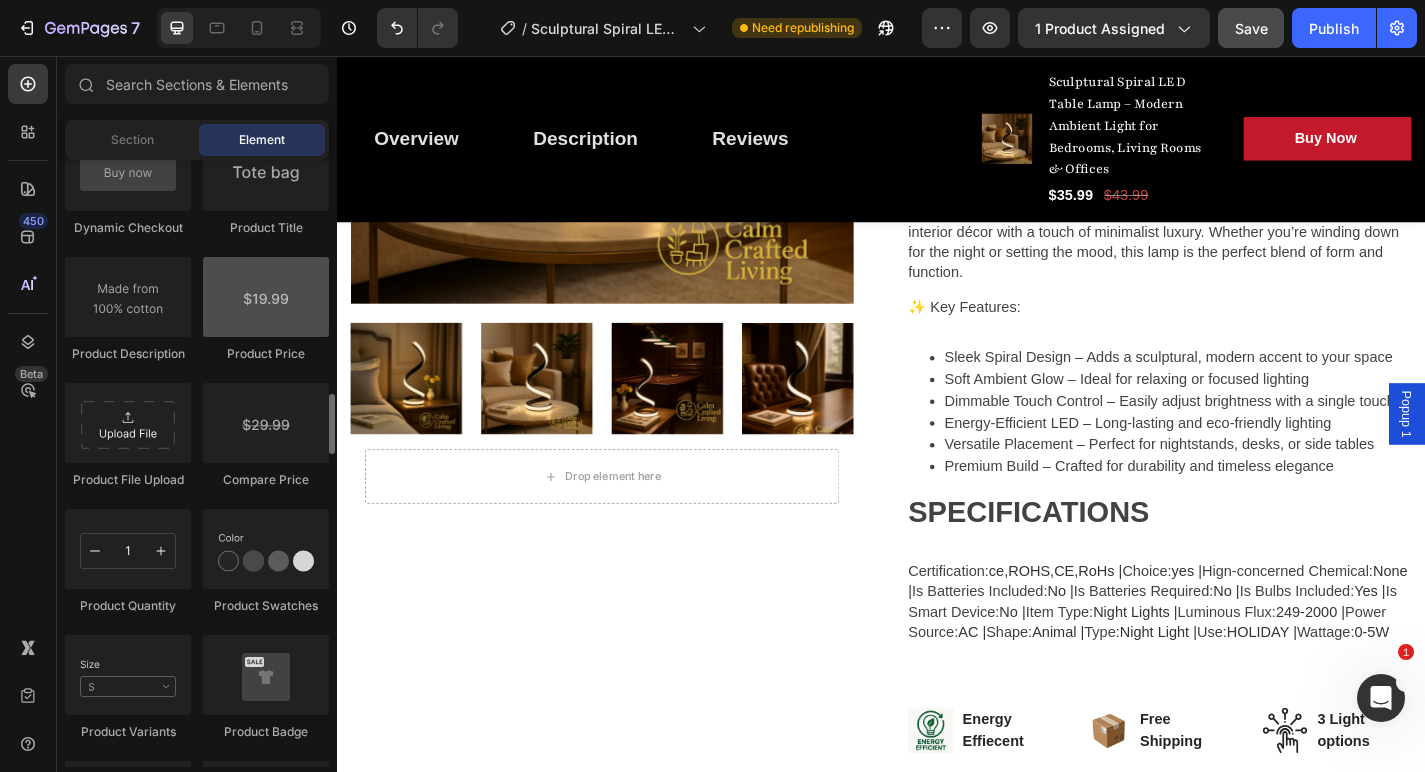 scroll, scrollTop: 3259, scrollLeft: 0, axis: vertical 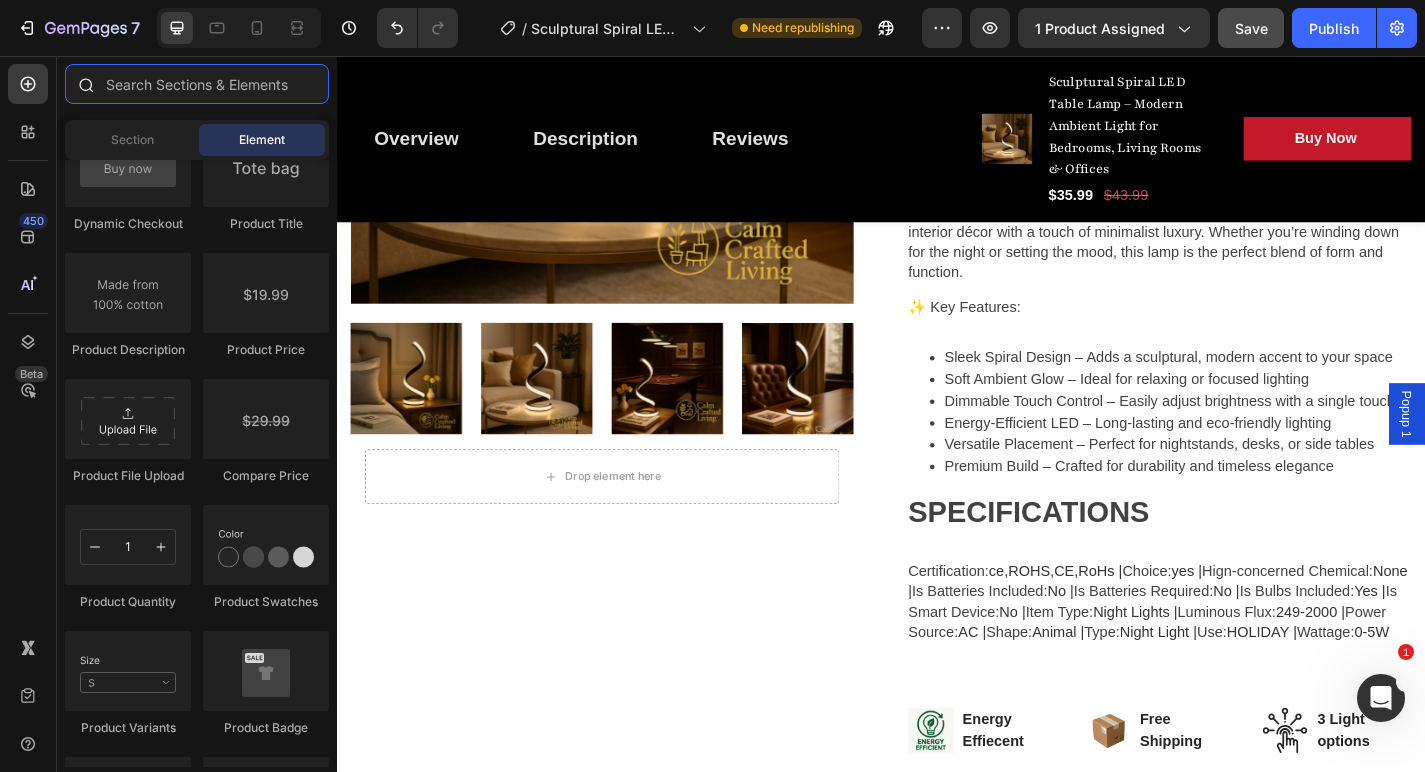 click at bounding box center [197, 84] 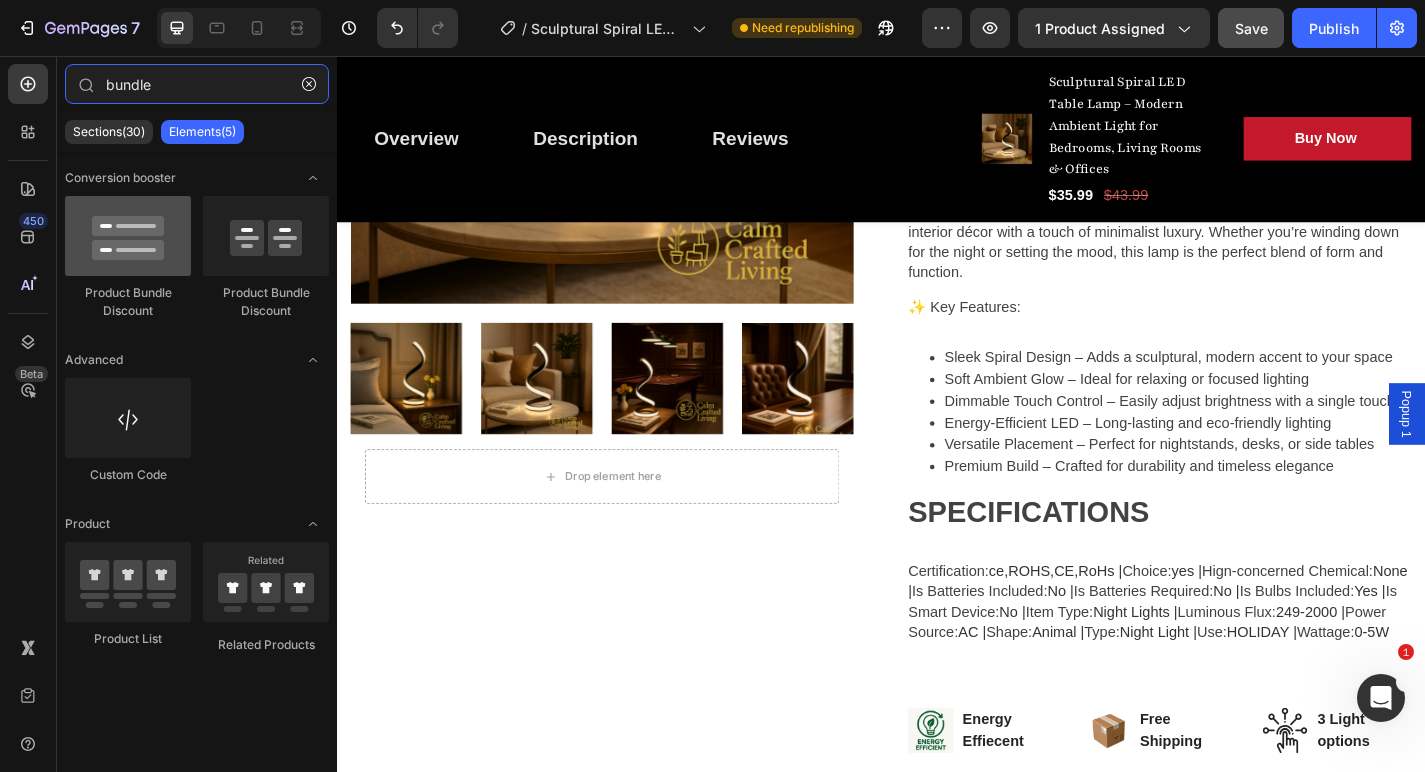 type on "bundle" 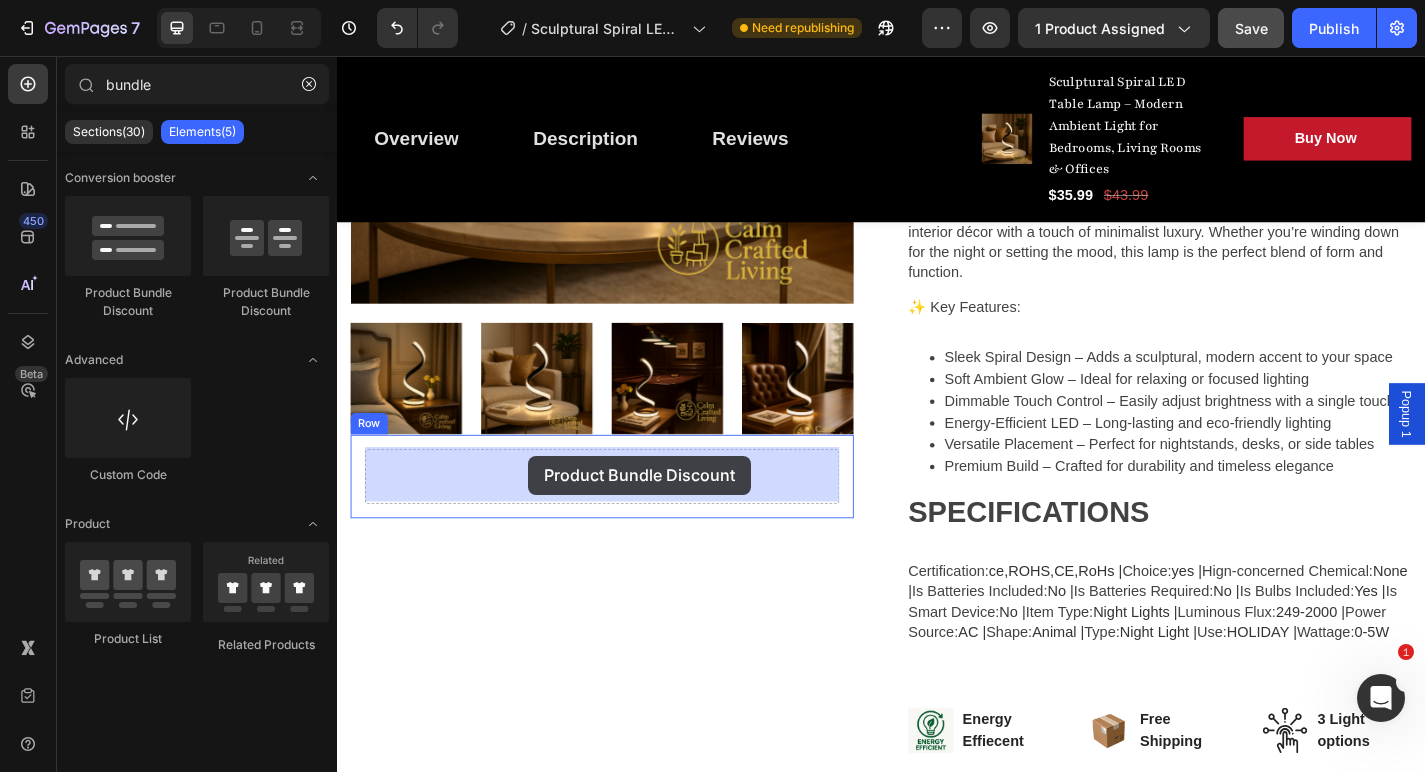 drag, startPoint x: 486, startPoint y: 296, endPoint x: 548, endPoint y: 497, distance: 210.34496 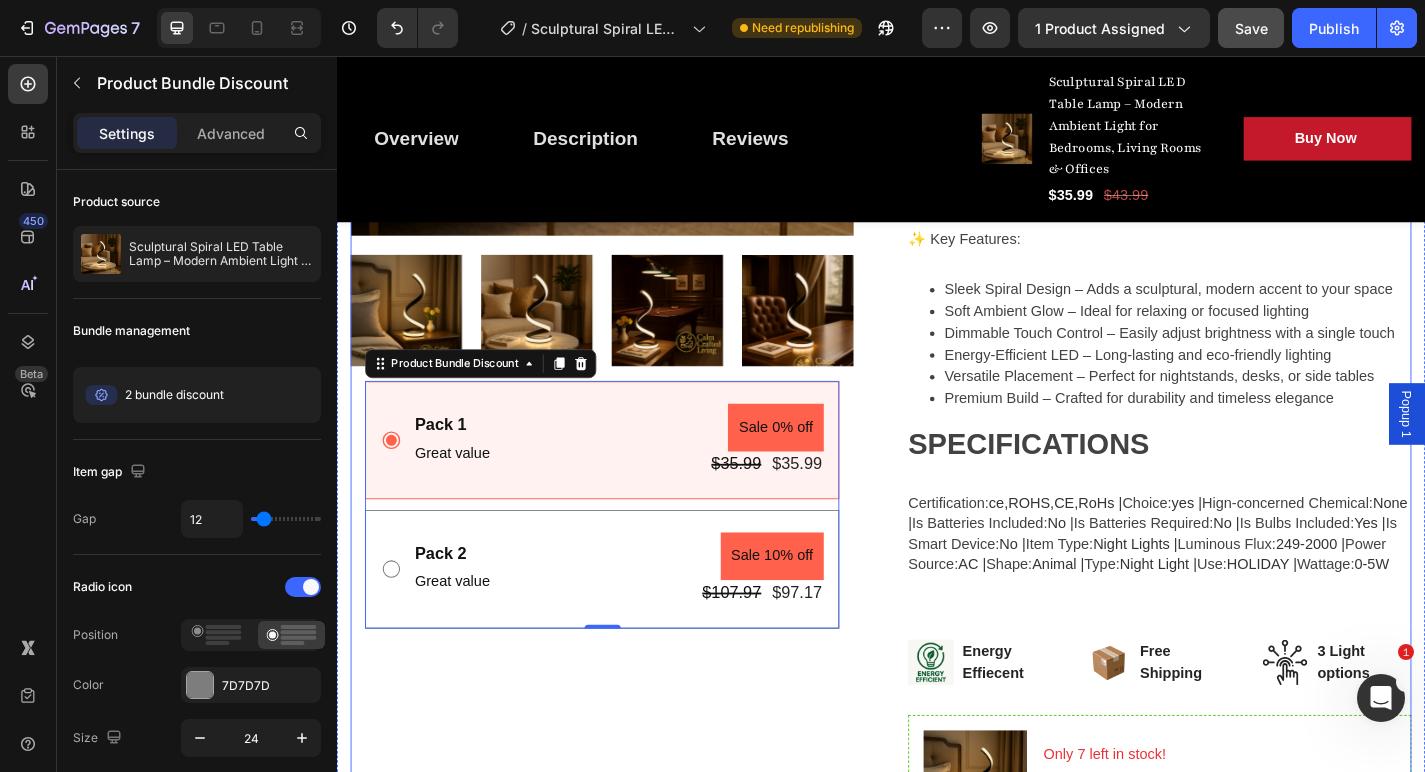 scroll, scrollTop: 994, scrollLeft: 0, axis: vertical 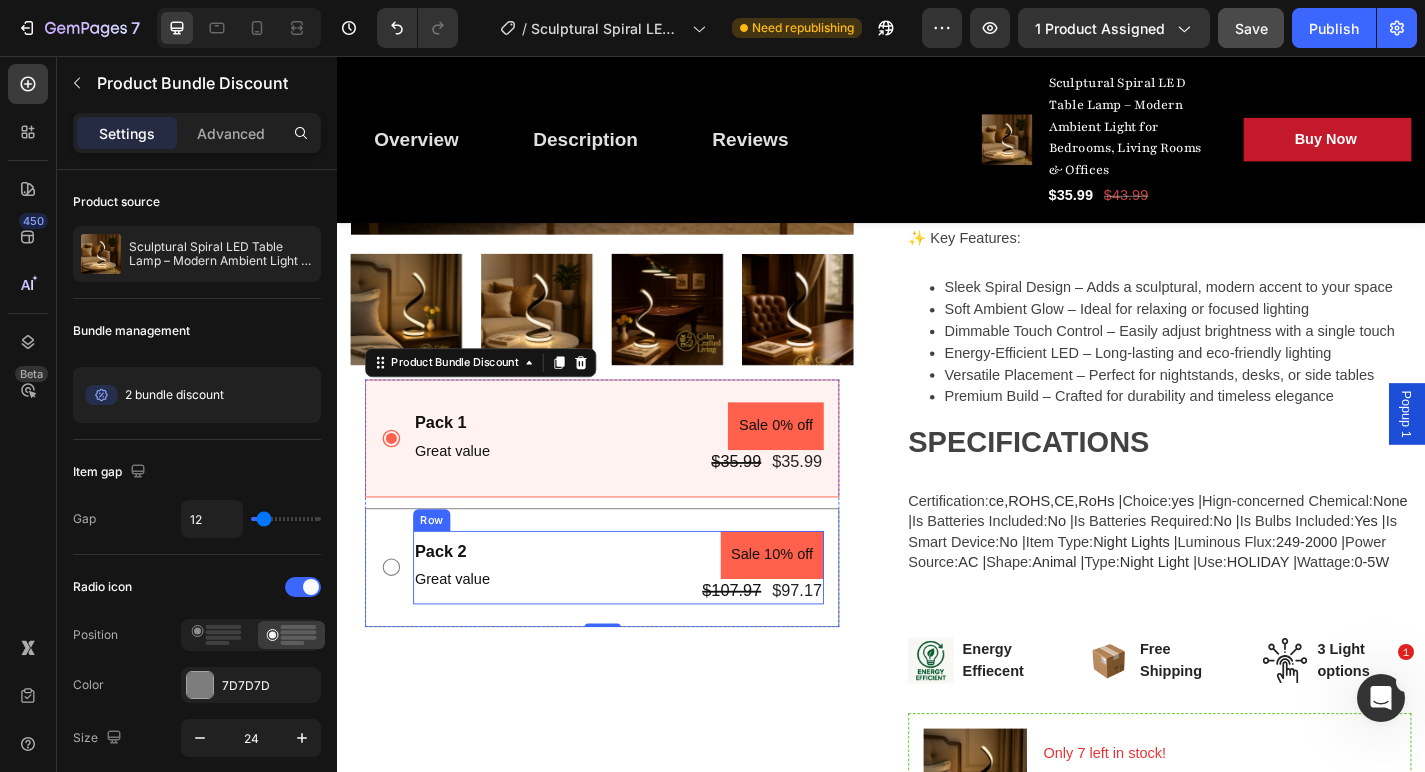 click on "Pack 2 Text Block Great value Text Block Sale 10% off Product Badge $107.97 Product Price Product Price $97.17 Product Price Product Price Row Row" at bounding box center (647, 620) 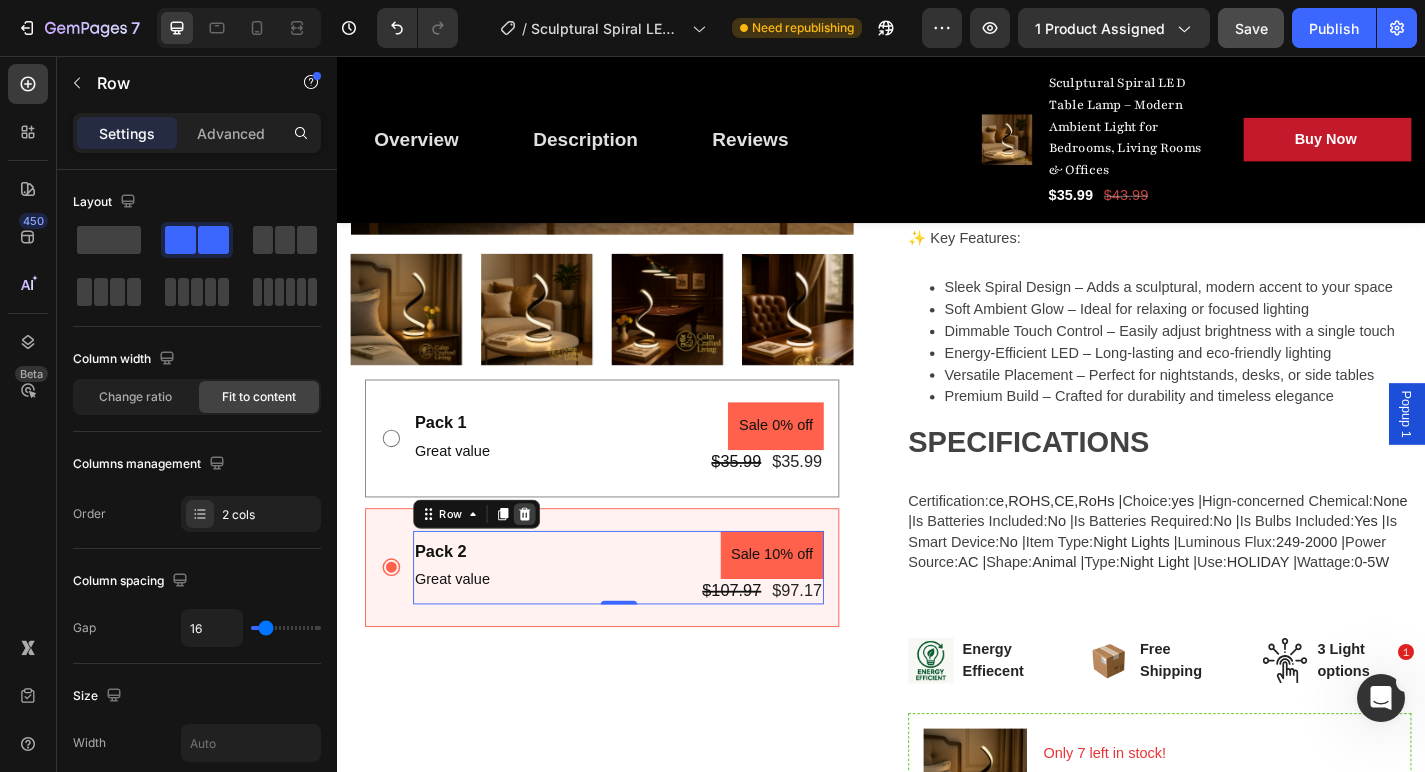 click 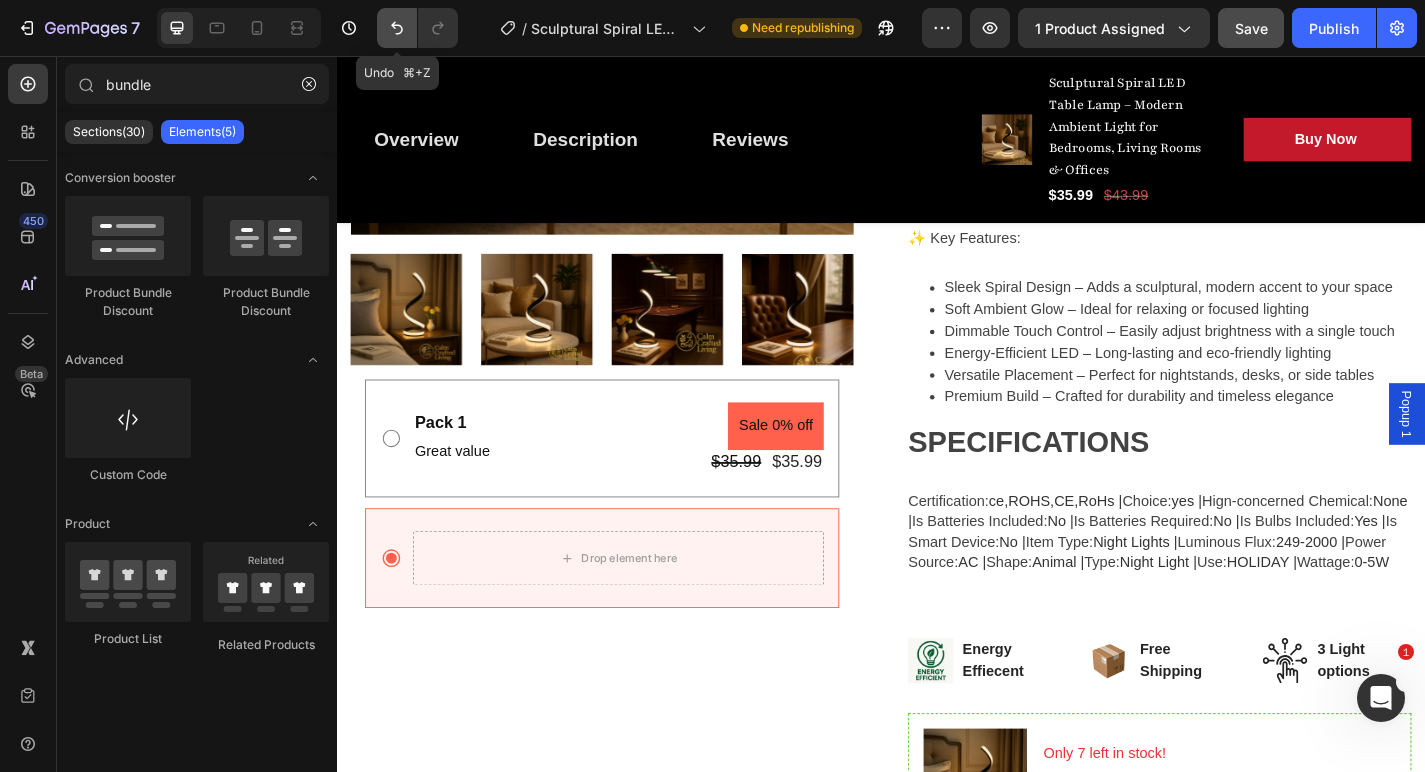click 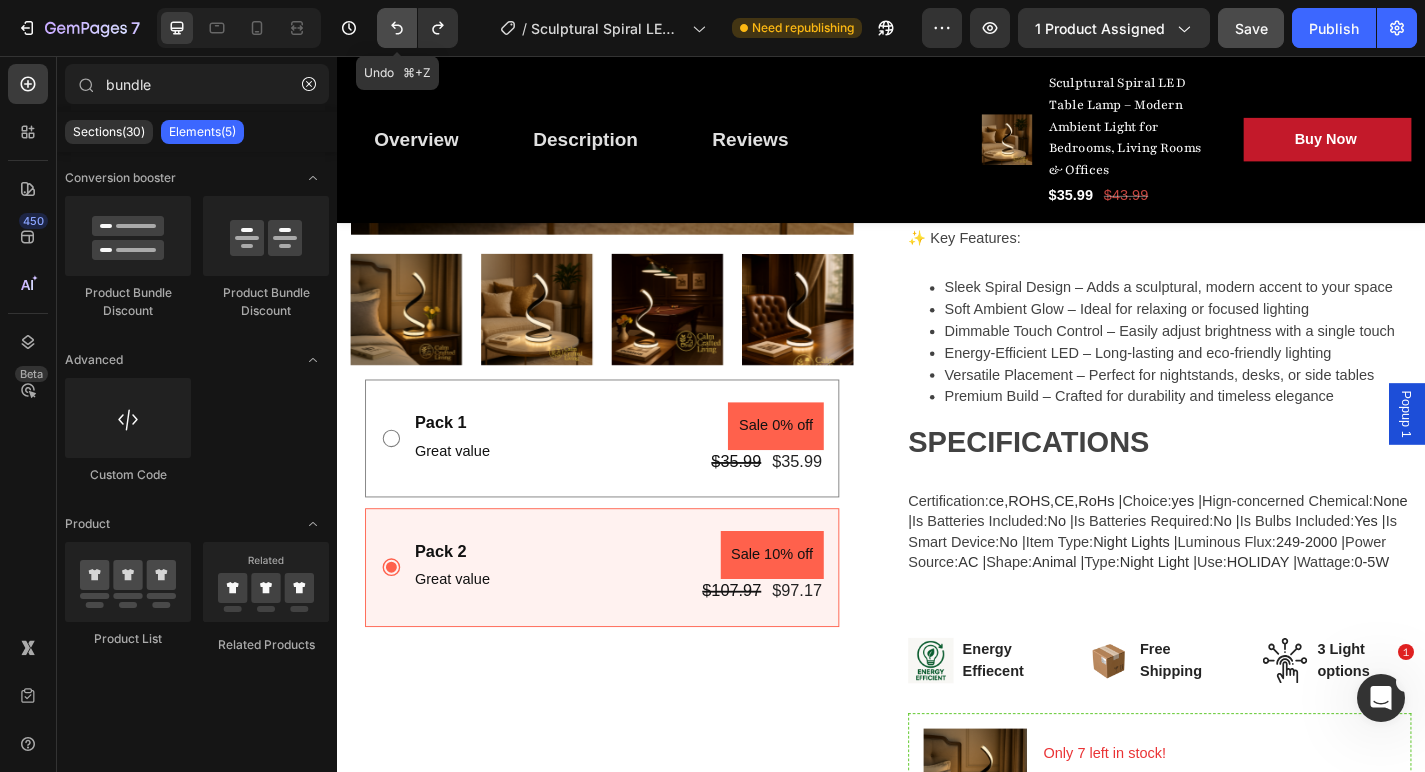 click 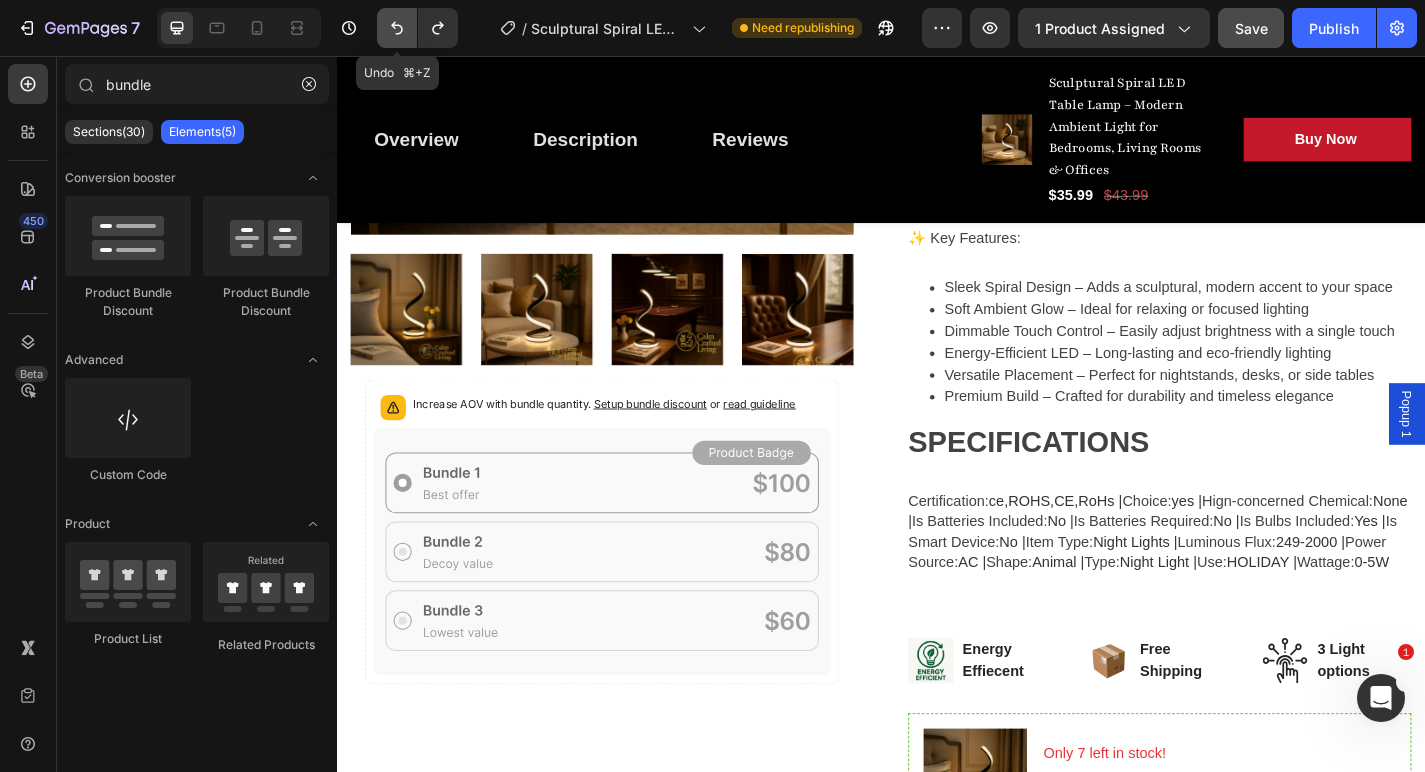 click 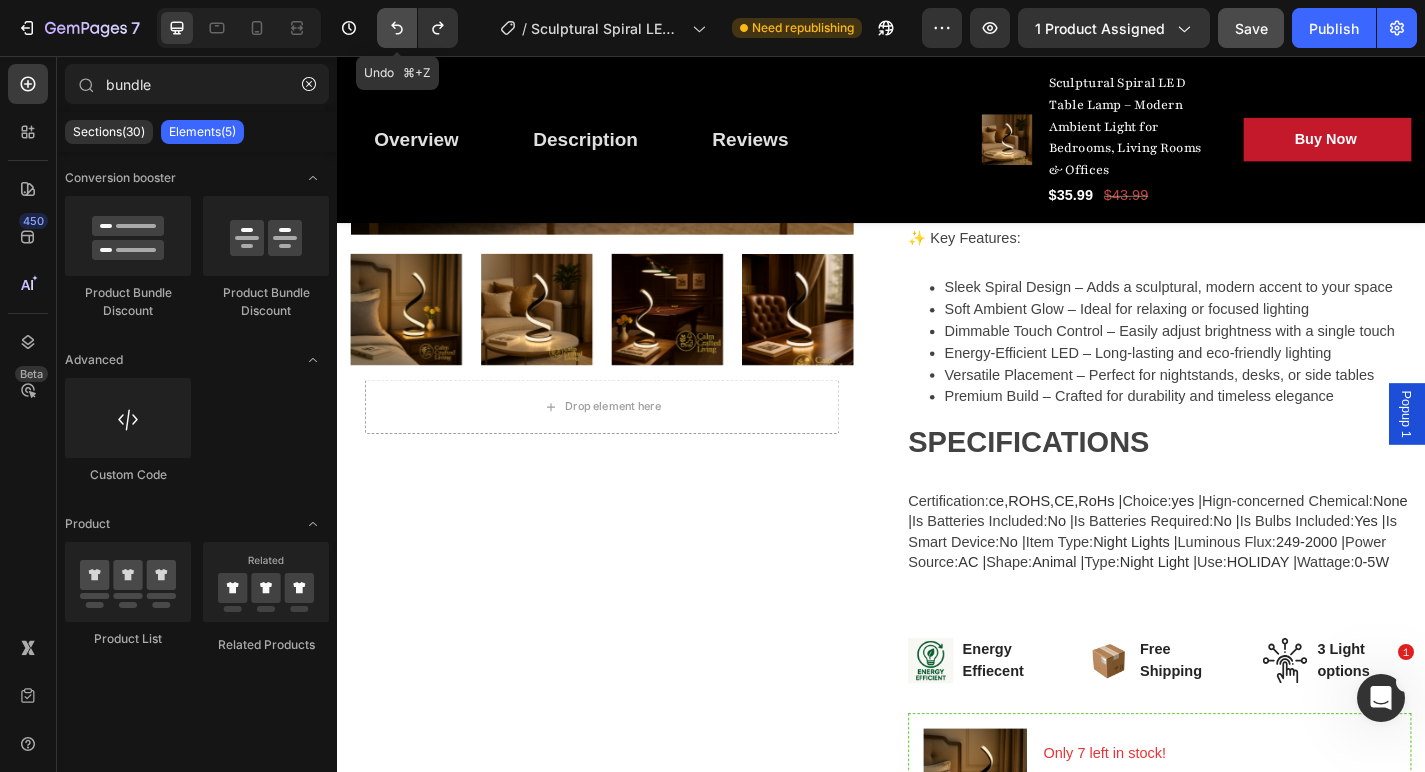 click 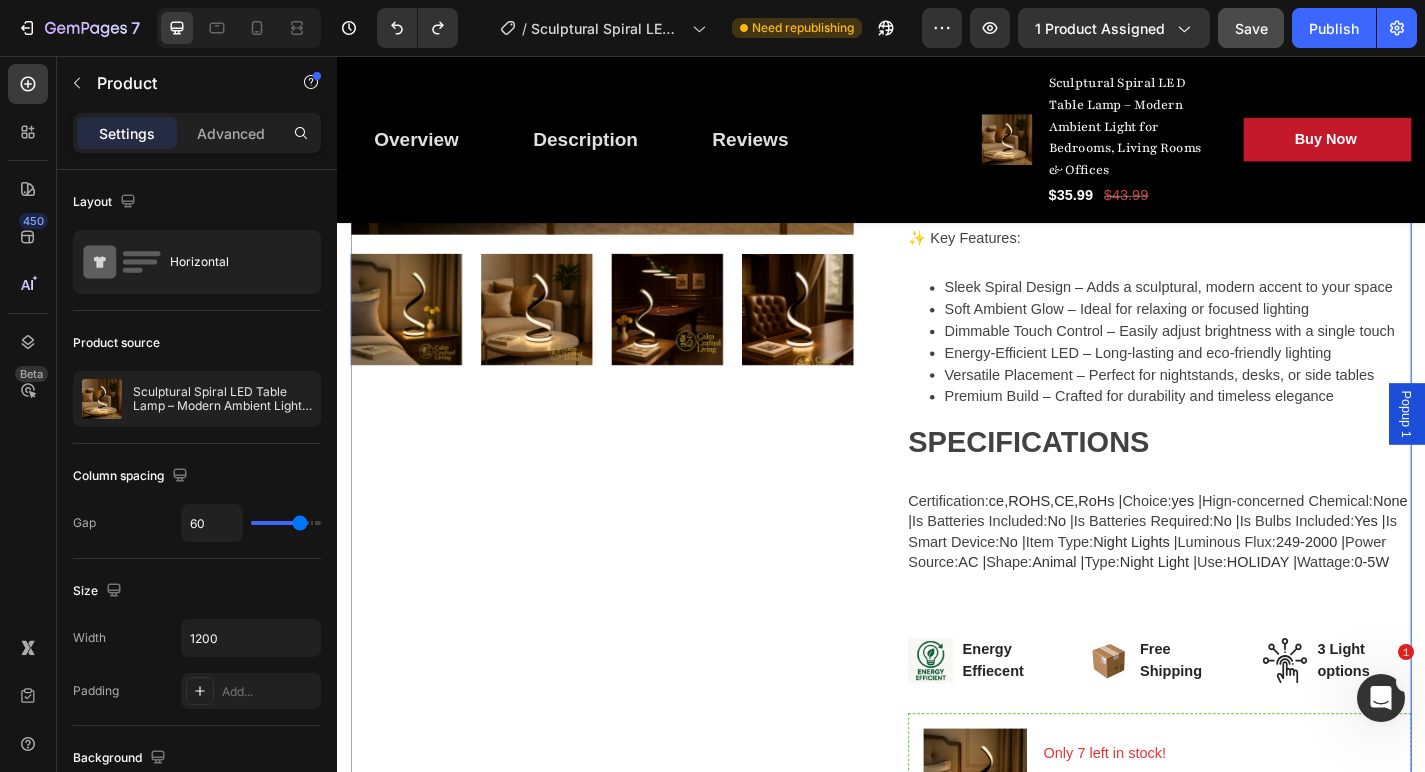 click on "Product Images" at bounding box center [629, 415] 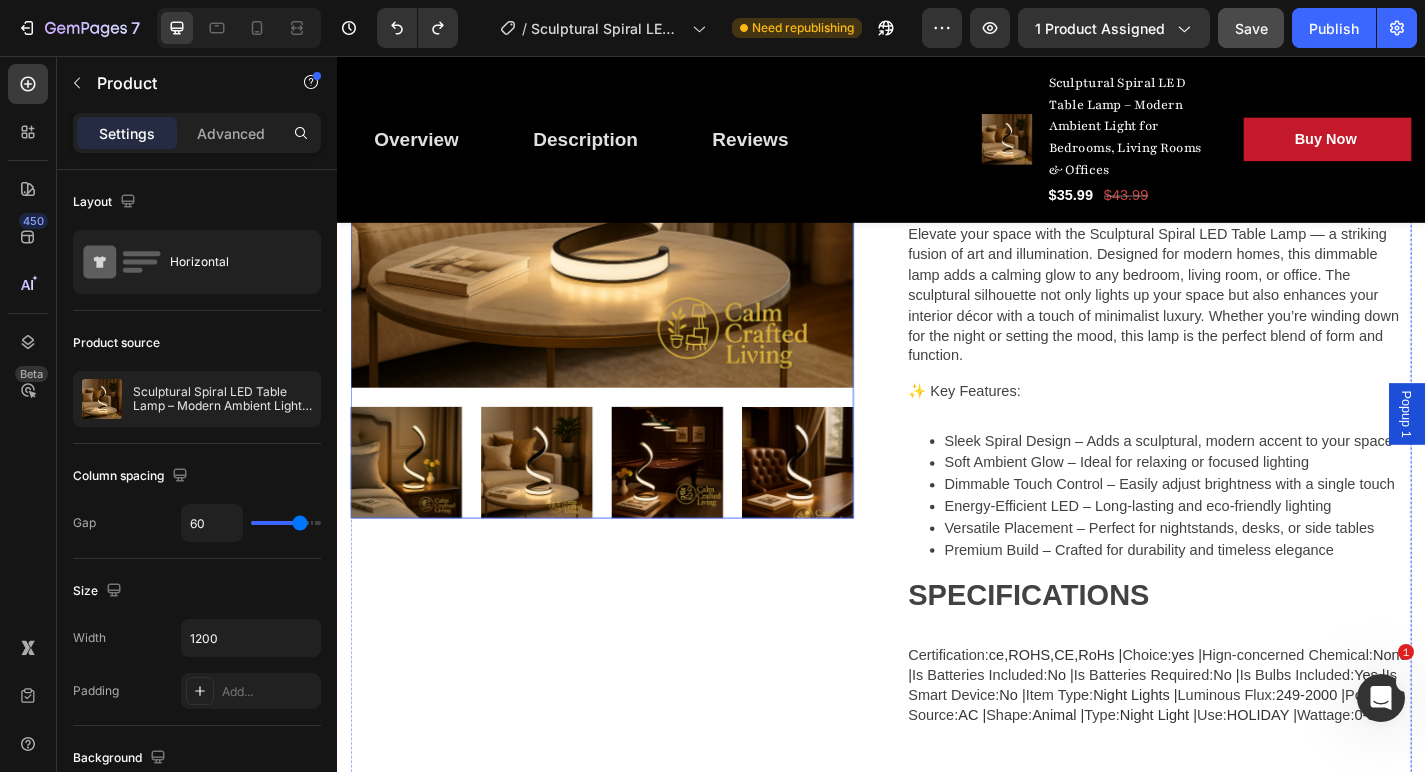 scroll, scrollTop: 857, scrollLeft: 0, axis: vertical 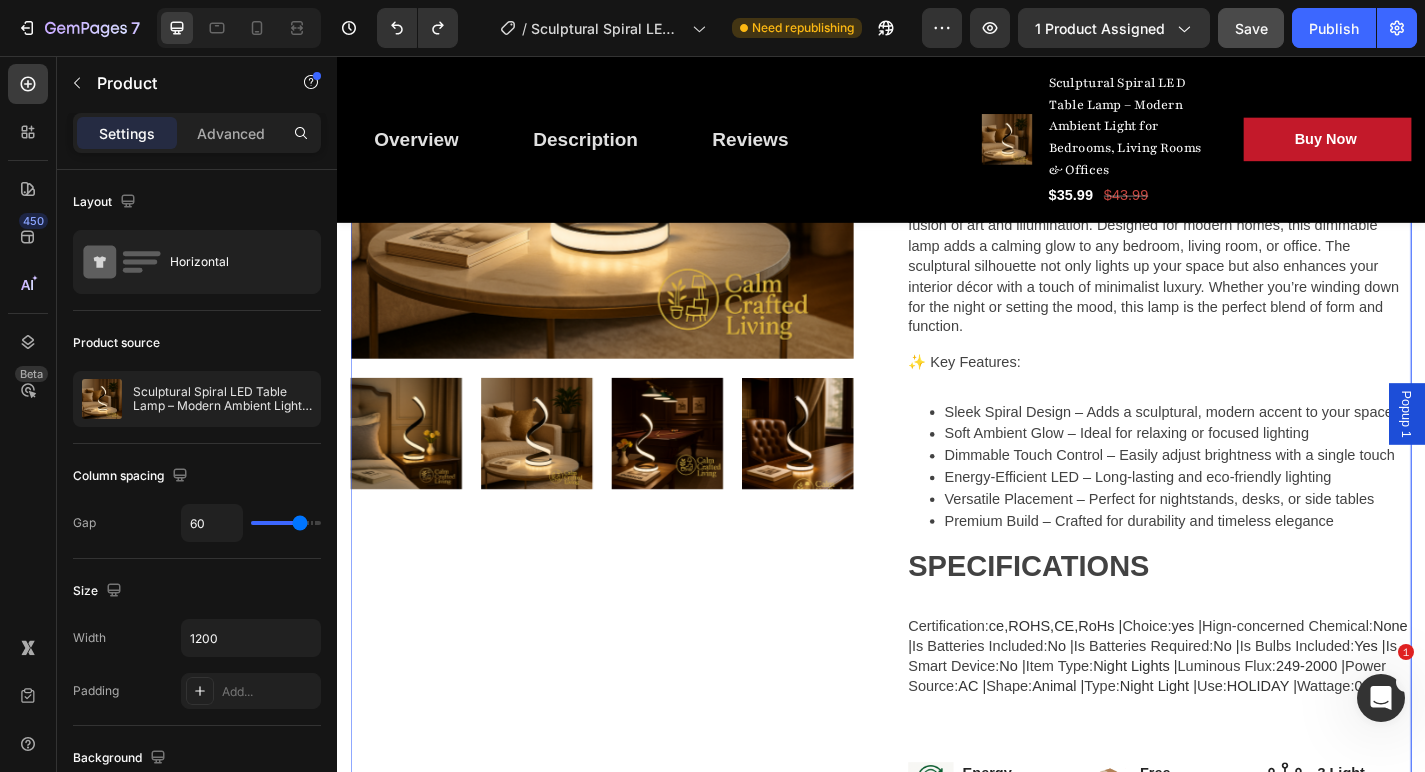 click on "Product Images" at bounding box center [629, 552] 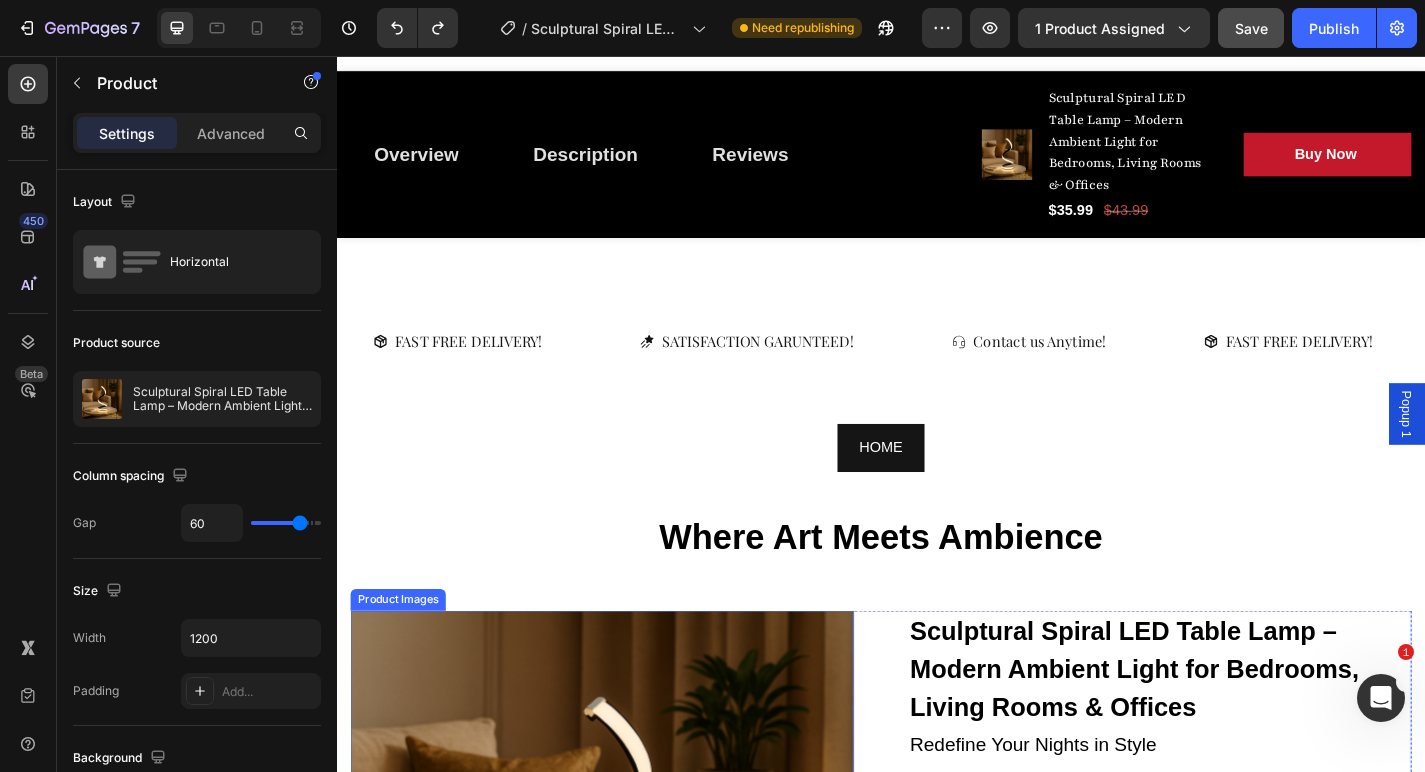 scroll, scrollTop: 5, scrollLeft: 0, axis: vertical 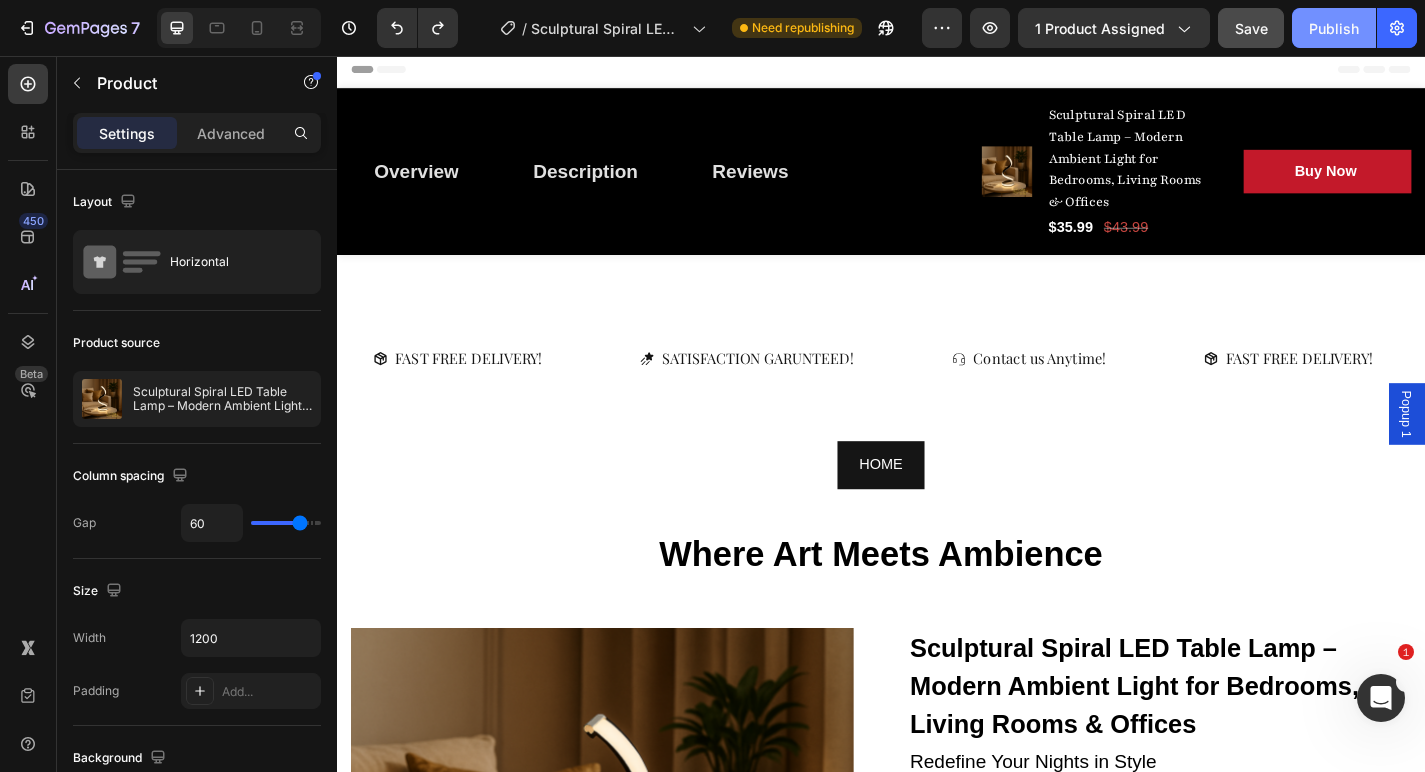 click on "Publish" at bounding box center (1334, 28) 